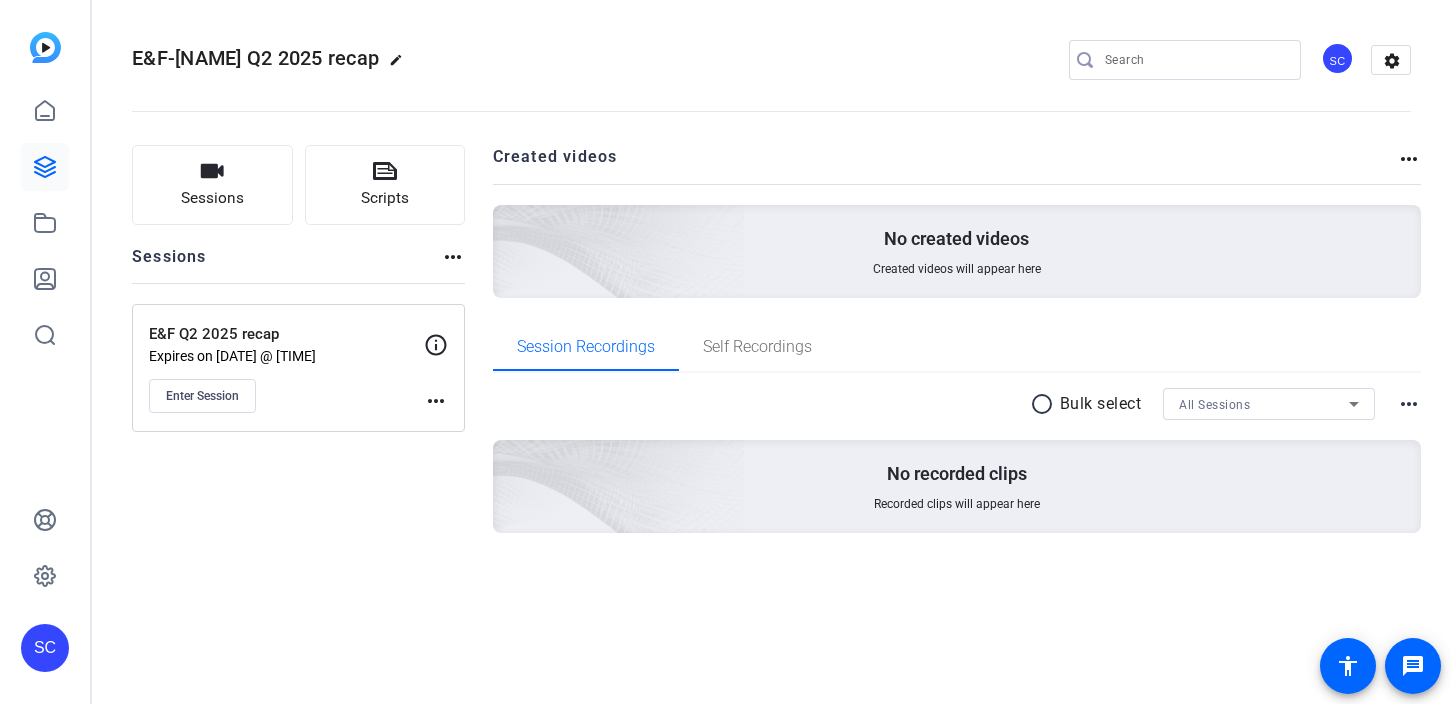 scroll, scrollTop: 0, scrollLeft: 0, axis: both 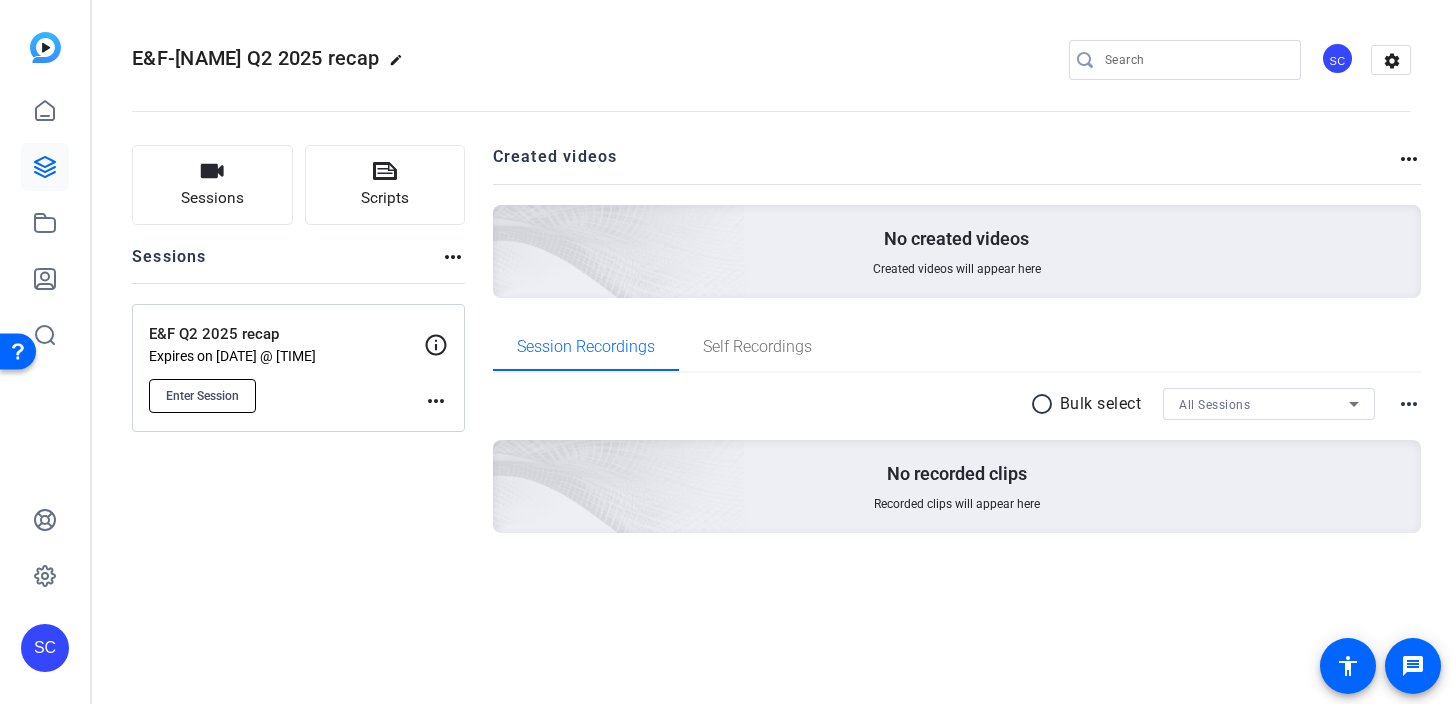 click on "Enter Session" 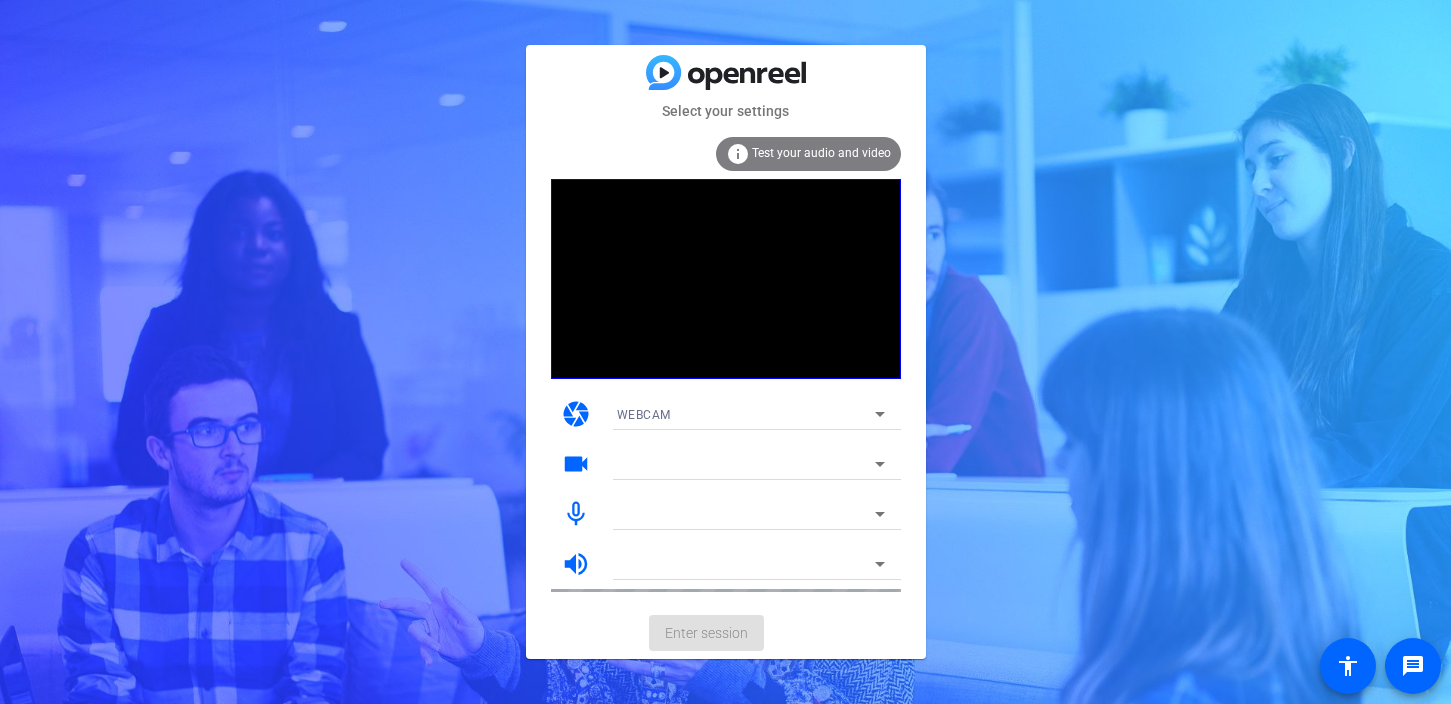 scroll, scrollTop: 0, scrollLeft: 0, axis: both 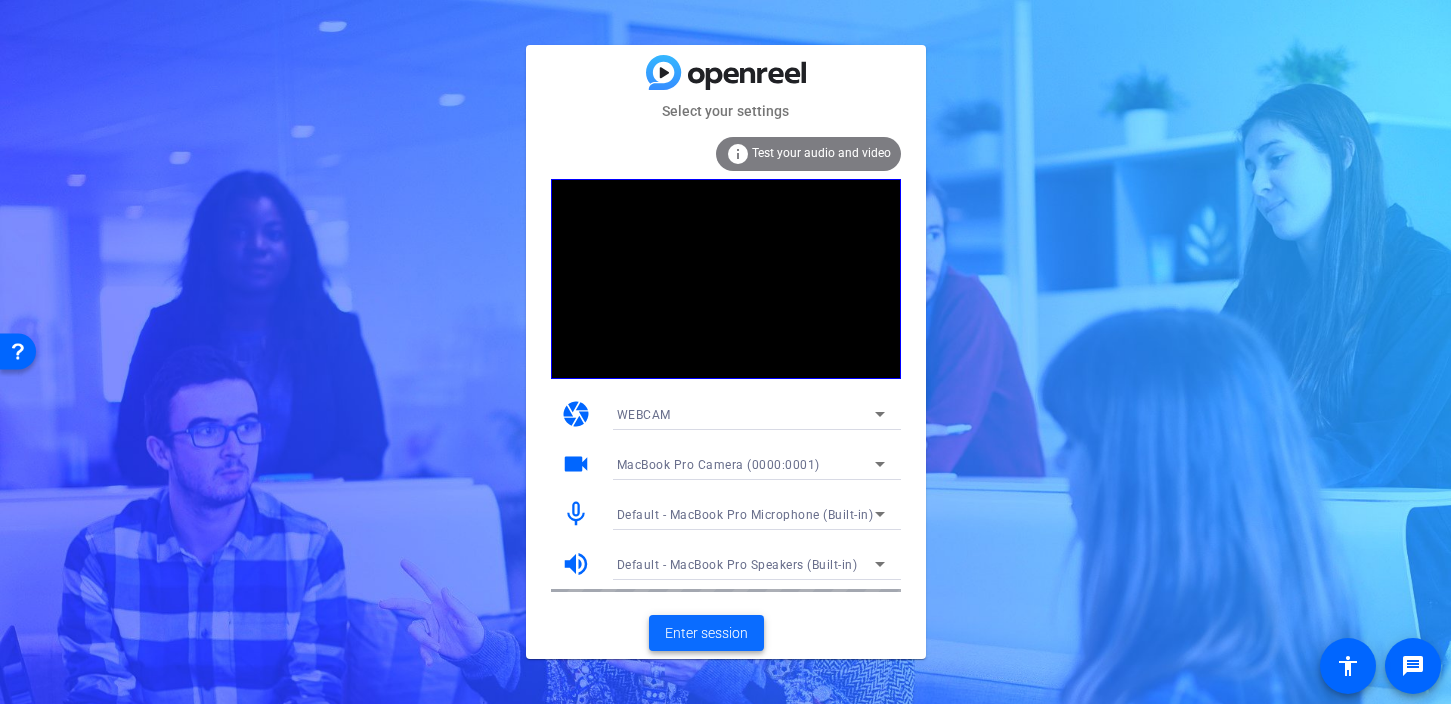 click on "Enter session" 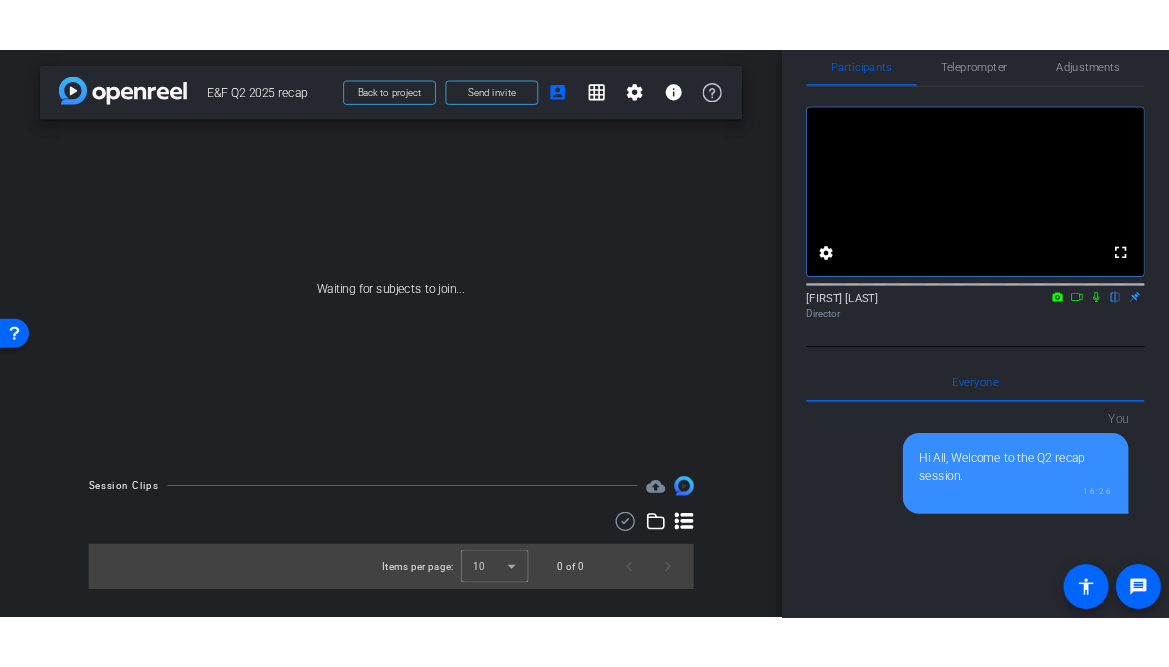scroll, scrollTop: 29, scrollLeft: 0, axis: vertical 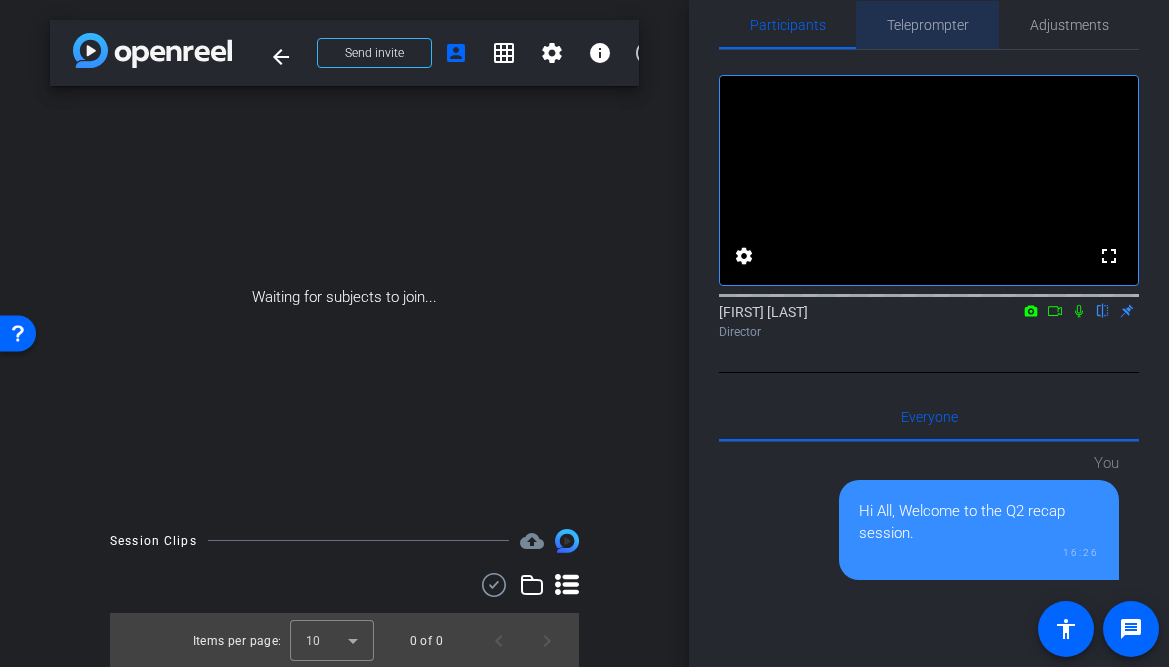 click on "Teleprompter" at bounding box center [928, 25] 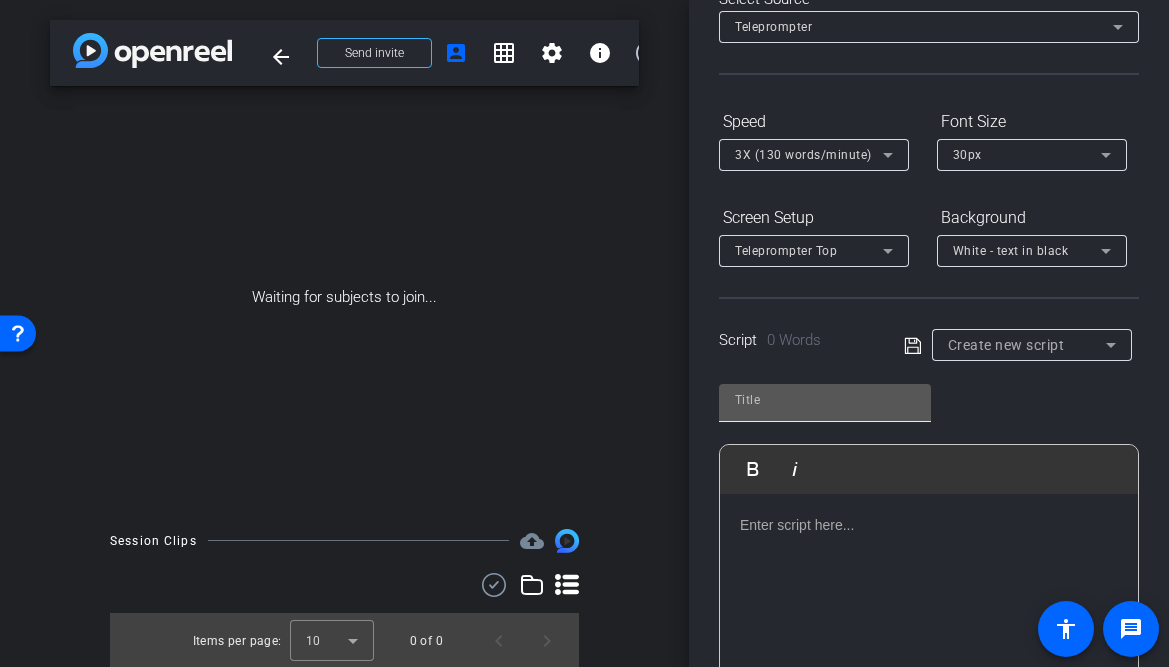 scroll, scrollTop: 146, scrollLeft: 0, axis: vertical 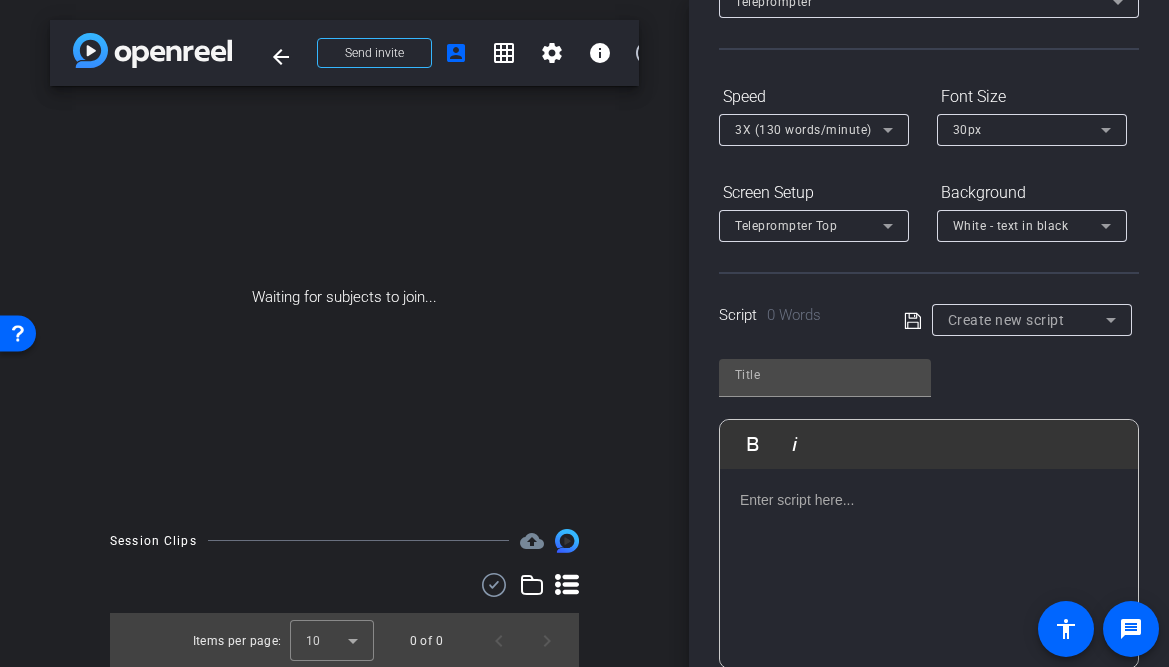 click 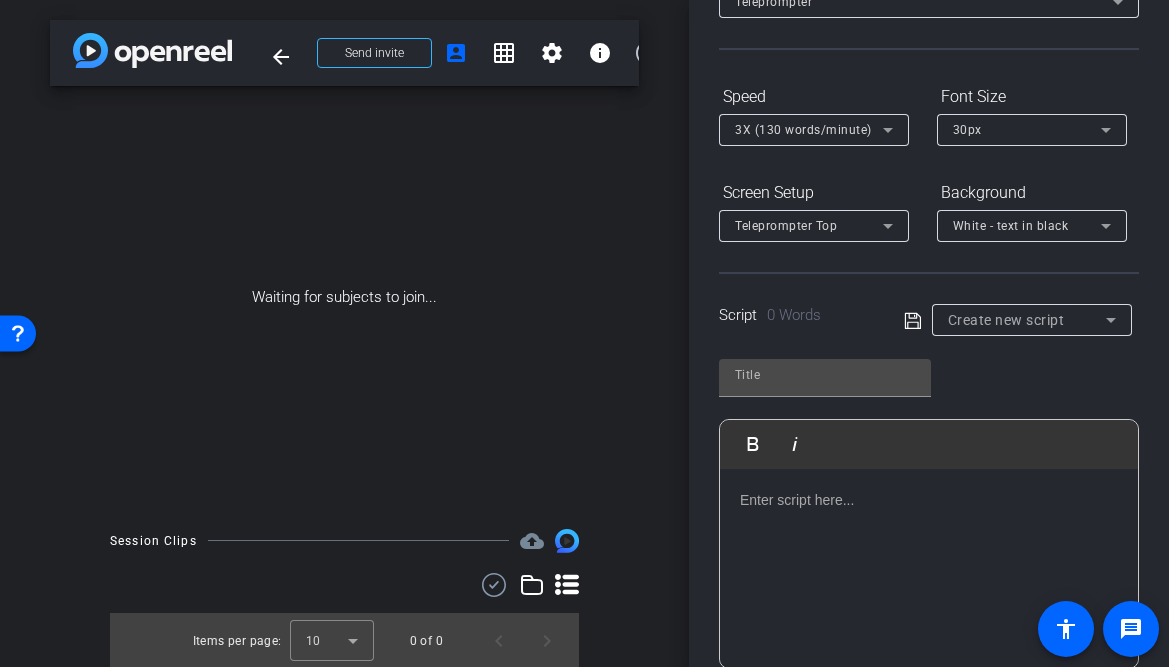 scroll, scrollTop: 0, scrollLeft: 0, axis: both 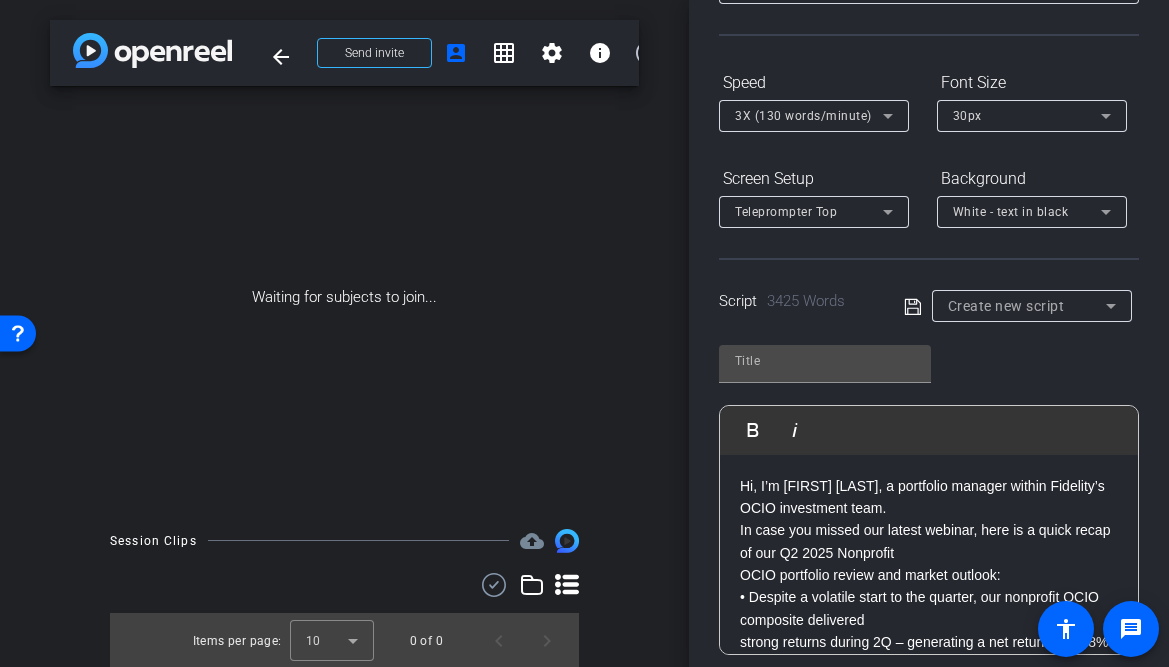 click on "OCIO portfolio review and market outlook:" 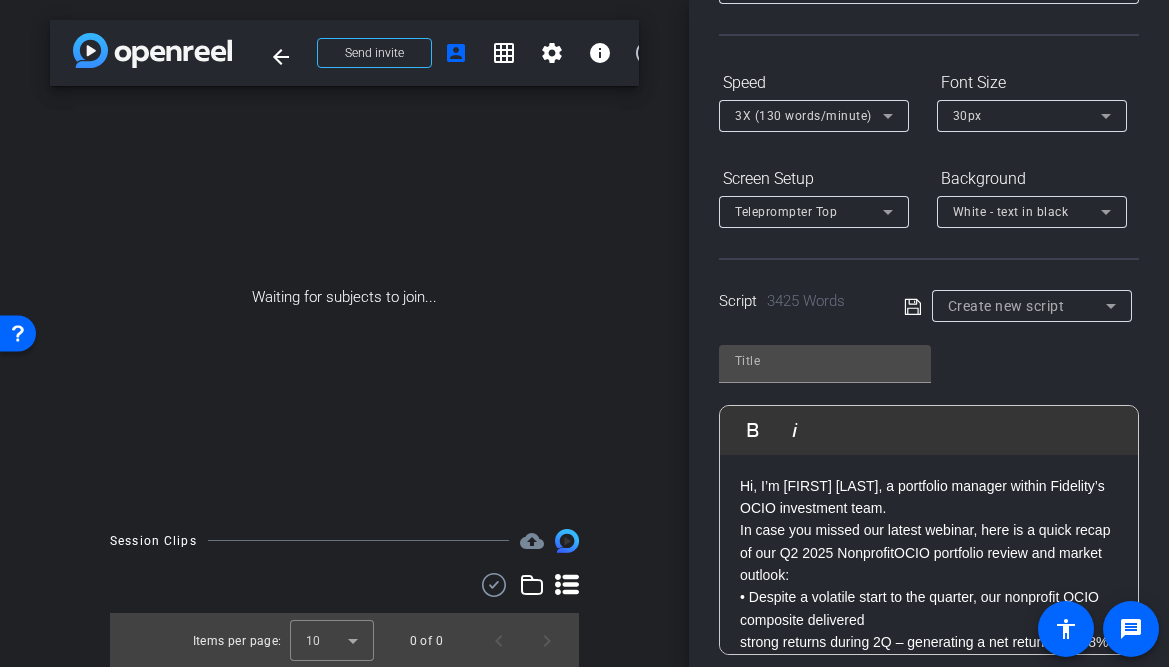 type 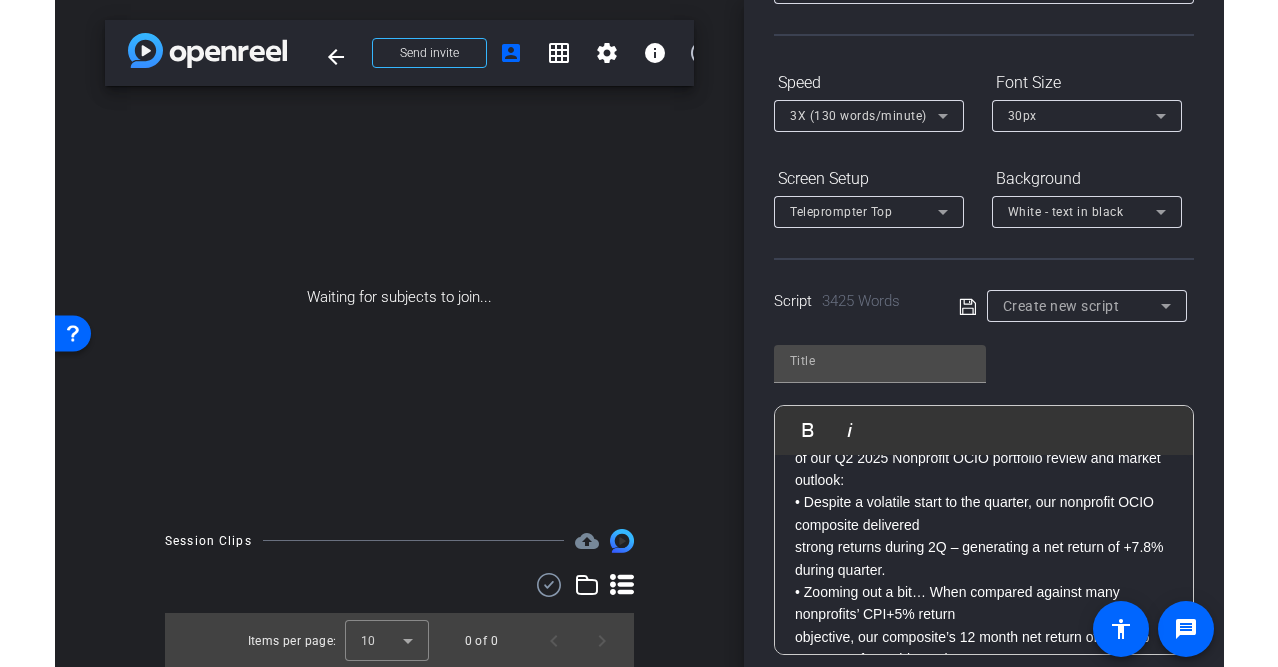 scroll, scrollTop: 104, scrollLeft: 0, axis: vertical 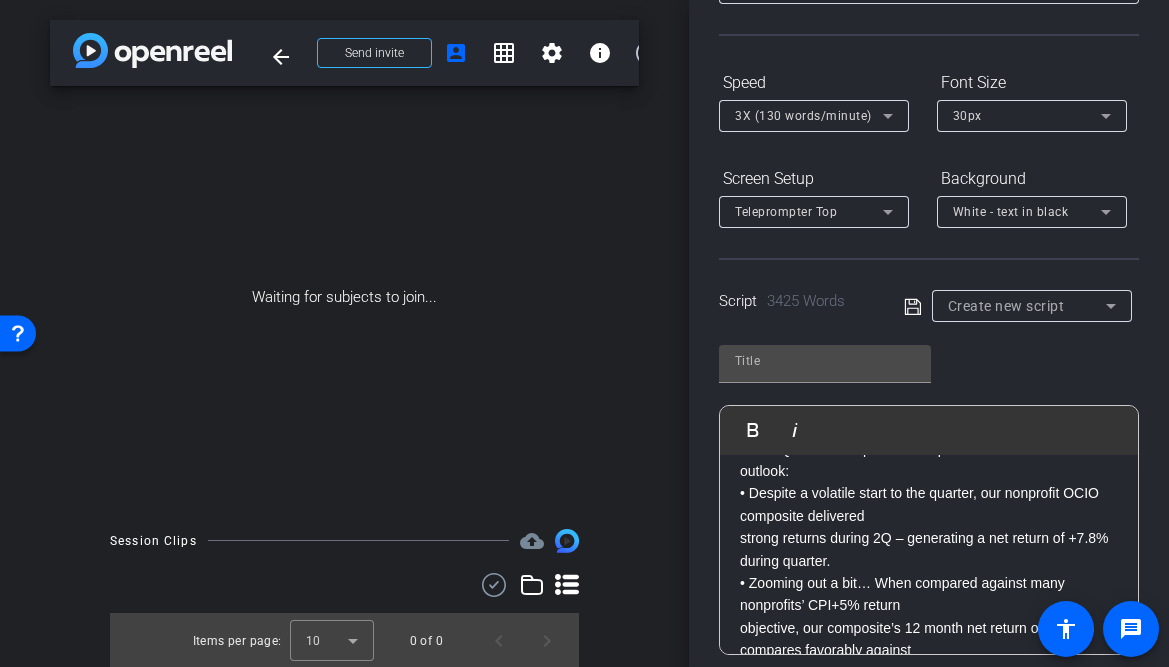 click on "strong returns during 2Q – generating a net return of +7.8% during quarter." 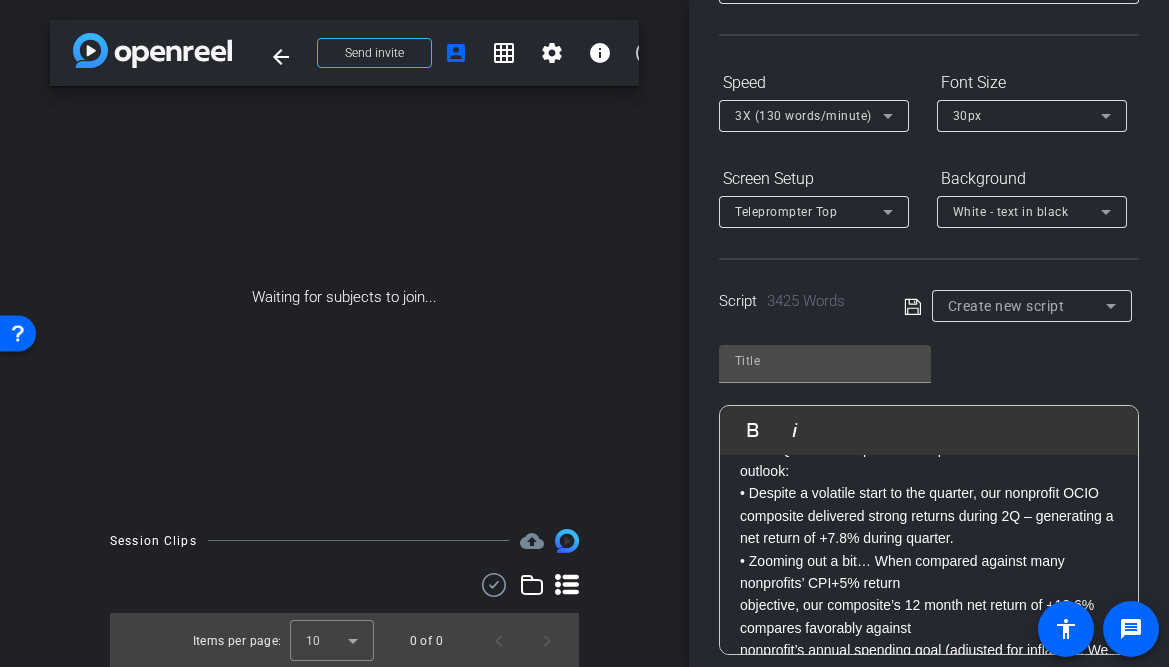click on "objective, our composite’s 12 month net return of +12.6% compares favorably against" 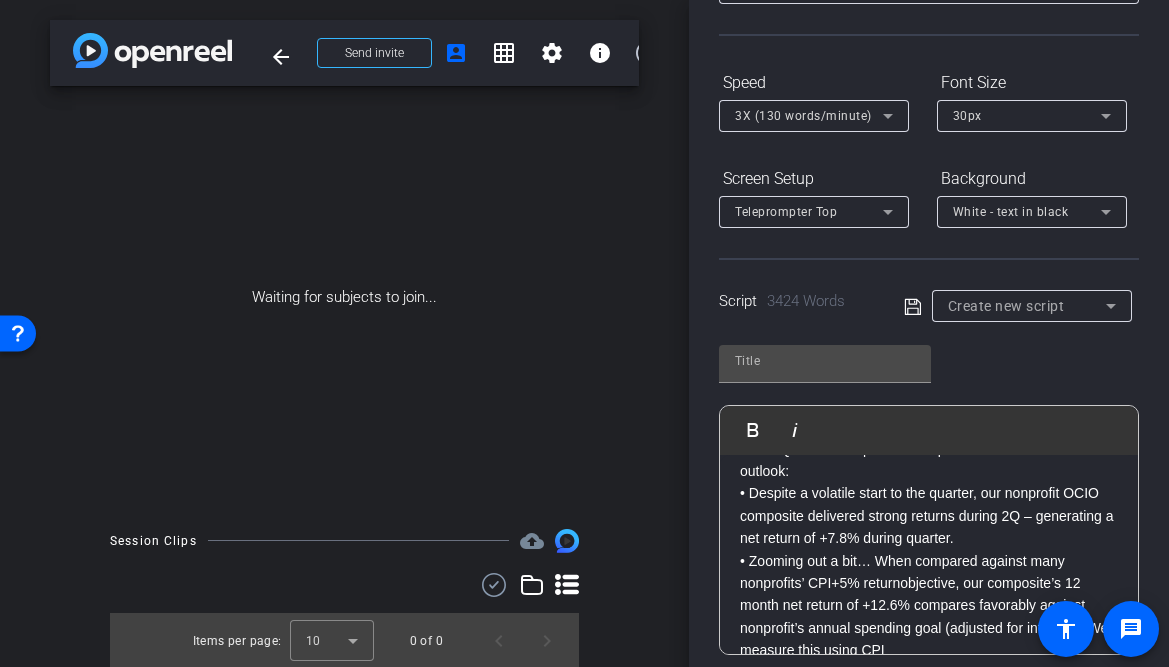 click on "Hi, I’m [FIRST] [LAST], a portfolio manager within Fidelity’s OCIO investment team. In case you missed our latest webinar, here is a quick recap of our Q2 2025 Nonprofit OCIO portfolio review and market outlook: nonprofit’s annual spending goal (adjusted for inflation). We measure this using CPI overweights to gold and international equities. equities. 3" 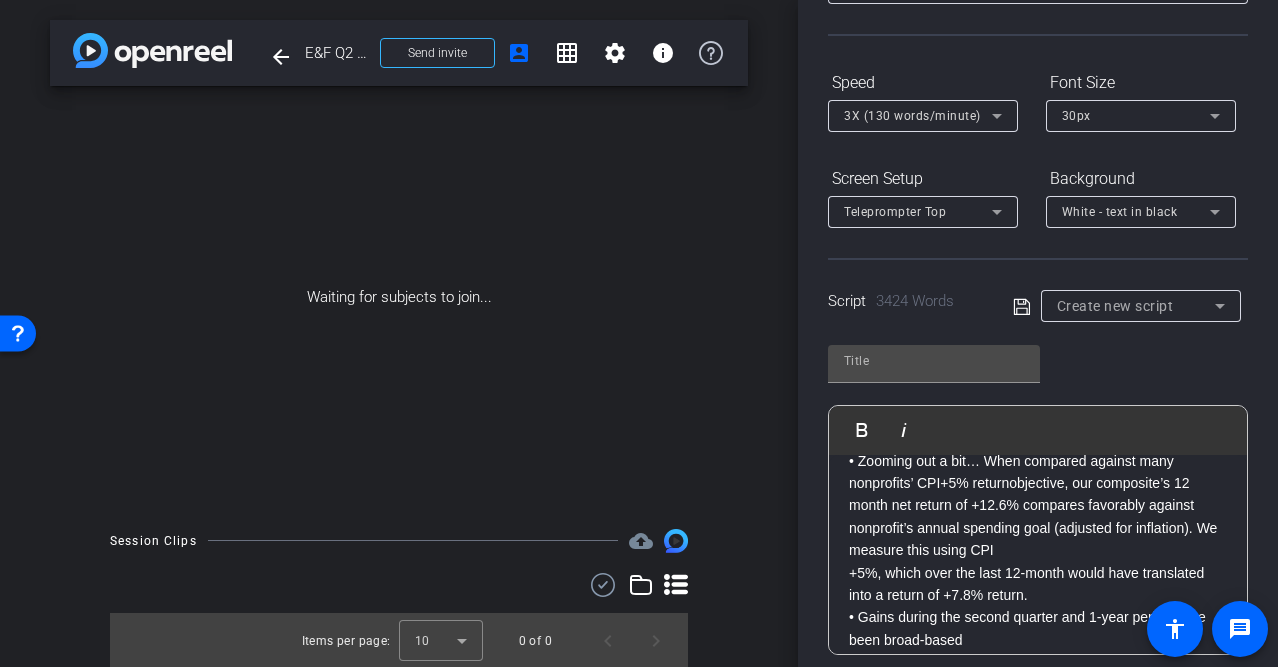 scroll, scrollTop: 209, scrollLeft: 0, axis: vertical 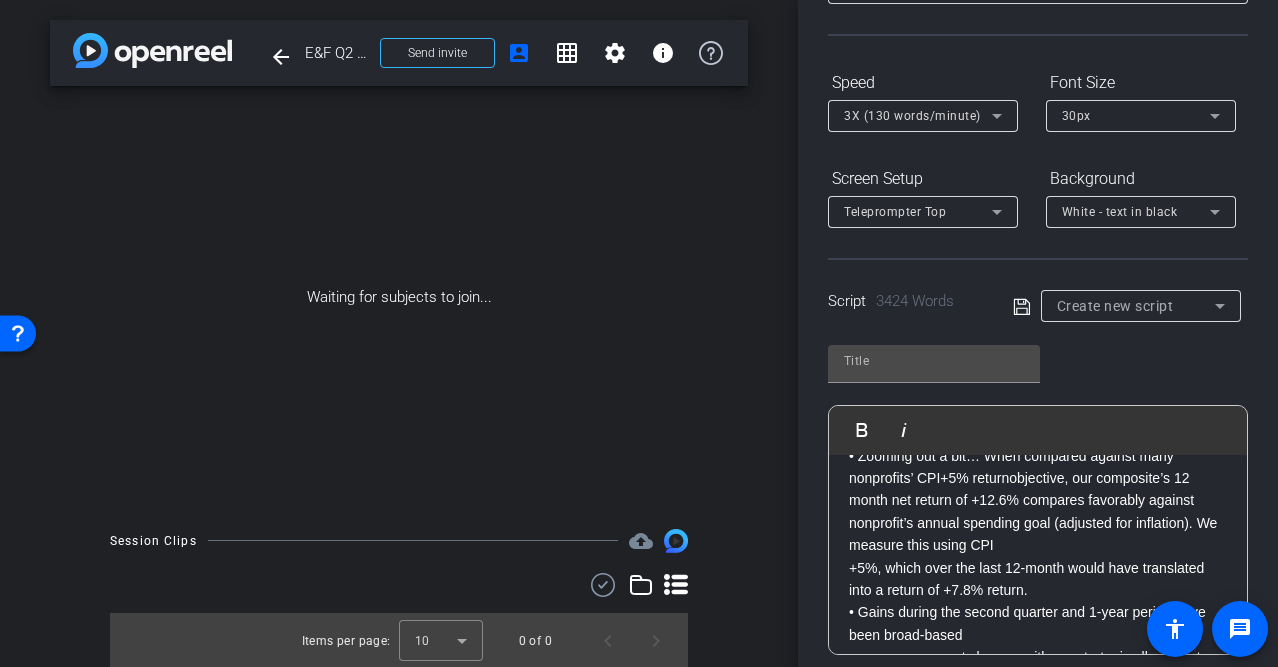 click on "+5%, which over the last 12-month would have translated into a return of +7.8% return." 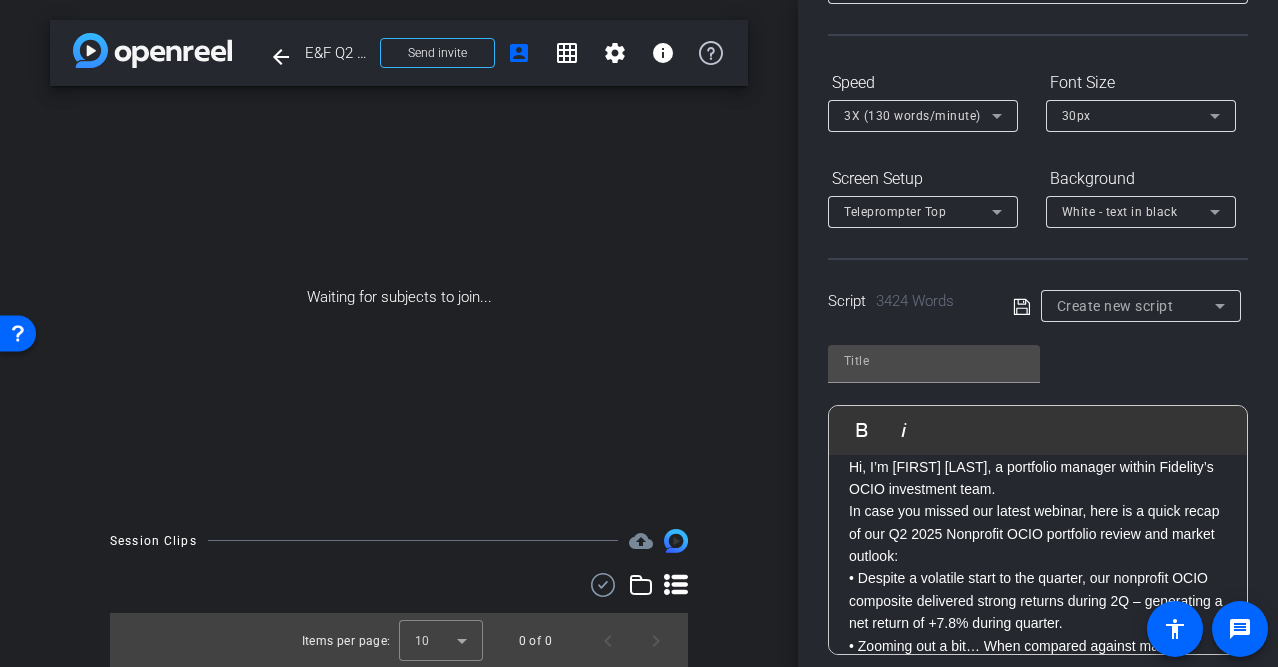 scroll, scrollTop: 11, scrollLeft: 0, axis: vertical 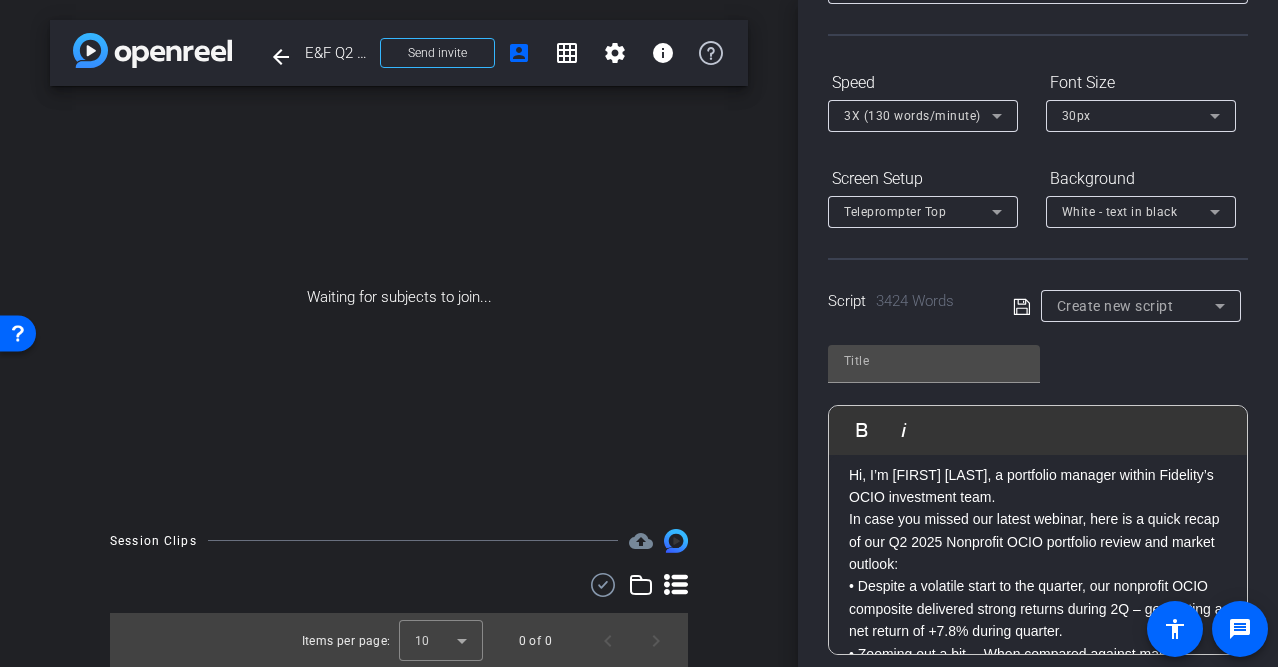 click on "In case you missed our latest webinar, here is a quick recap of our Q2 2025 Nonprofit OCIO portfolio review and market outlook:" 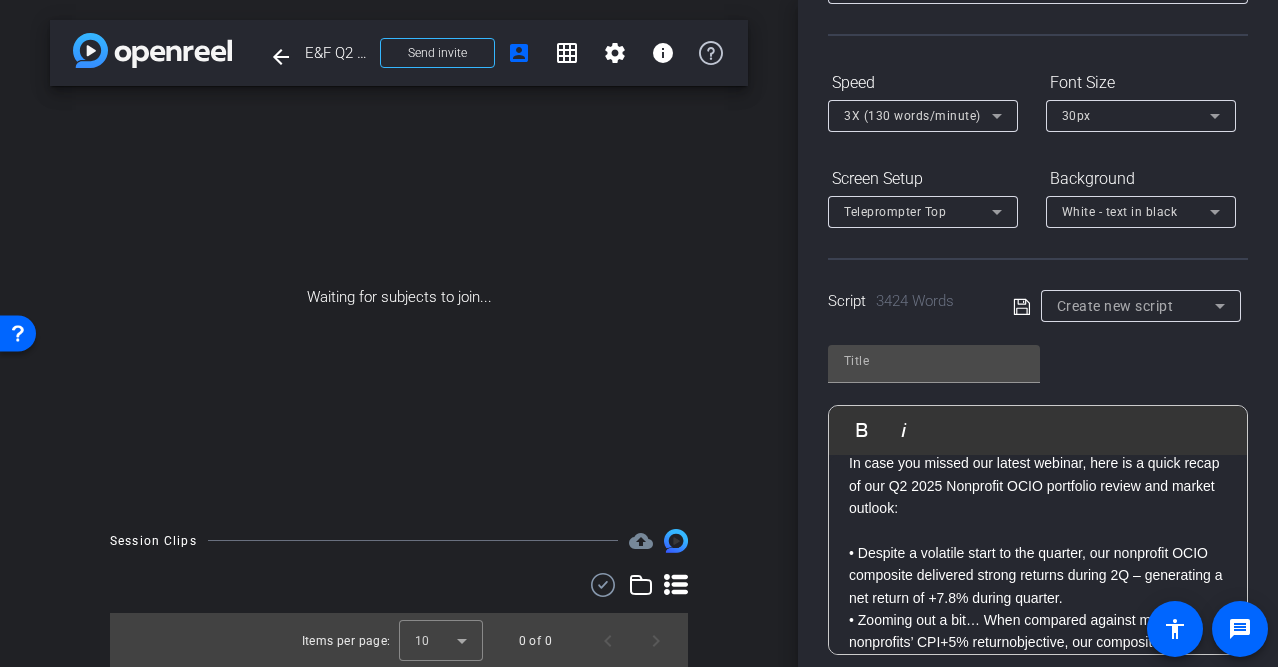 scroll, scrollTop: 51, scrollLeft: 0, axis: vertical 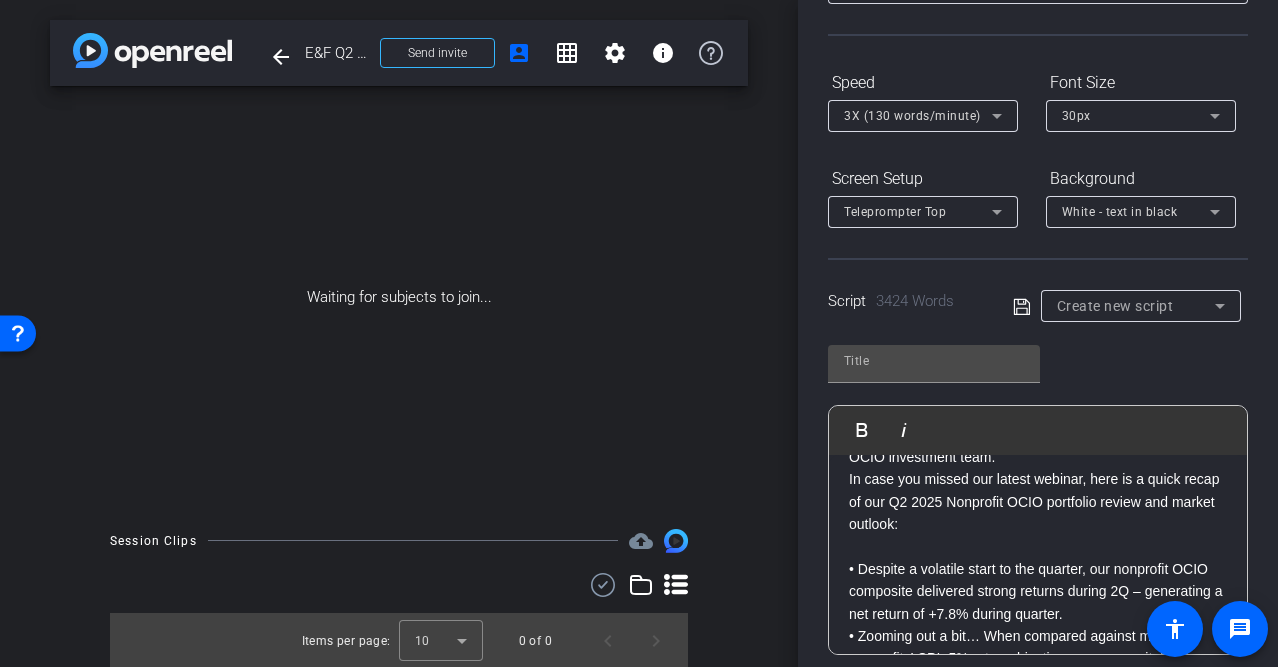 click on "• Despite a volatile start to the quarter, our nonprofit OCIO composite delivered strong returns during 2Q – generating a net return of +7.8% during quarter." 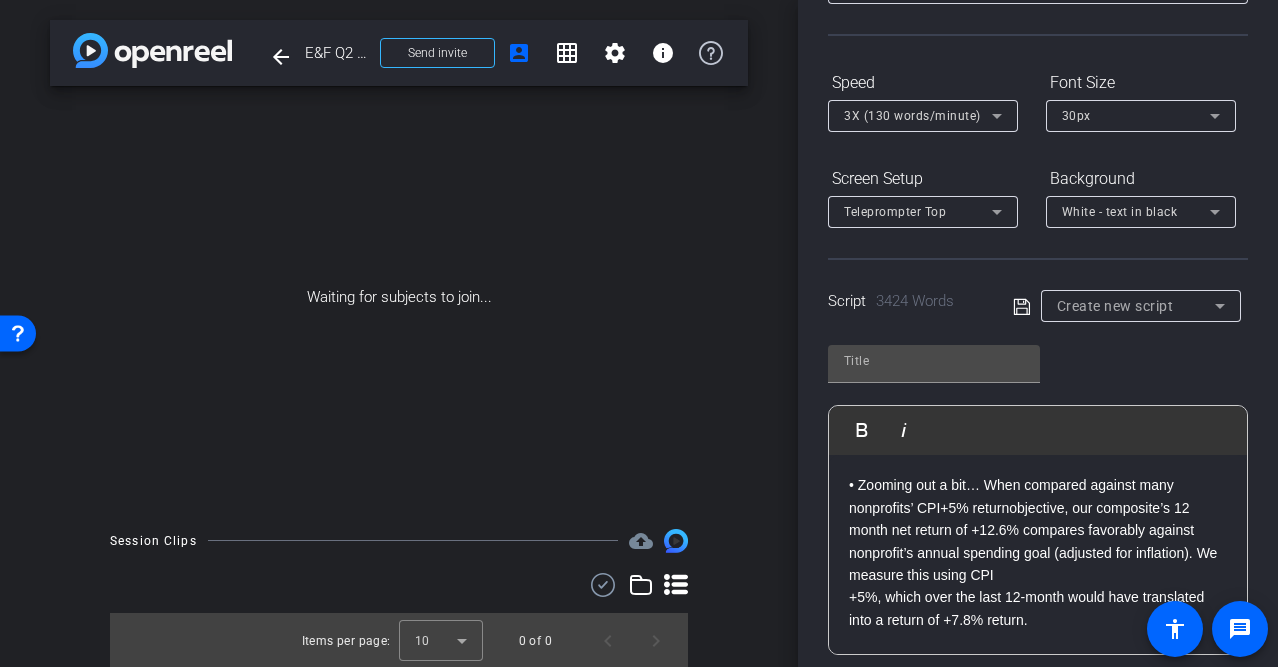 scroll, scrollTop: 211, scrollLeft: 0, axis: vertical 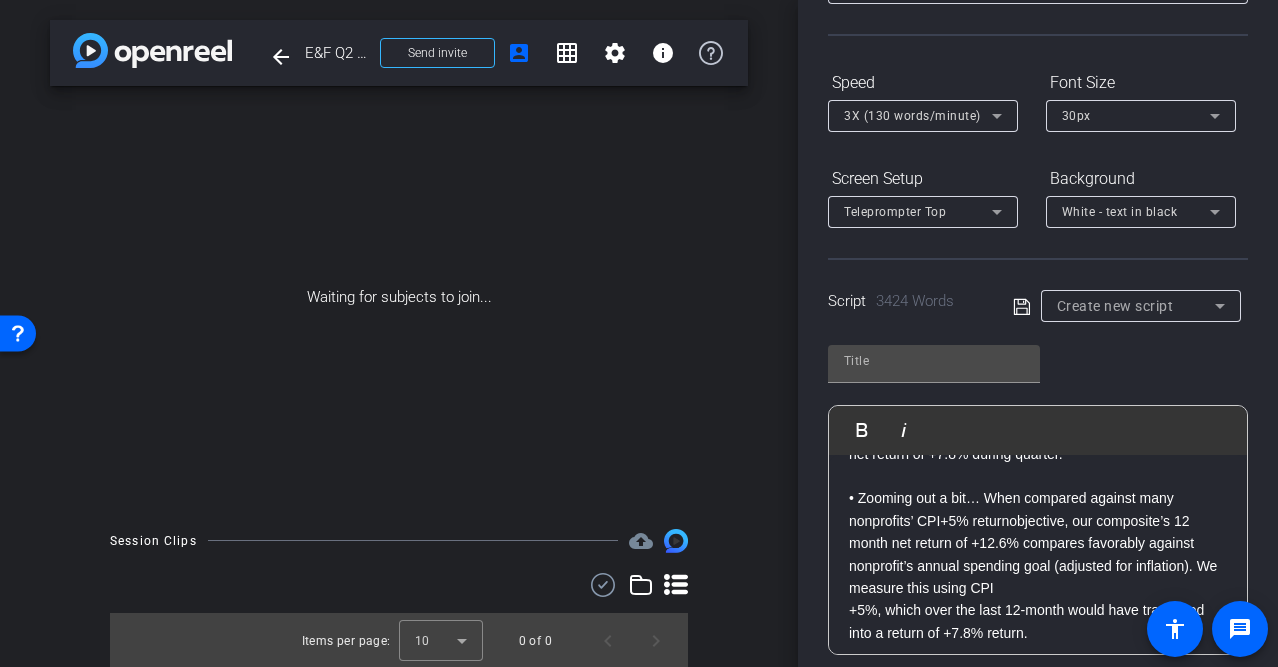 click on "+5%, which over the last 12-month would have translated into a return of +7.8% return." 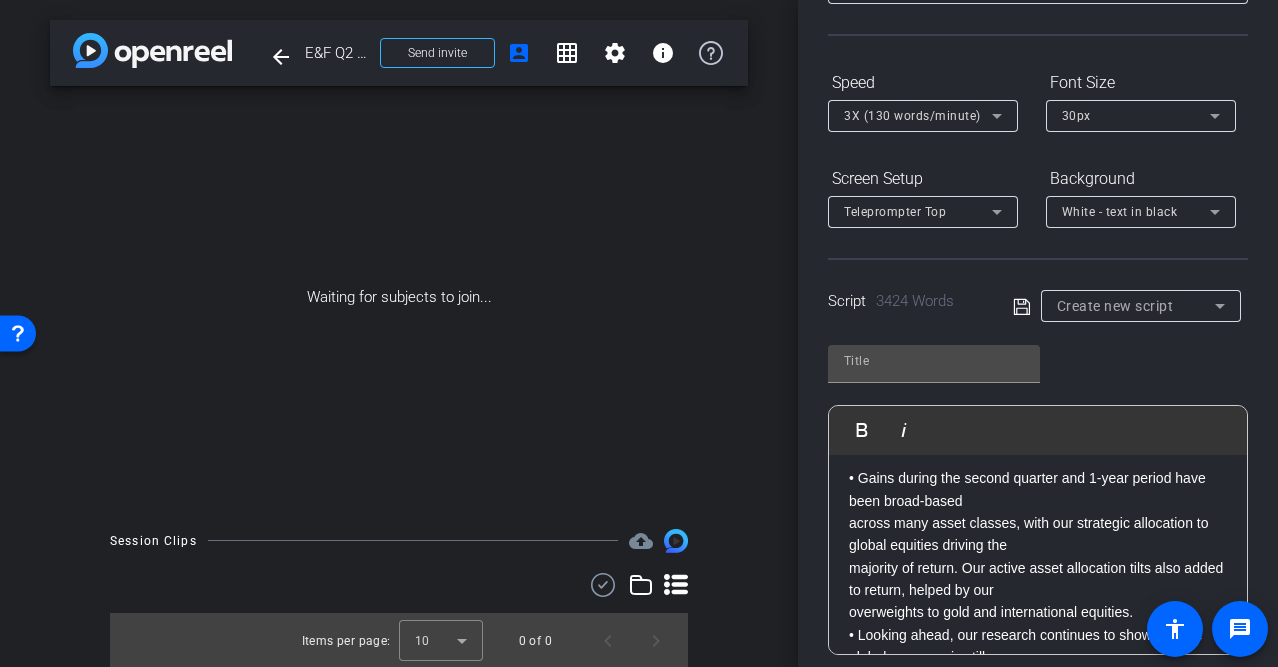 scroll, scrollTop: 390, scrollLeft: 0, axis: vertical 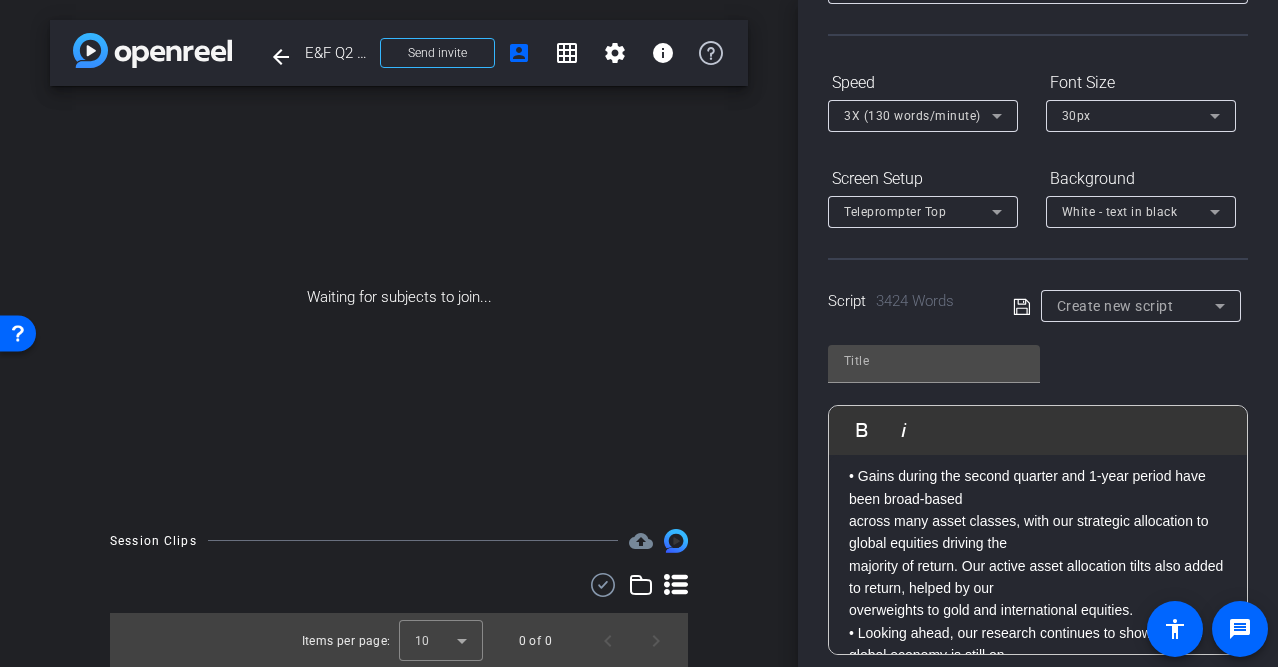 click on "Hi, I’m [FIRST] [LAST], a portfolio manager within Fidelity’s OCIO investment team. In case you missed our latest webinar, here is a quick recap of our Q2 2025 Nonprofit OCIO portfolio review and market outlook: • Despite a volatile start to the quarter, our nonprofit OCIO composite delivered strong returns during 2Q – generating a net return of +7.8% during quarter. • Zooming out a bit… When compared against many nonprofits’ CPI+5% returnobjective, our composite’s 12 month net return of +12.6% compares favorably against nonprofit’s annual spending goal (adjusted for inflation). We measure this using CPI +5%, which over the last 12-month would have translated into a return of +7.8% return. • Gains during the second quarter and 1-year period have been broad-based across many asset classes, with our strategic allocation to global equities driving the majority of return. Our active asset allocation tilts also added to return, helped by our overweights to gold and international equities. Report" 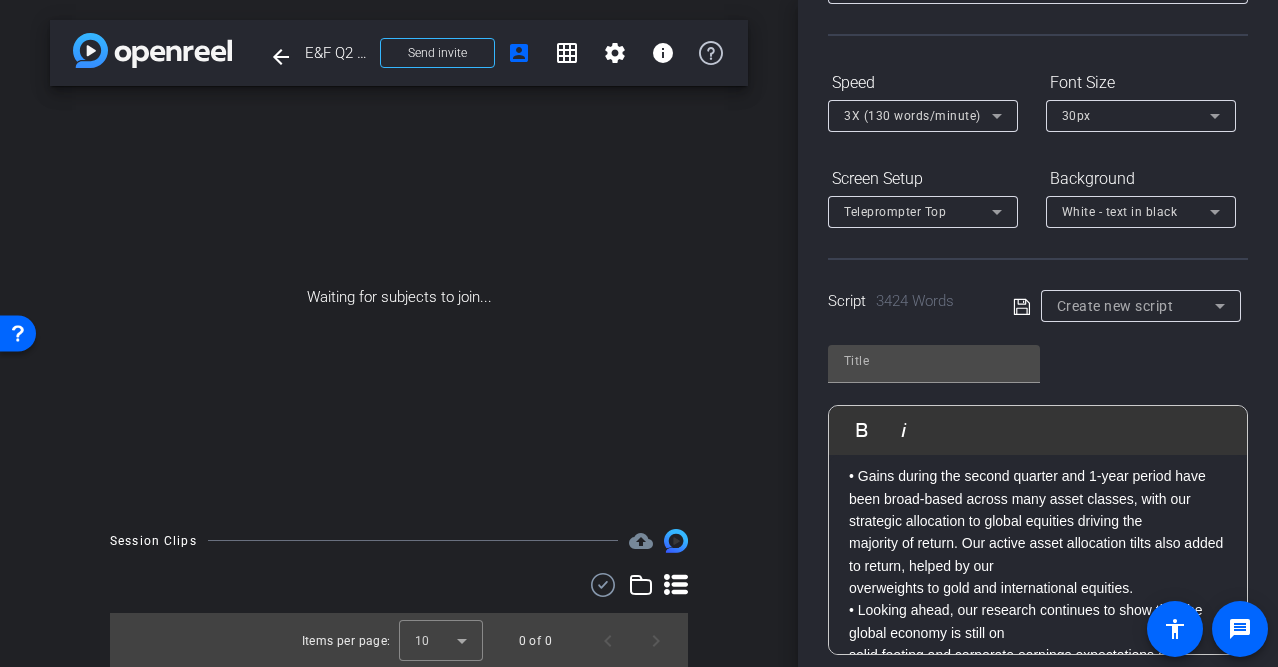click on "majority of return. Our active asset allocation tilts also added to return, helped by our" 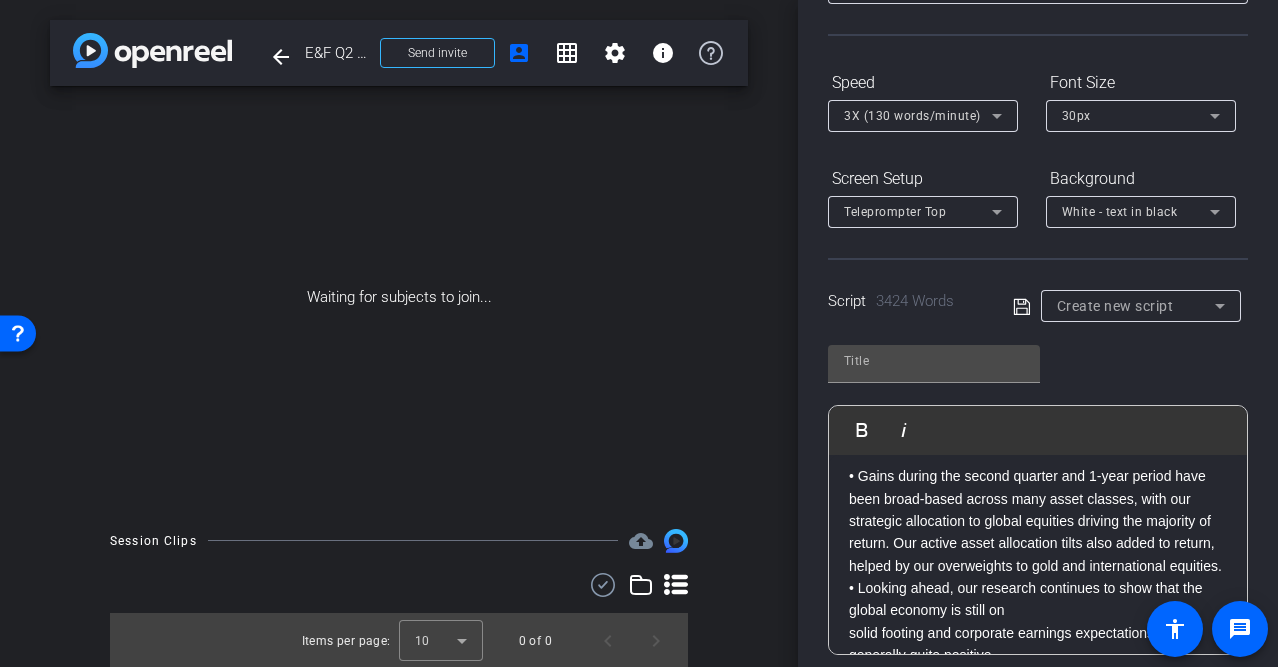 click on "Hi, I’m [FIRST] [LAST], a portfolio manager within Fidelity’s OCIO investment team. In case you missed our latest webinar, here is a quick recap of our Q2 2025 Nonprofit OCIO portfolio review and market outlook: • Despite a volatile start to the quarter, our nonprofit OCIO composite delivered strong returns during 2Q – generating a net return of +7.8% during quarter. • Zooming out a bit… When compared against many nonprofits’ CPI+5% returnobjective, our composite’s 12 month net return of +12.6% compares favorably against nonprofit’s annual spending goal (adjusted for inflation). We measure this using CPI +5%, which over the last 12-month would have translated into a return of +7.8% return. • Gains during the second quarter and 1-year period have been broad-based across many asset classes, with our strategic allocation to global equities driving the majority of return. Our active asset allocation tilts also added to return, helped by our overweights to gold and international equities. Report" 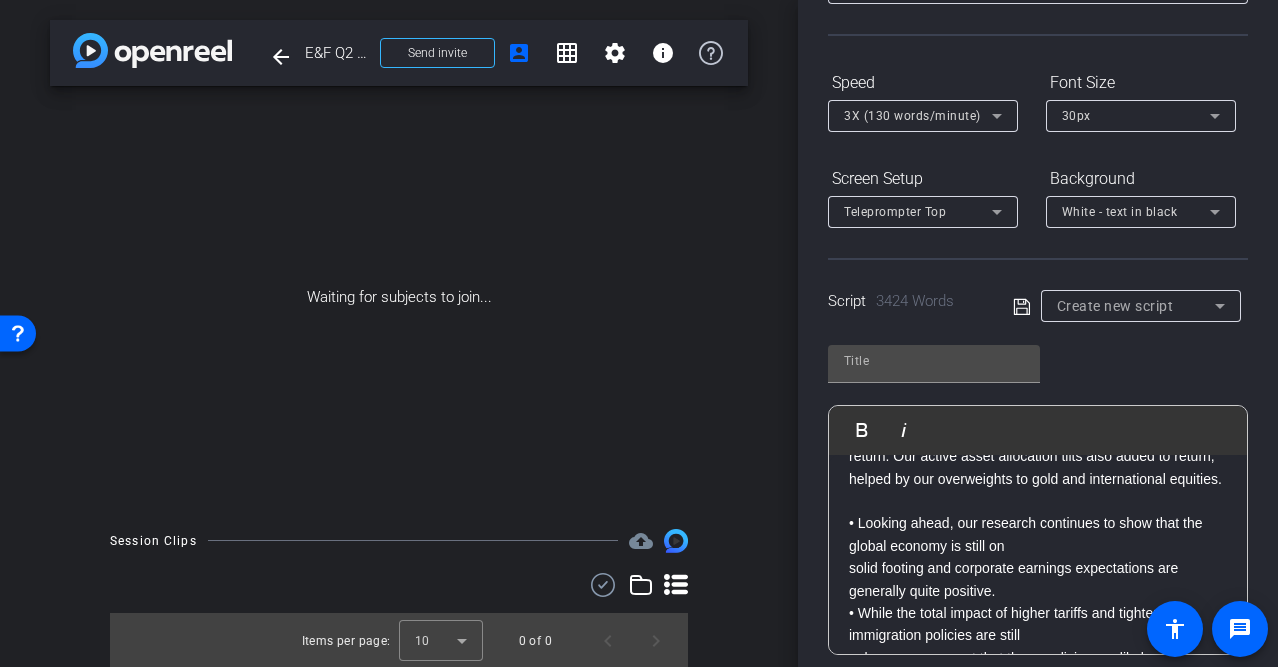 scroll, scrollTop: 480, scrollLeft: 0, axis: vertical 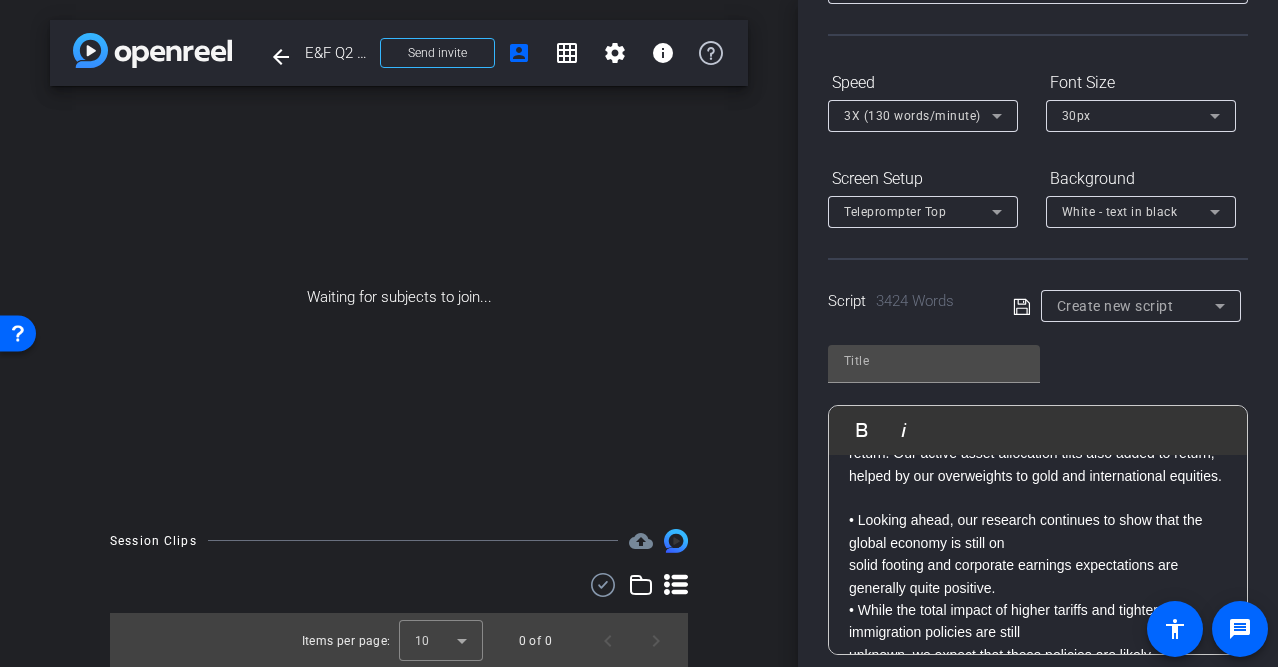 click on "Hi, I’m [FIRST] [LAST], a portfolio manager within Fidelity’s OCIO investment team. In case you missed our latest webinar, here is a quick recap of our Q2 2025 Nonprofit OCIO portfolio review and market outlook: • Despite a volatile start to the quarter, our nonprofit OCIO composite delivered strong returns during 2Q – generating a net return of +7.8% during quarter. • Zooming out a bit… When compared against many nonprofits’ CPI+5% returnobjective, our composite’s 12 month net return of +12.6% compares favorably against nonprofit’s annual spending goal (adjusted for inflation). We measure this using CPI +5%, which over the last 12-month would have translated into a return of +7.8% return. • Gains during the second quarter and 1-year period have been broad-based across many asset classes, with our strategic allocation to global equities driving the majority of return. Our active asset allocation tilts also added to return, helped by our overweights to gold and international equities. Report" 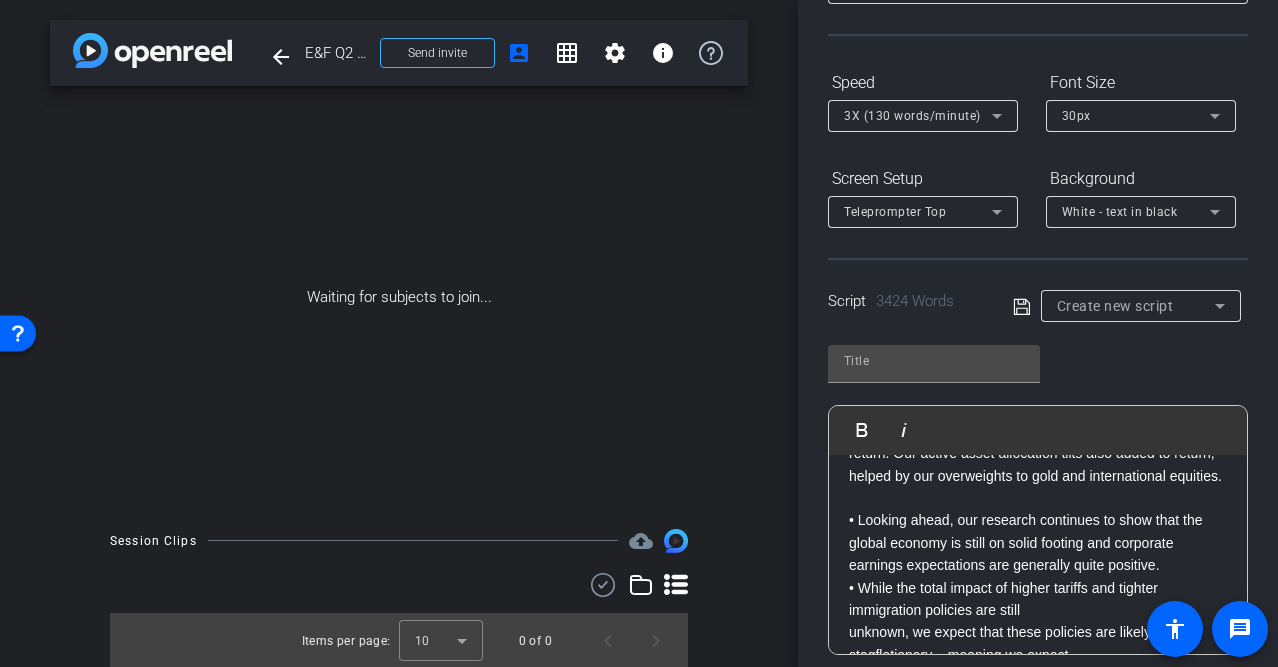 click on "• Looking ahead, our research continues to show that the global economy is still on solid footing and corporate earnings expectations are generally quite positive." 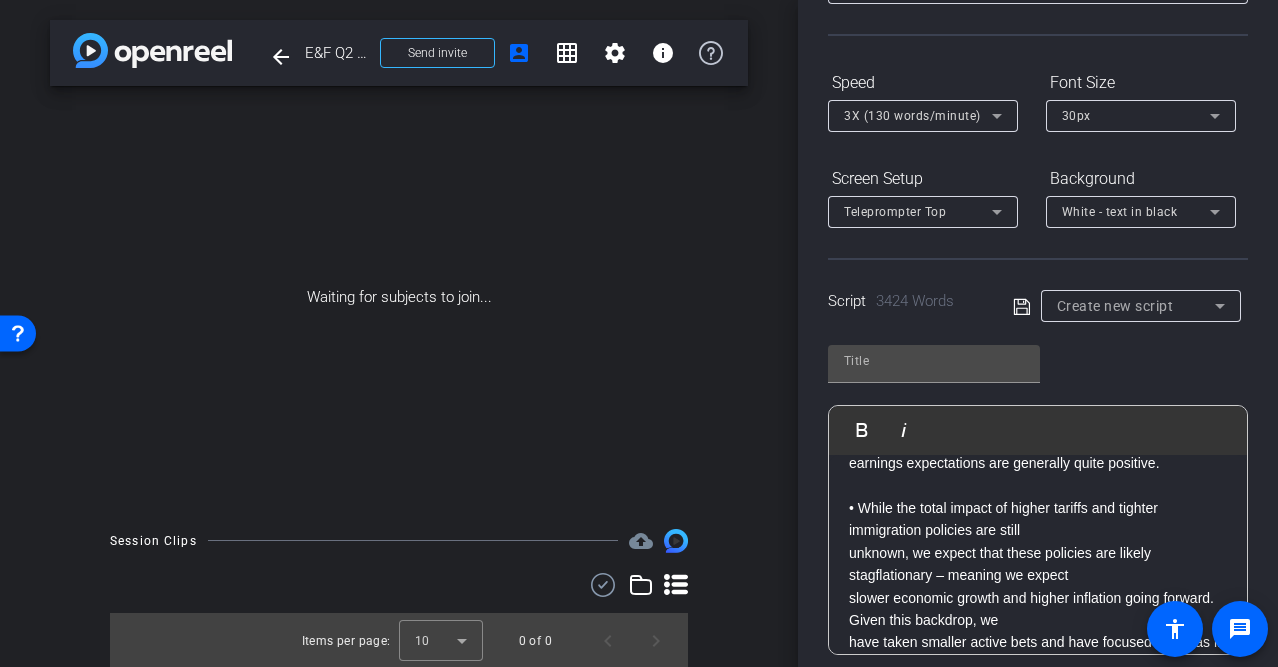 scroll, scrollTop: 586, scrollLeft: 0, axis: vertical 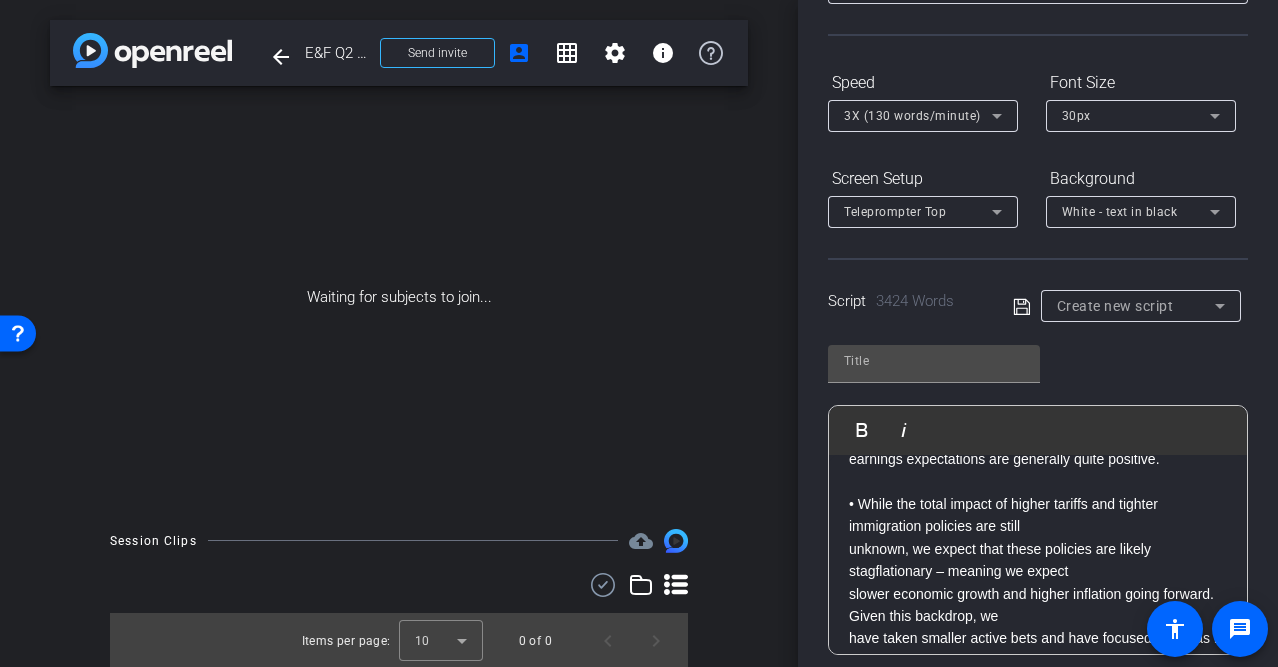 click on "Hi, I’m [FIRST] [LAST], a portfolio manager within Fidelity’s OCIO investment team. In case you missed our latest webinar, here is a quick recap of our Q2 2025 Nonprofit OCIO portfolio review and market outlook: • Despite a volatile start to the quarter, our nonprofit OCIO composite delivered strong returns during 2Q – generating a net return of +7.8% during quarter. • Zooming out a bit… When compared against many nonprofits’ CPI+5% returnobjective, our composite’s 12 month net return of +12.6% compares favorably against nonprofit’s annual spending goal (adjusted for inflation). We measure this using CPI +5%, which over the last 12-month would have translated into a return of +7.8% return. • Gains during the second quarter and 1-year period have been broad-based across many asset classes, with our strategic allocation to global equities driving the majority of return. Our active asset allocation tilts also added to return, helped by our overweights to gold and international equities. Report" 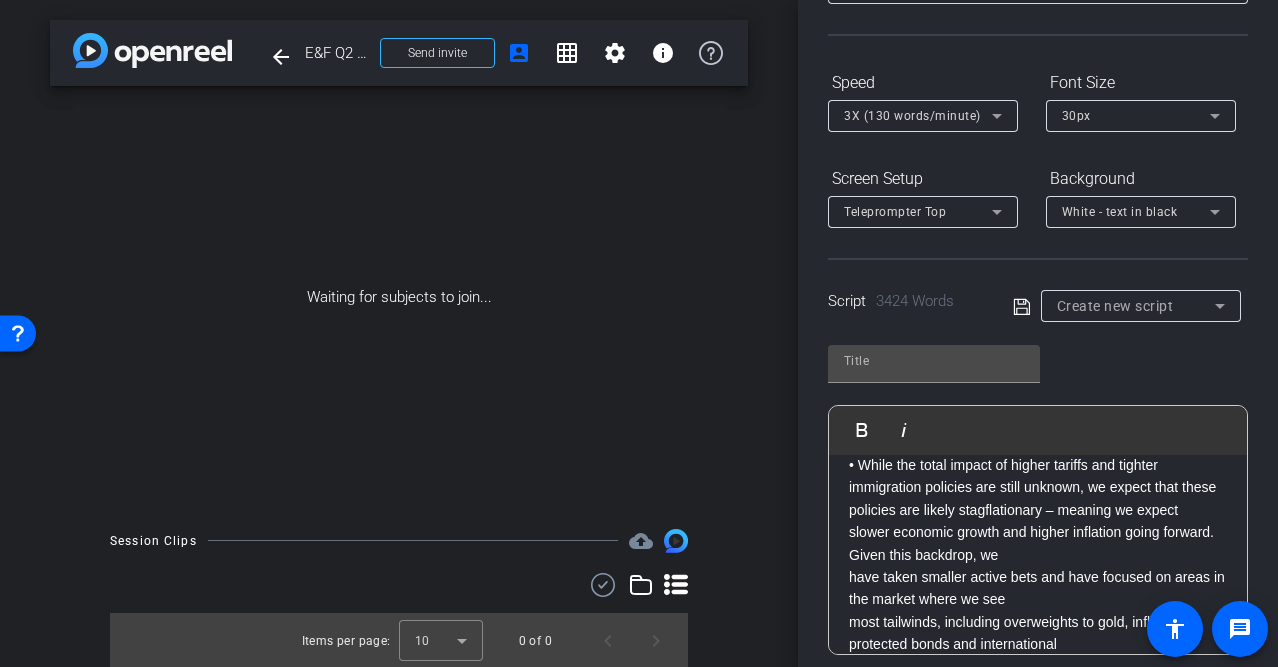 scroll, scrollTop: 627, scrollLeft: 0, axis: vertical 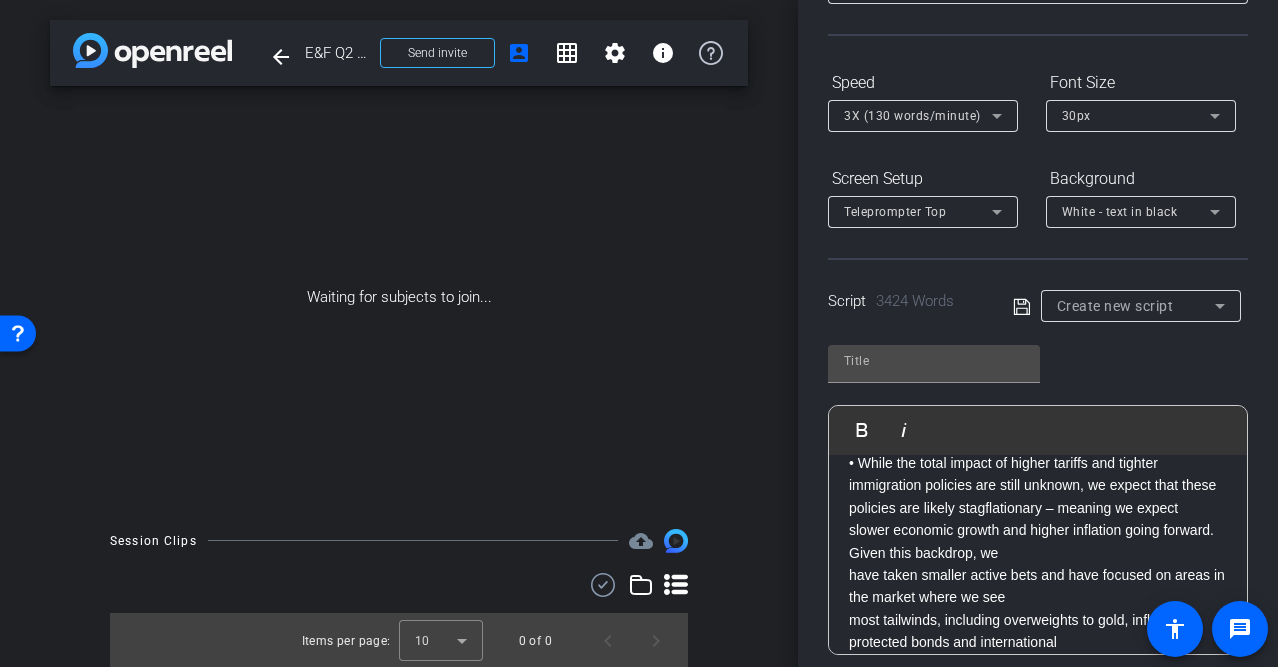 click on "have taken smaller active bets and have focused on areas in the market where we see" 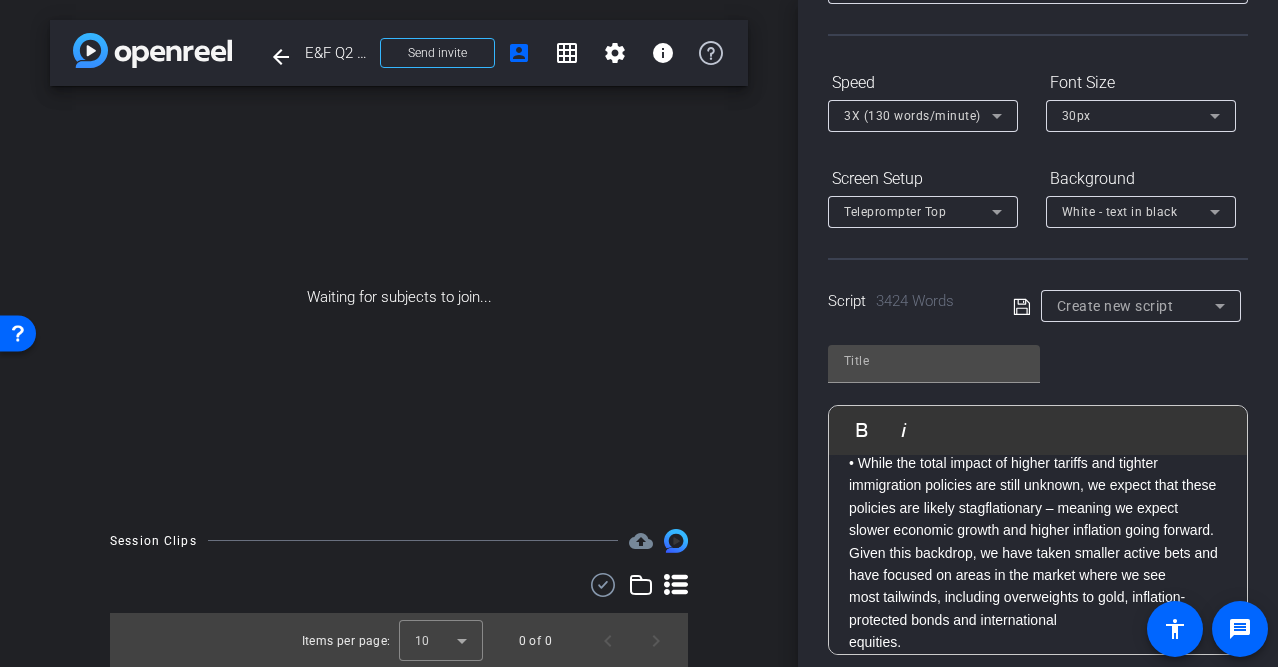 scroll, scrollTop: 692, scrollLeft: 0, axis: vertical 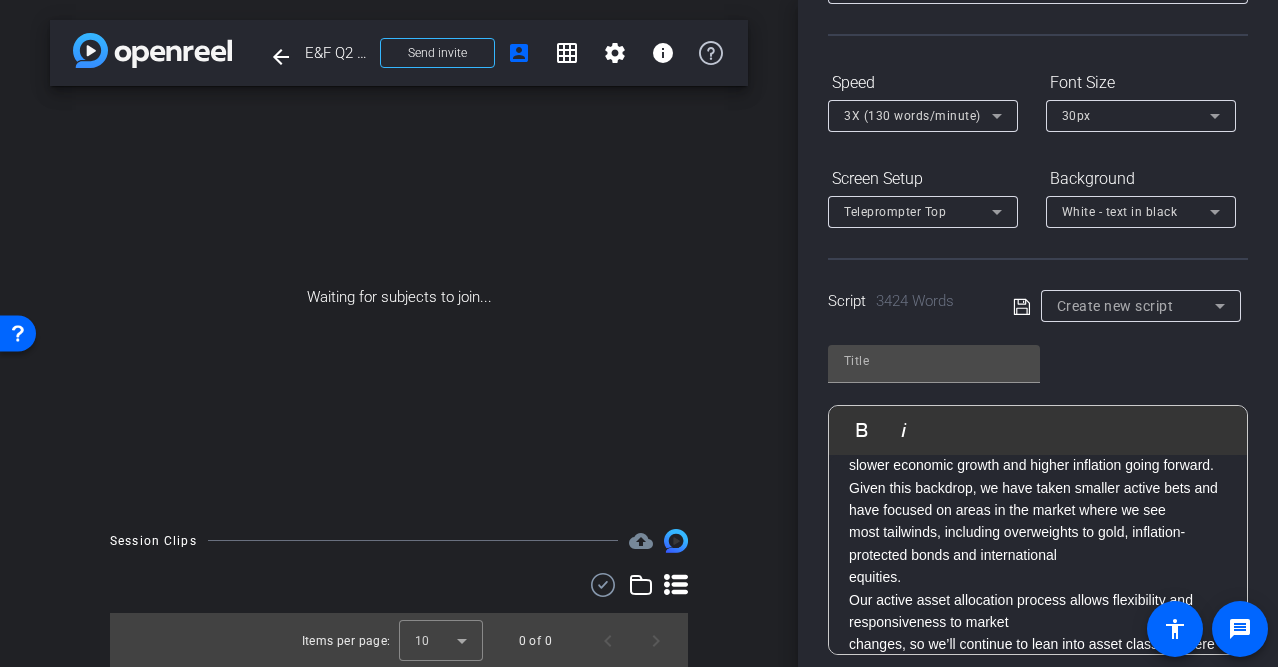 click on "most tailwinds, including overweights to gold, inflation-protected bonds and international" 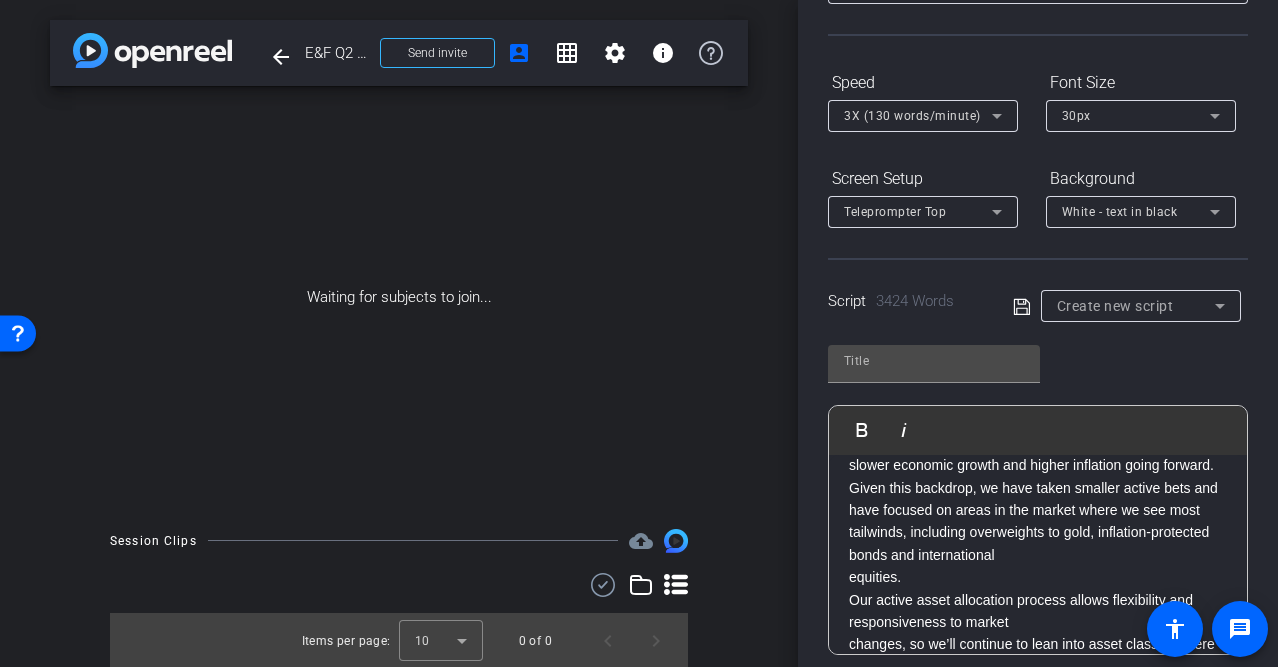 click on "equities." 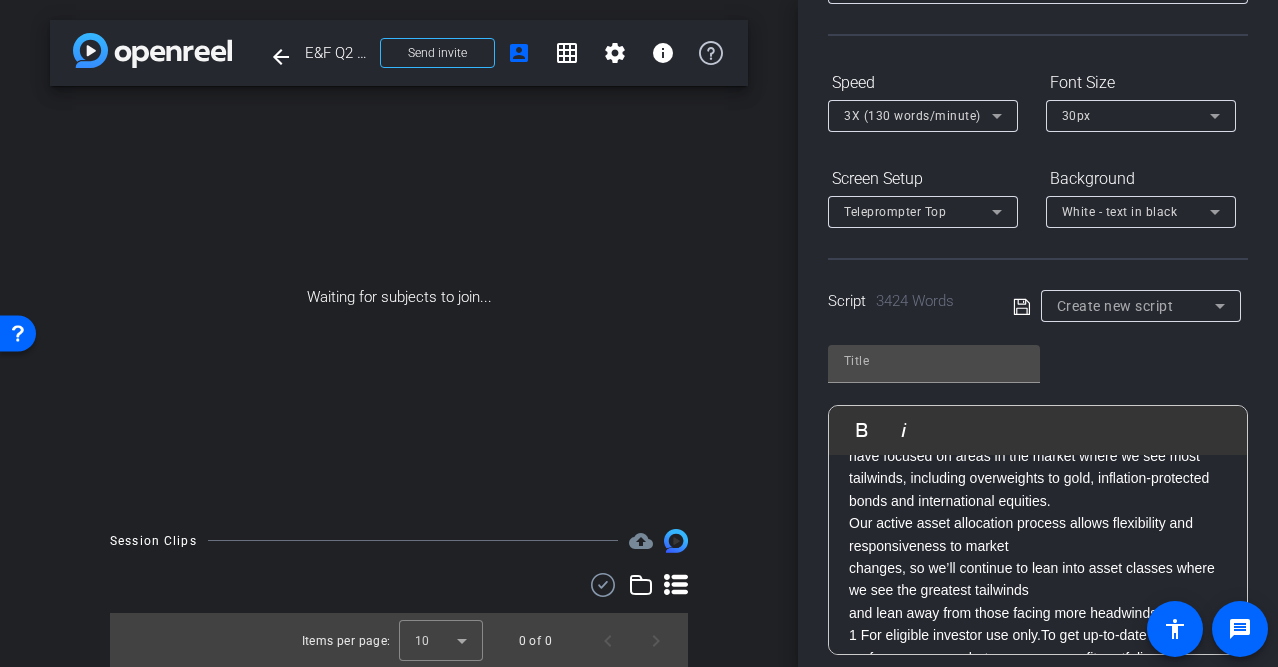 scroll, scrollTop: 773, scrollLeft: 0, axis: vertical 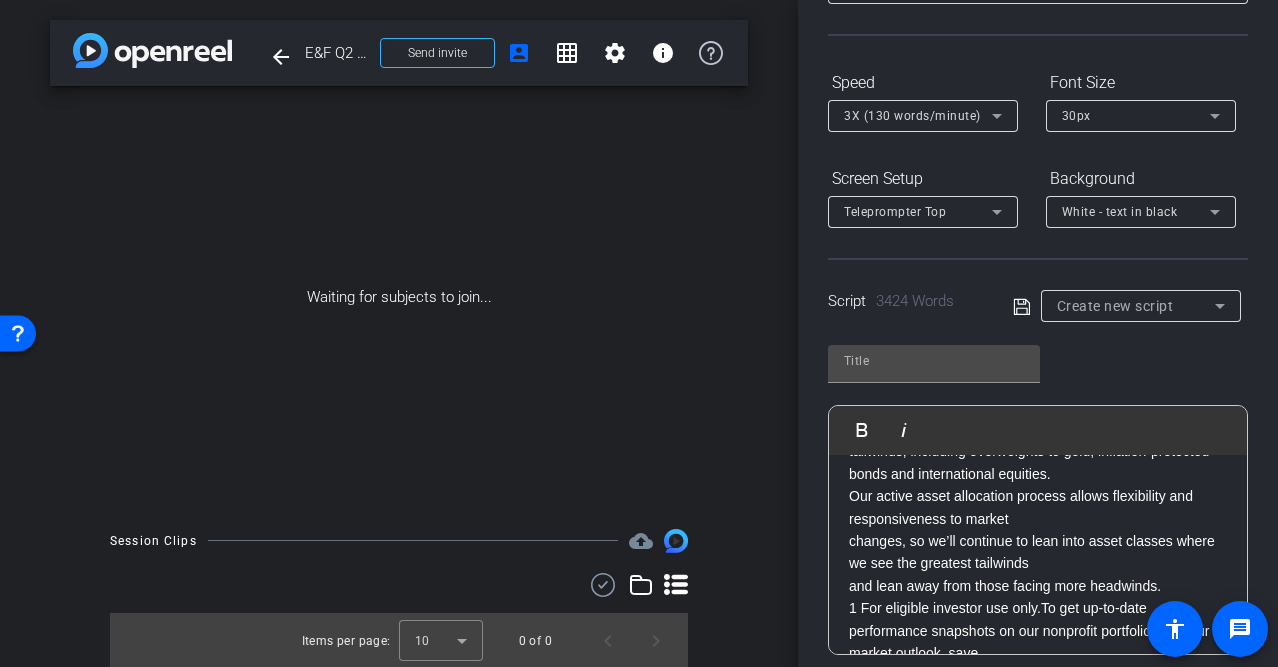 click on "changes, so we’ll continue to lean into asset classes where we see the greatest tailwinds" 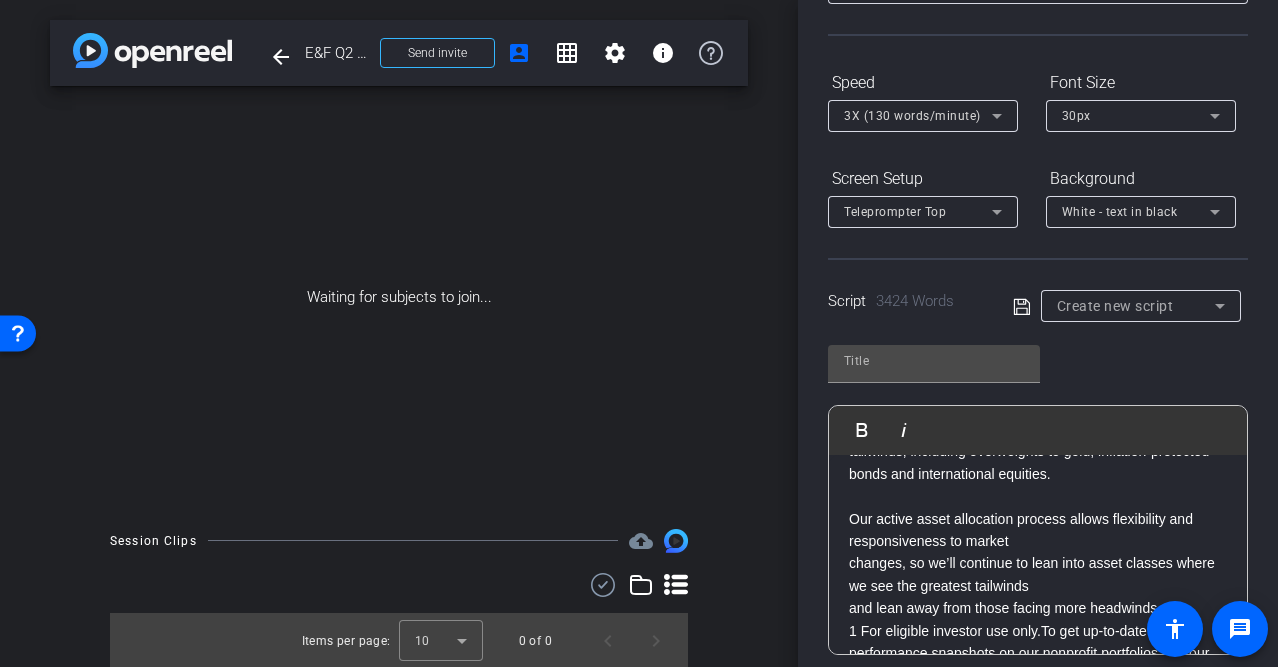 scroll, scrollTop: 800, scrollLeft: 0, axis: vertical 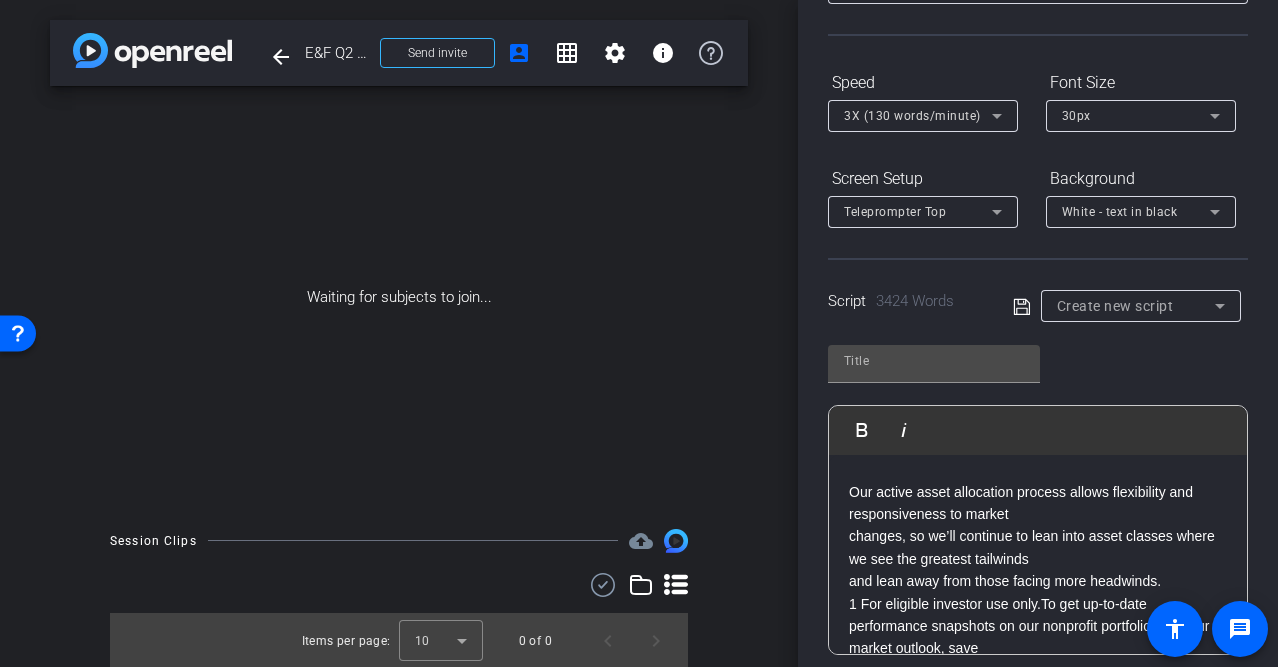 click on "Hi, I’m [FIRST] [LAST], a portfolio manager within Fidelity’s OCIO investment team. In case you missed our latest webinar, here is a quick recap of our Q2 2025 Nonprofit OCIO portfolio review and market outlook: • Despite a volatile start to the quarter, our nonprofit OCIO composite delivered strong returns during 2Q – generating a net return of +7.8% during quarter. • Zooming out a bit… When compared against many nonprofits’ CPI+5% returnobjective, our composite’s 12 month net return of +12.6% compares favorably against nonprofit’s annual spending goal (adjusted for inflation). We measure this using CPI +5%, which over the last 12-month would have translated into a return of +7.8% return. • Gains during the second quarter and 1-year period have been broad-based across many asset classes, with our strategic allocation to global equities driving the majority of return. Our active asset allocation tilts also added to return, helped by our overweights to gold and international equities. Report" 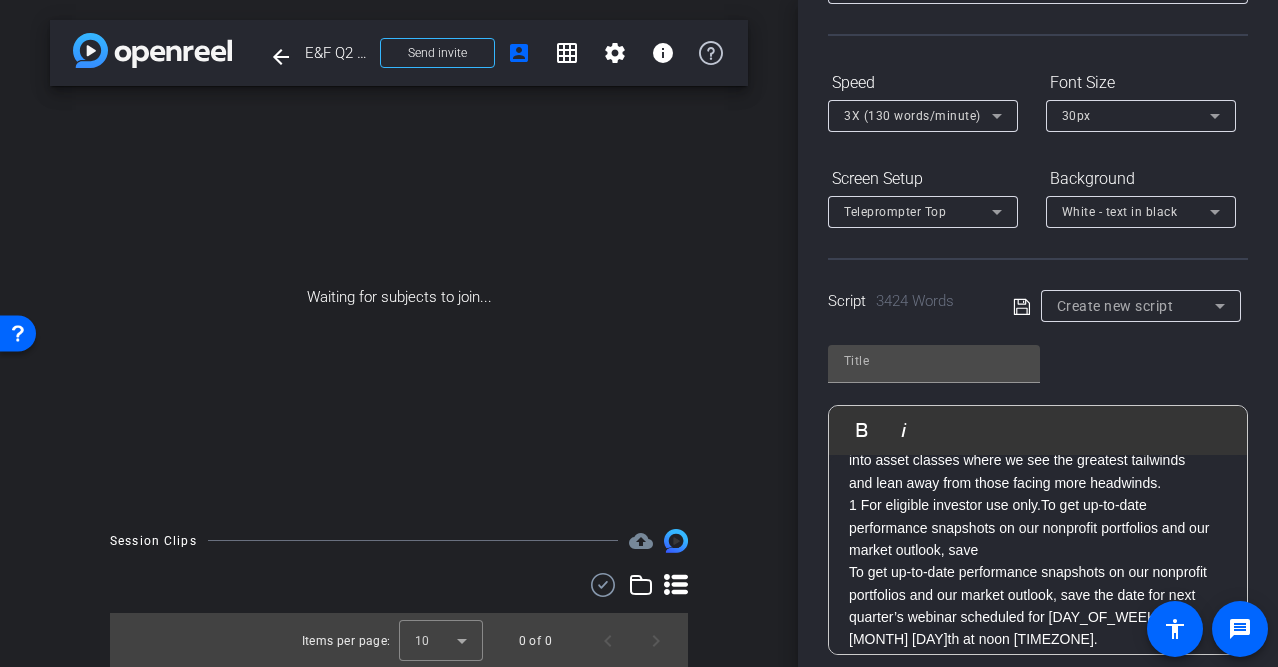 scroll, scrollTop: 895, scrollLeft: 0, axis: vertical 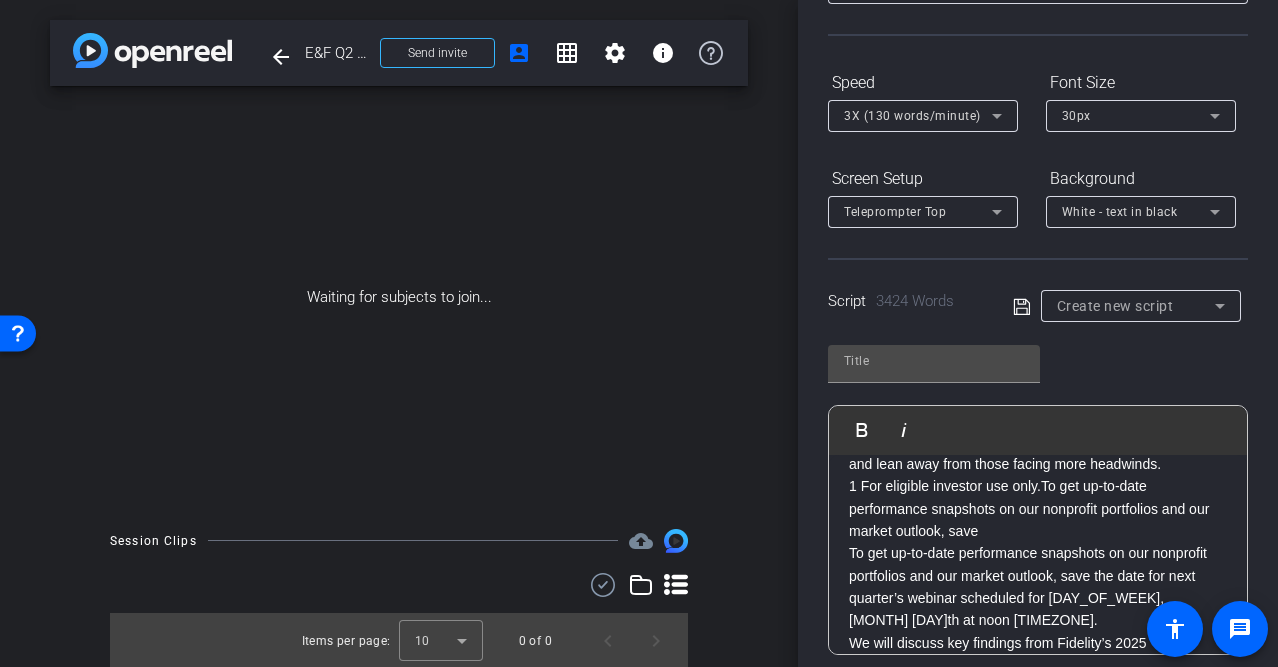 click on "To get up-to-date performance snapshots on our nonprofit portfolios and our market outlook, save the date for next quarter’s webinar scheduled for [DAY_OF_WEEK], [MONTH] [DAY]th at noon [TIMEZONE]." 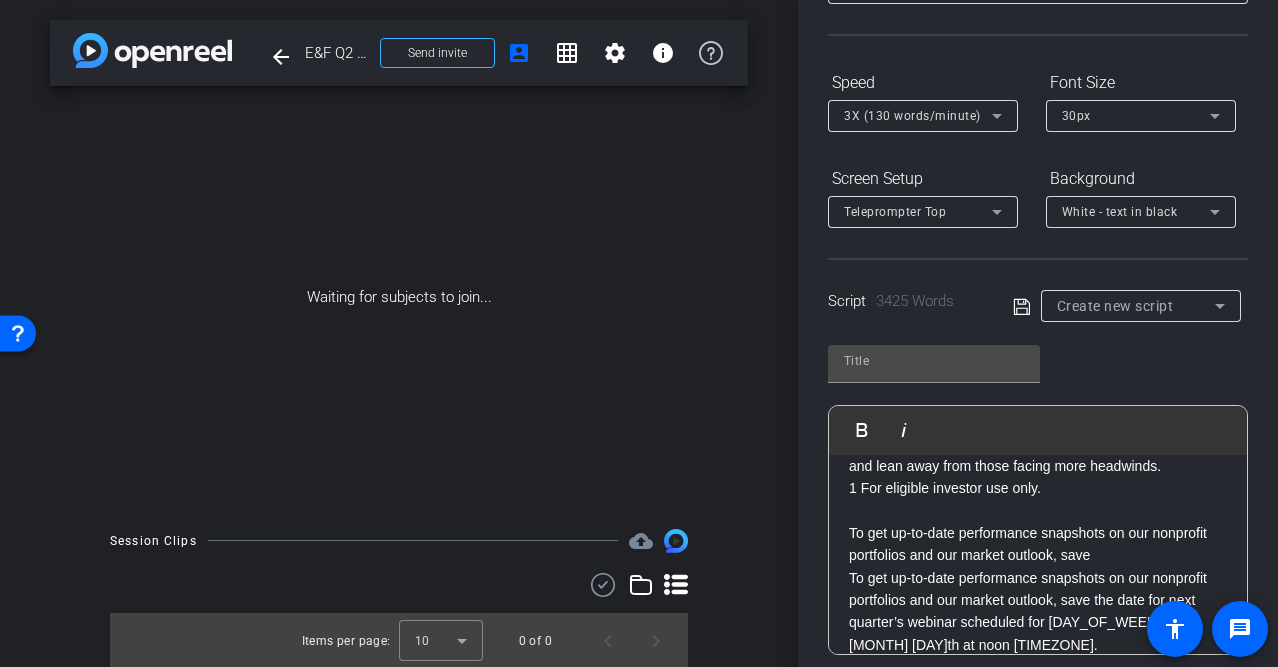 scroll, scrollTop: 895, scrollLeft: 0, axis: vertical 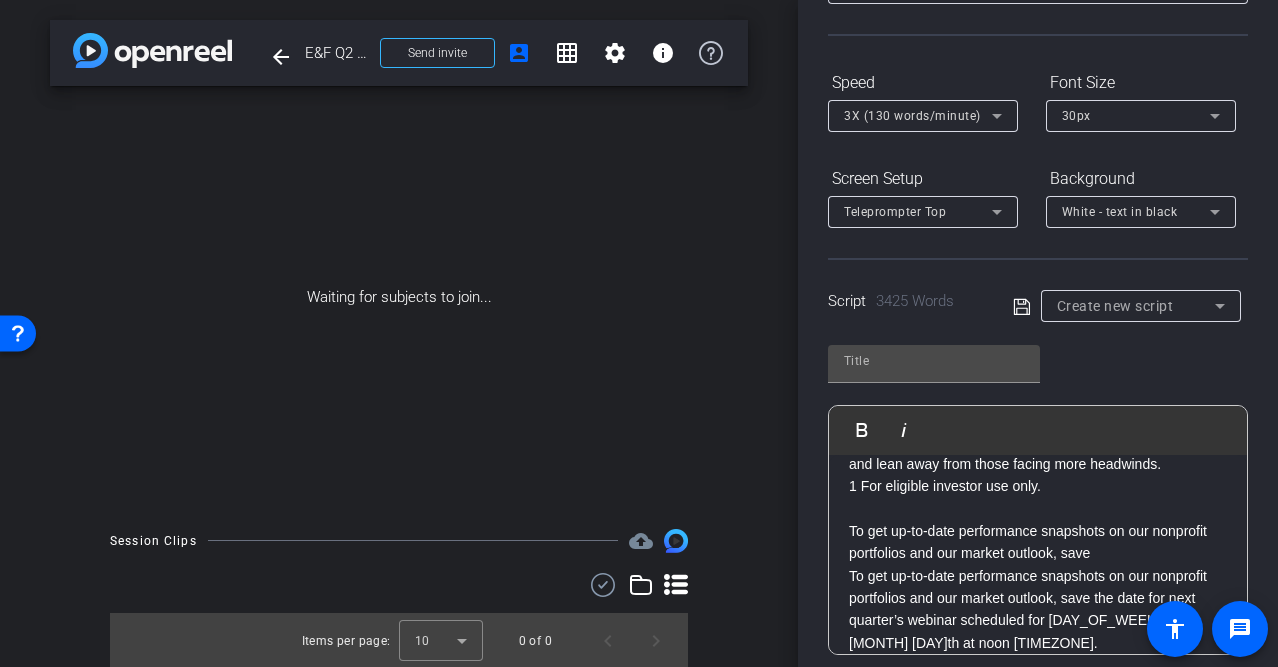 click on "Hi, I’m [FIRST] [LAST], a portfolio manager within Fidelity’s OCIO investment team. In case you missed our latest webinar, here is a quick recap of our Q2 2025 Nonprofit OCIO portfolio review and market outlook: • Despite a volatile start to the quarter, our nonprofit OCIO composite delivered strong returns during 2Q – generating a net return of +7.8% during quarter. • Zooming out a bit… When compared against many nonprofits’ CPI+5% returnobjective, our composite’s 12 month net return of +12.6% compares favorably against nonprofit’s annual spending goal (adjusted for inflation). We measure this using CPI +5%, which over the last 12-month would have translated into a return of +7.8% return. • Gains during the second quarter and 1-year period have been broad-based across many asset classes, with our strategic allocation to global equities driving the majority of return. Our active asset allocation tilts also added to return, helped by our overweights to gold and international equities. Report" 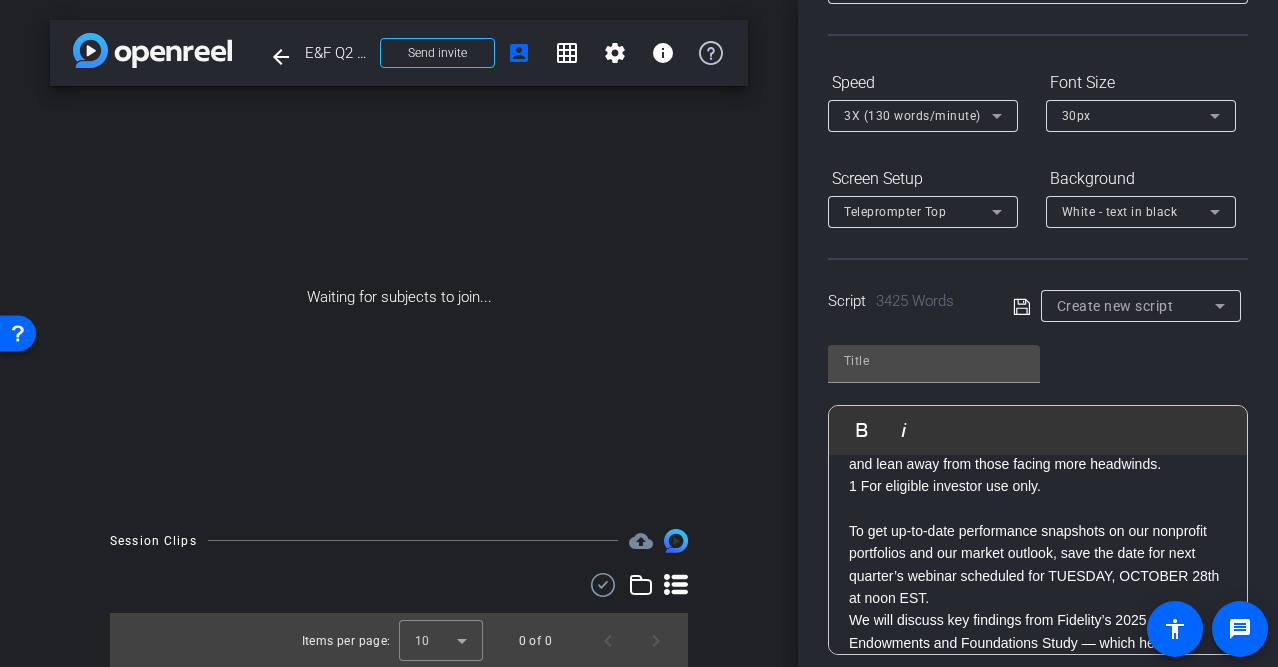scroll, scrollTop: 972, scrollLeft: 0, axis: vertical 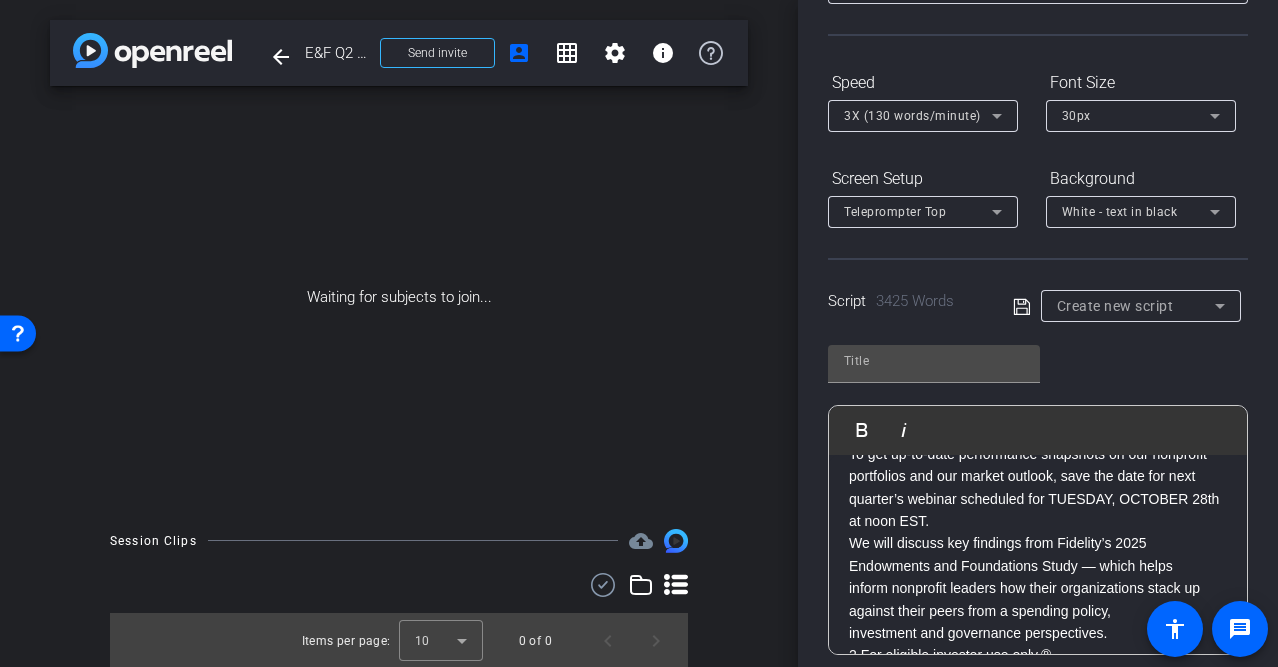 click on "To get up-to-date performance snapshots on our nonprofit portfolios and our market outlook, save the date for next quarter’s webinar scheduled for TUESDAY, OCTOBER 28th at noon EST." 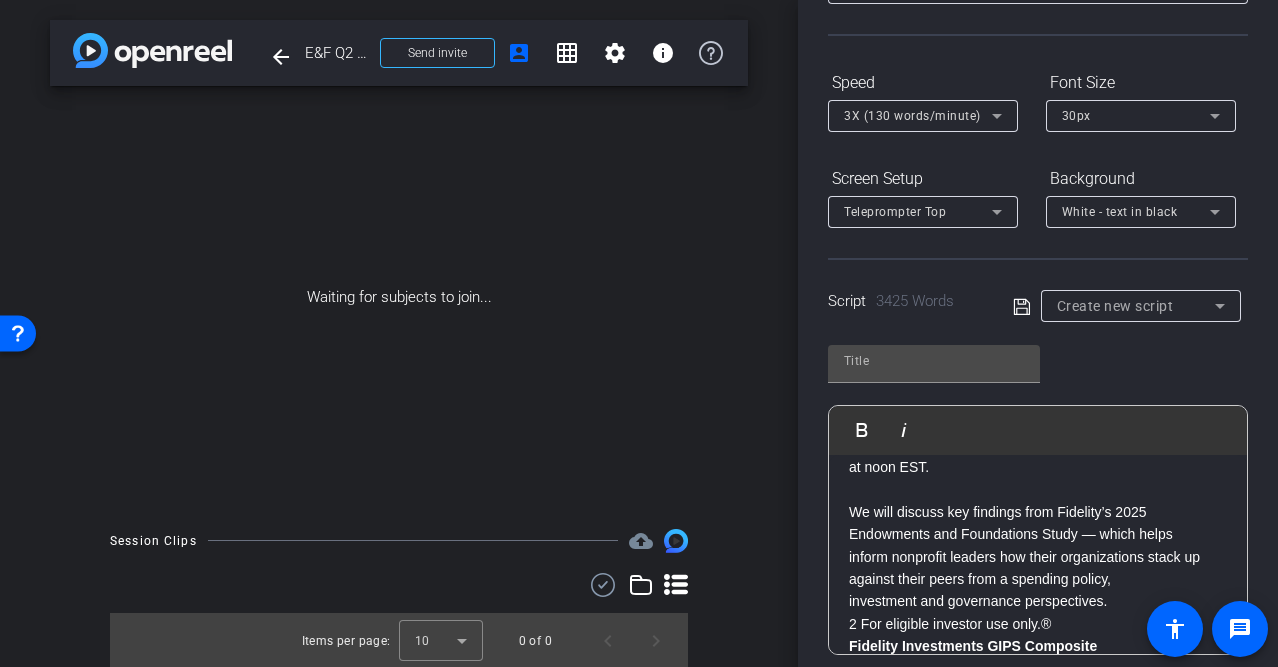 scroll, scrollTop: 1049, scrollLeft: 0, axis: vertical 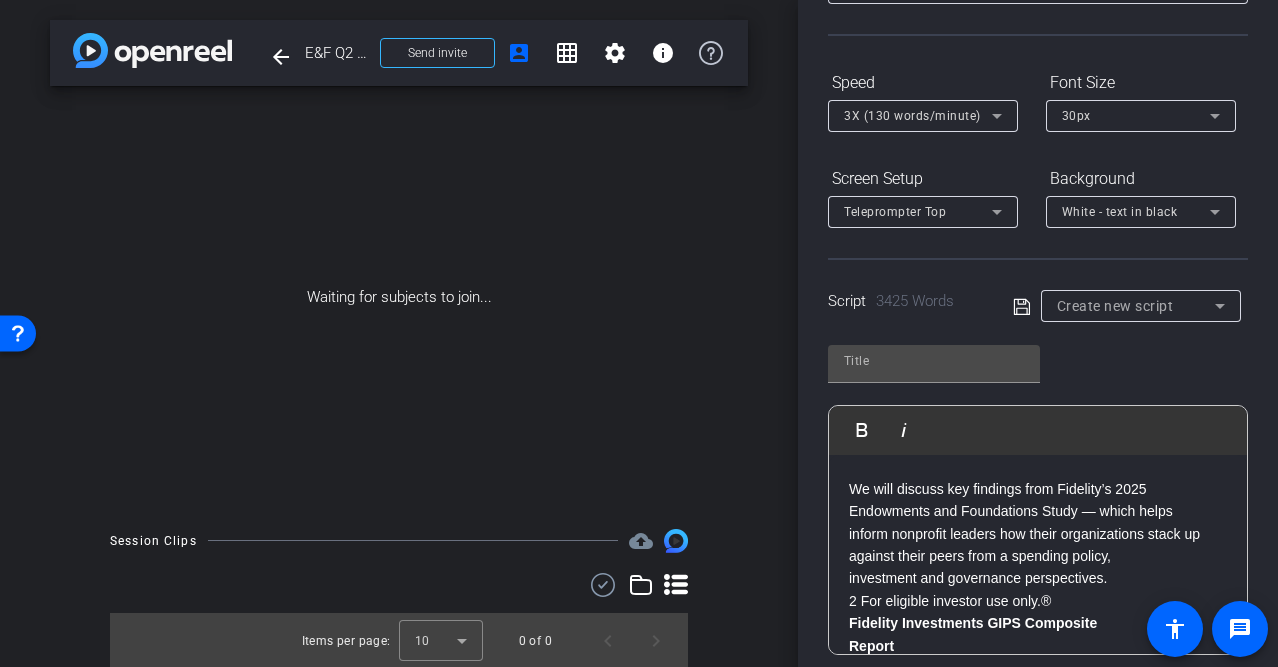 click on "investment and governance perspectives." 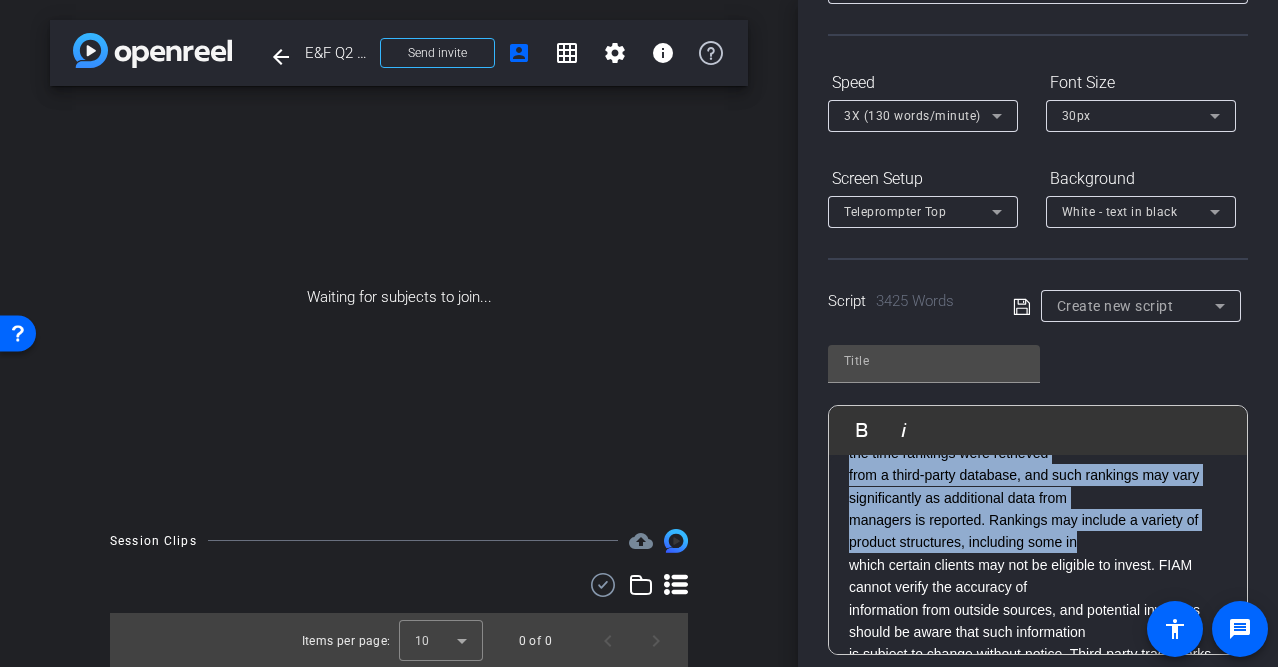 scroll, scrollTop: 11532, scrollLeft: 0, axis: vertical 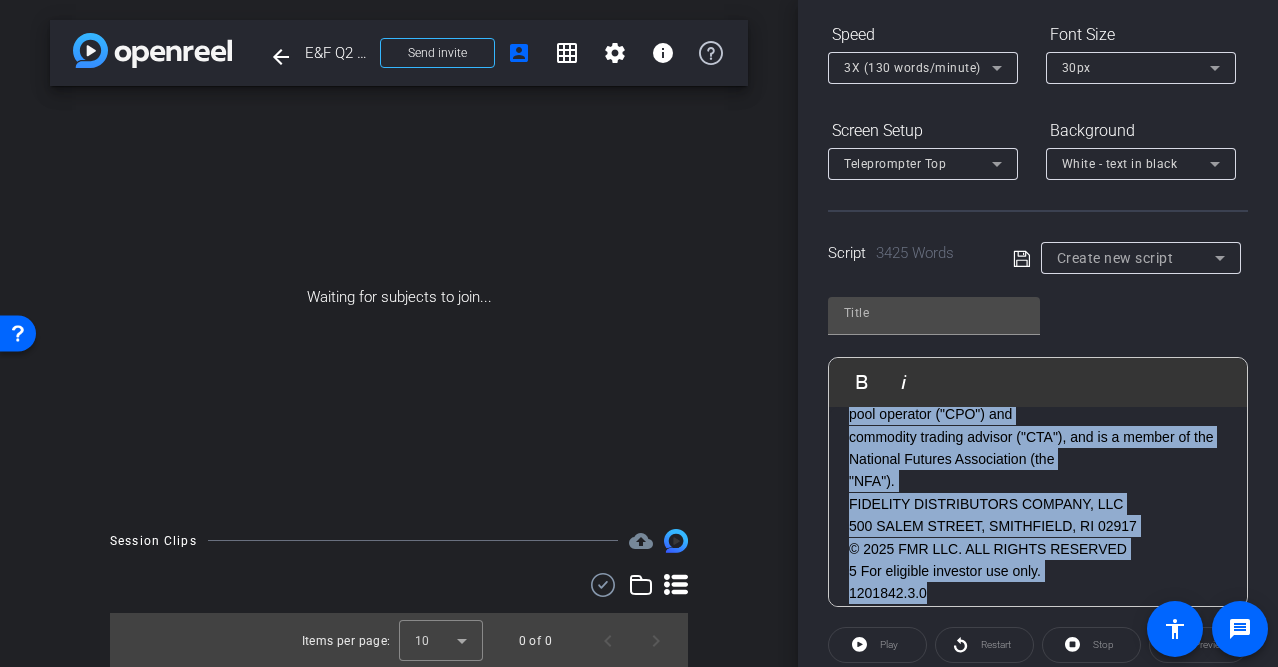 drag, startPoint x: 847, startPoint y: 481, endPoint x: 1117, endPoint y: 660, distance: 323.94598 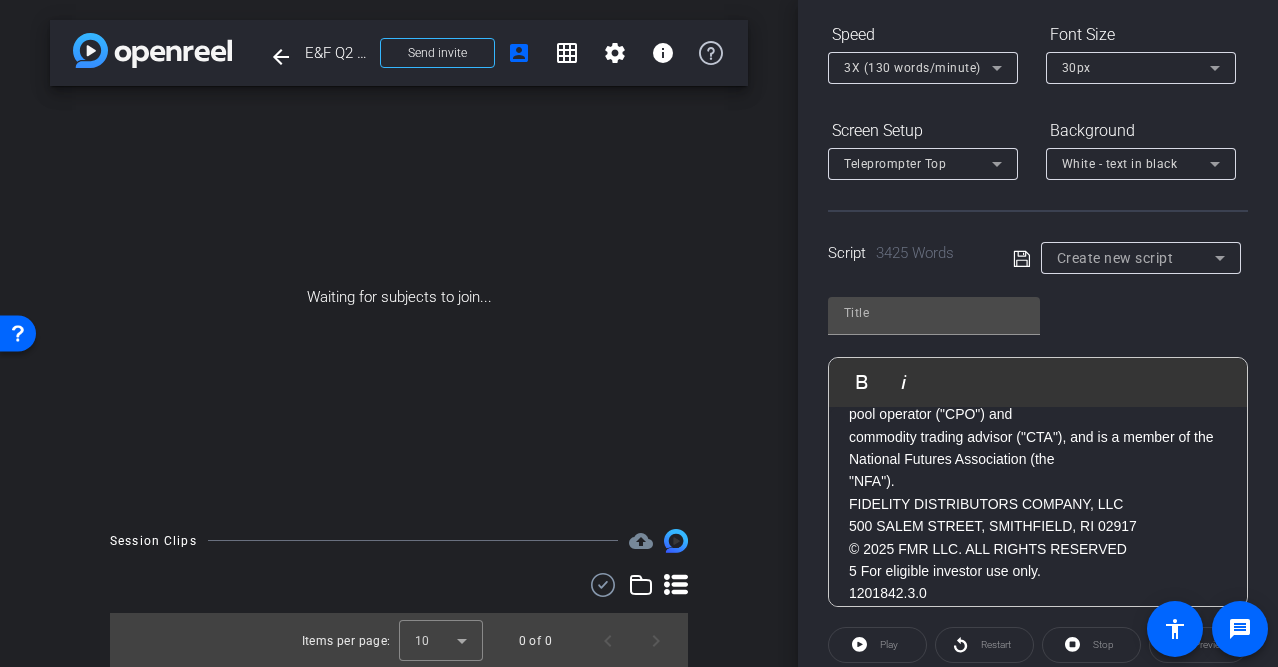 scroll, scrollTop: 1049, scrollLeft: 0, axis: vertical 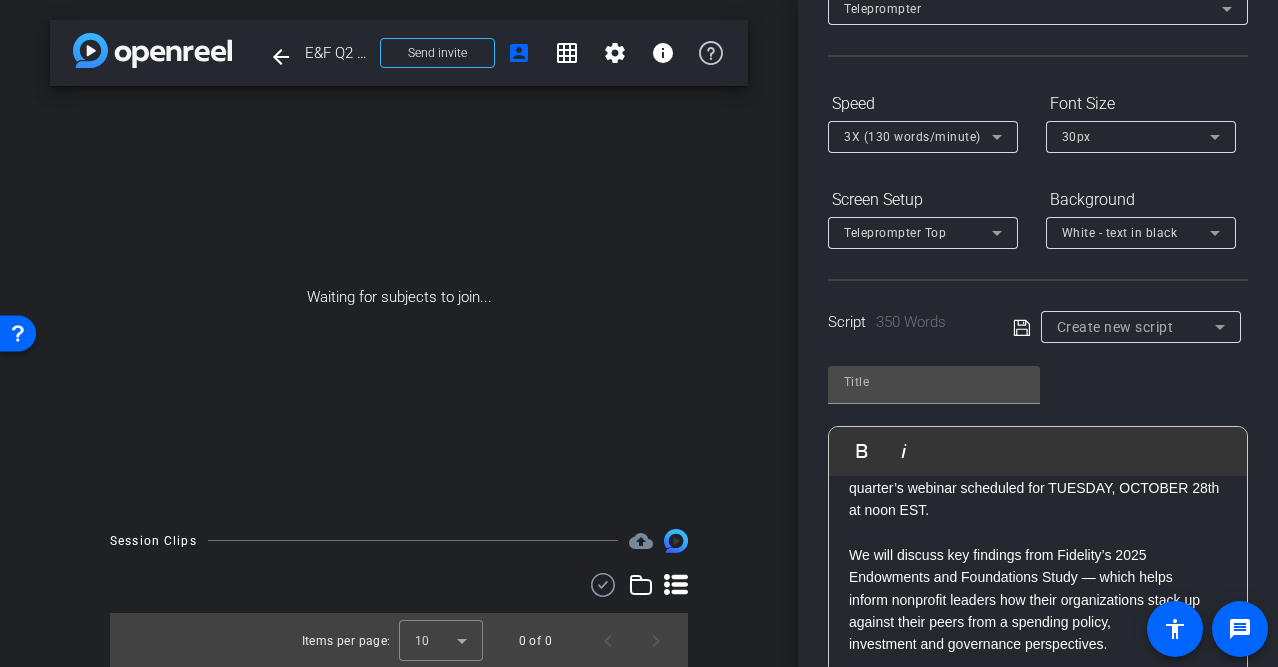 type on "Default title 6408" 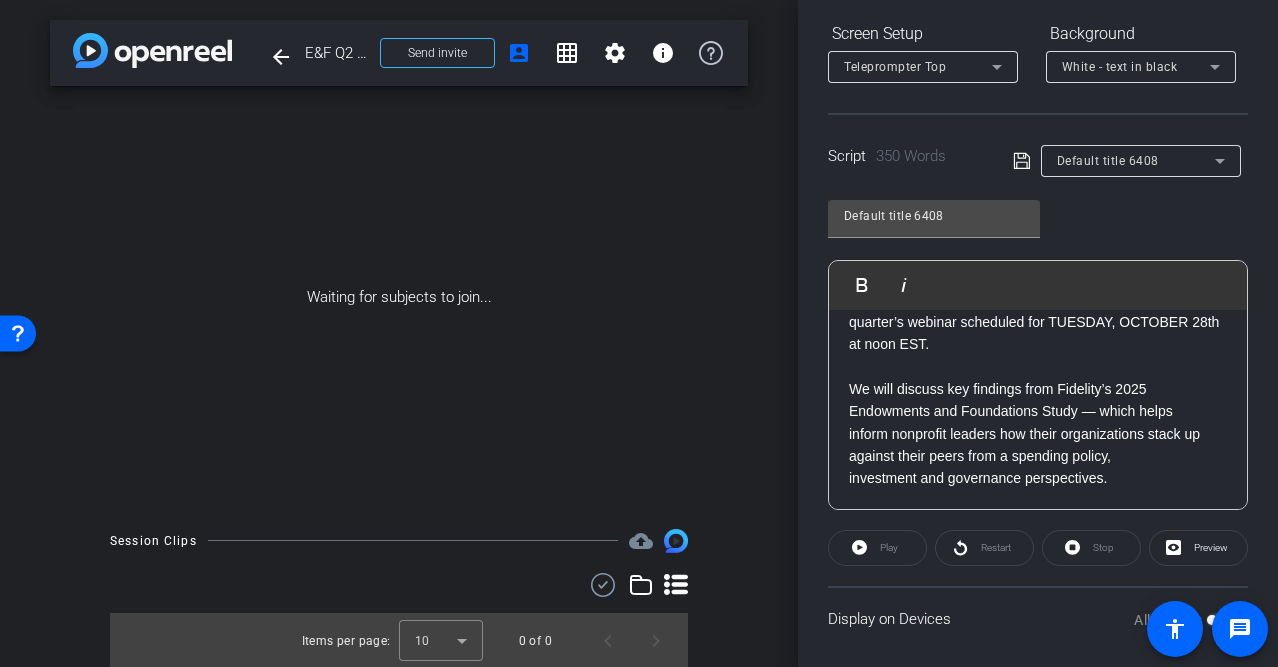 scroll, scrollTop: 318, scrollLeft: 0, axis: vertical 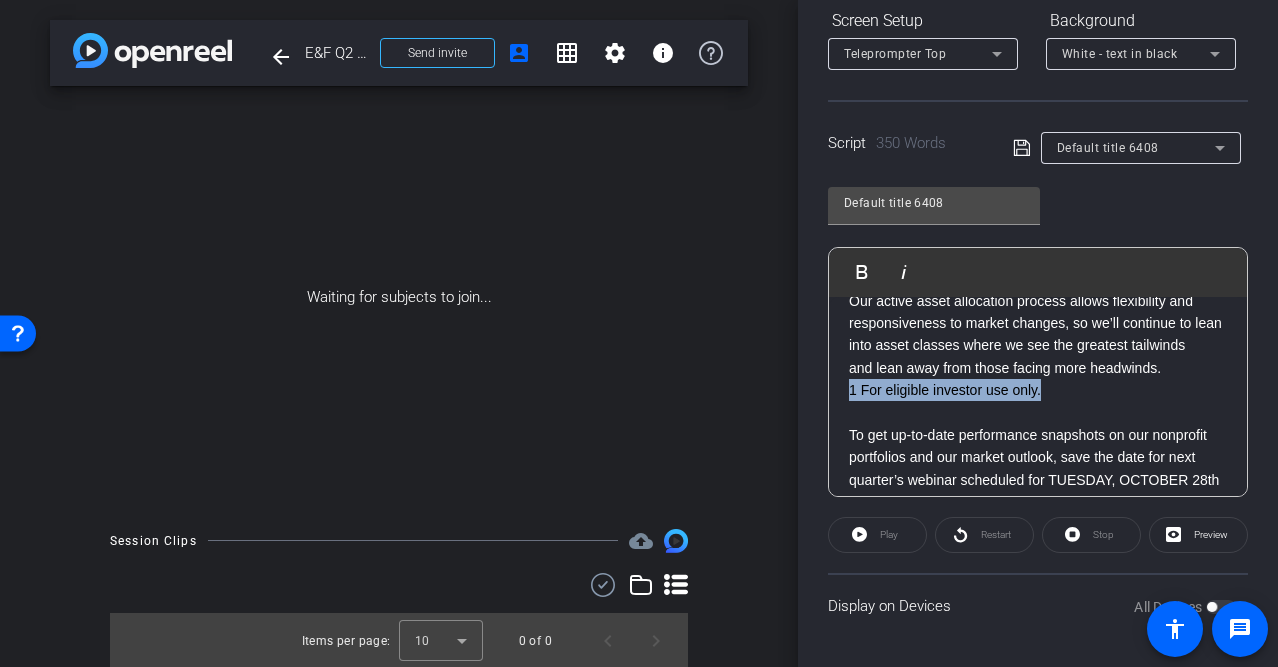 drag, startPoint x: 1054, startPoint y: 388, endPoint x: 839, endPoint y: 398, distance: 215.23244 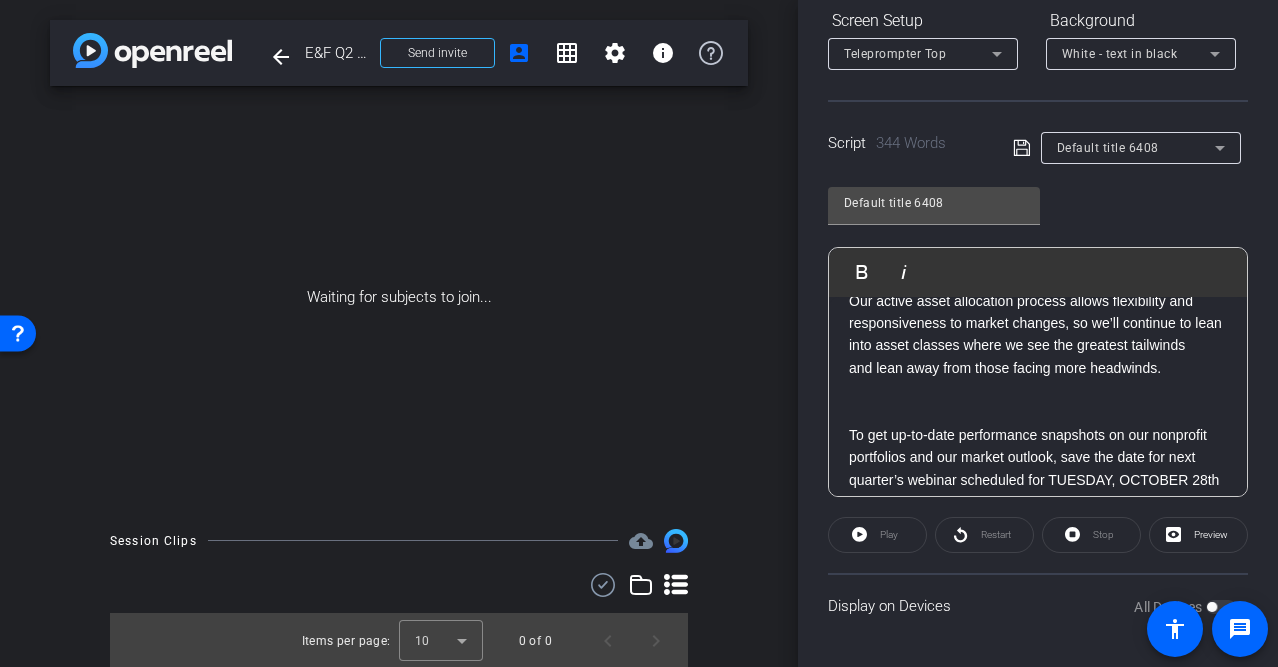 click 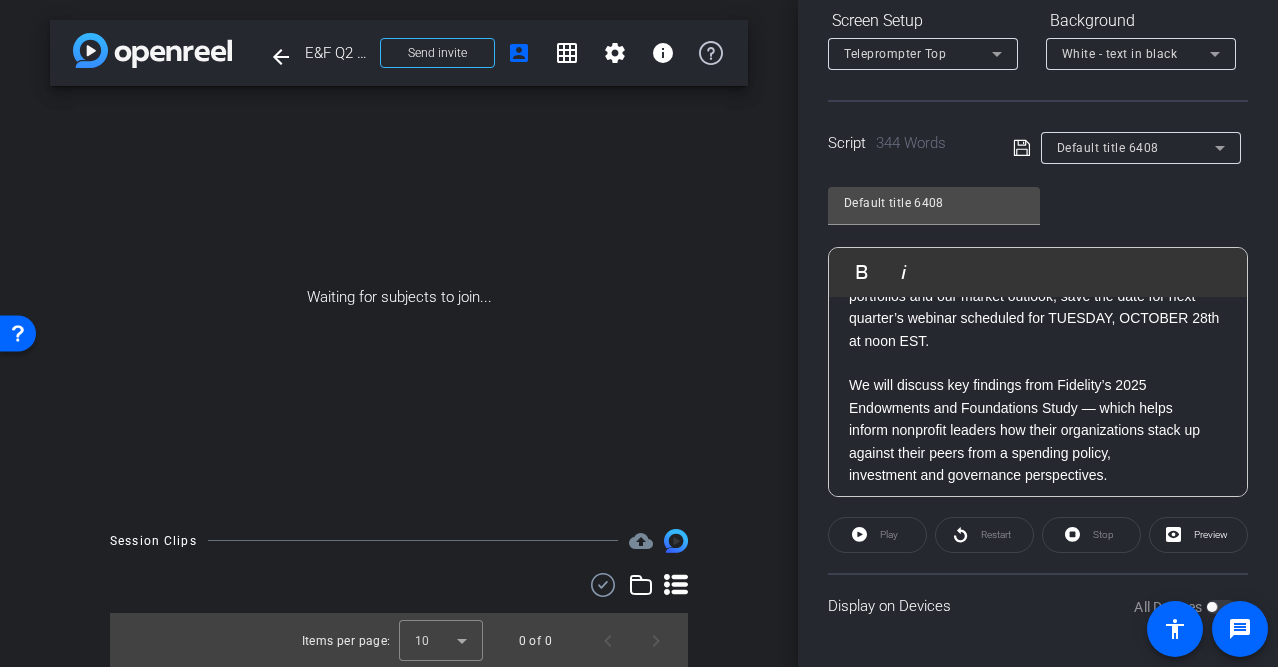 scroll, scrollTop: 982, scrollLeft: 0, axis: vertical 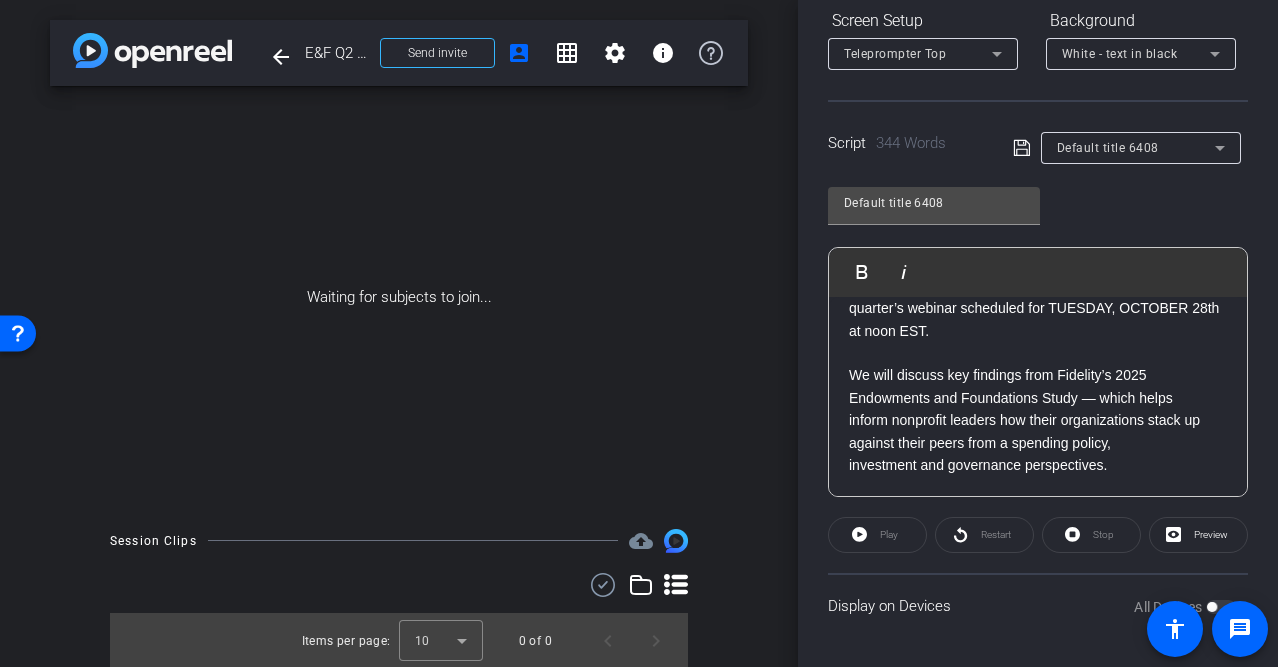 click on "We will discuss key findings from Fidelity’s 2025 Endowments and Foundations Study — which helps" 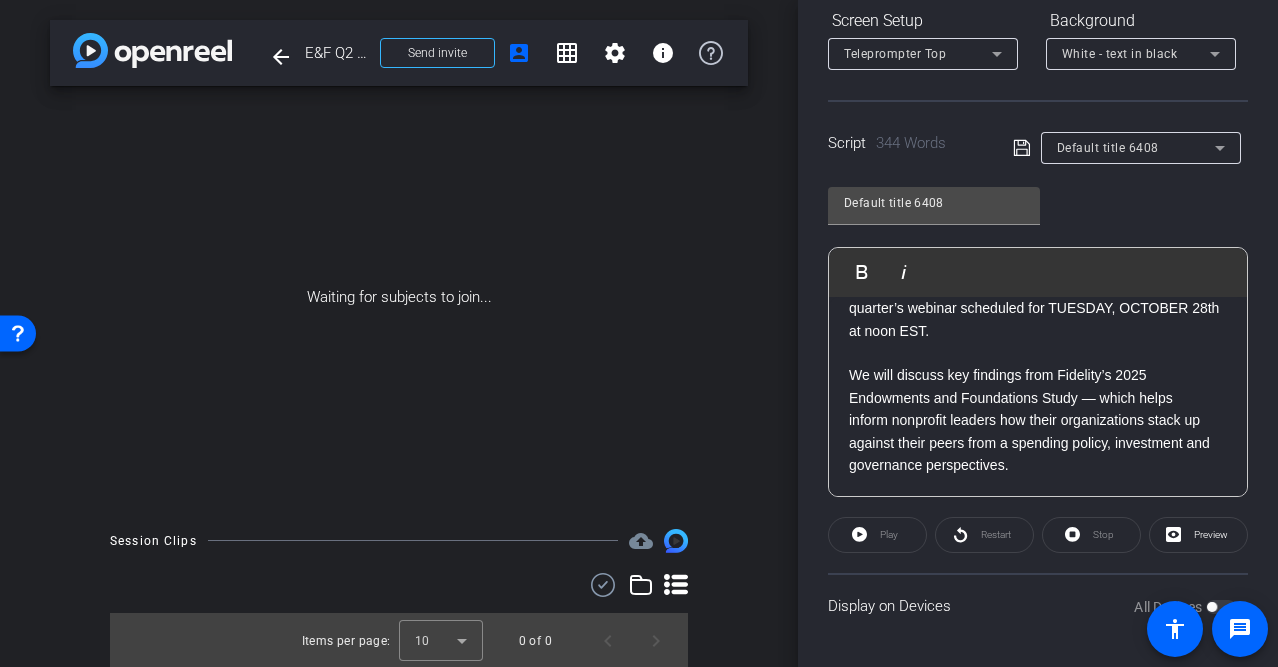click on "Screen Setup" 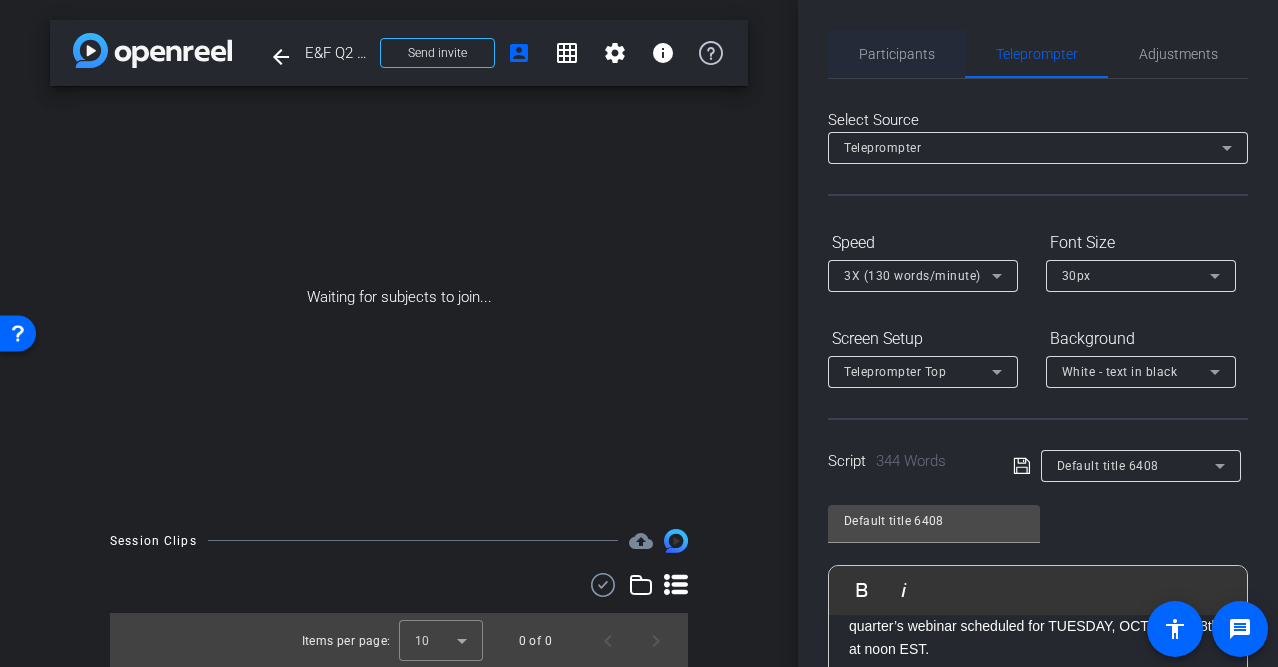 click on "Participants" at bounding box center (897, 54) 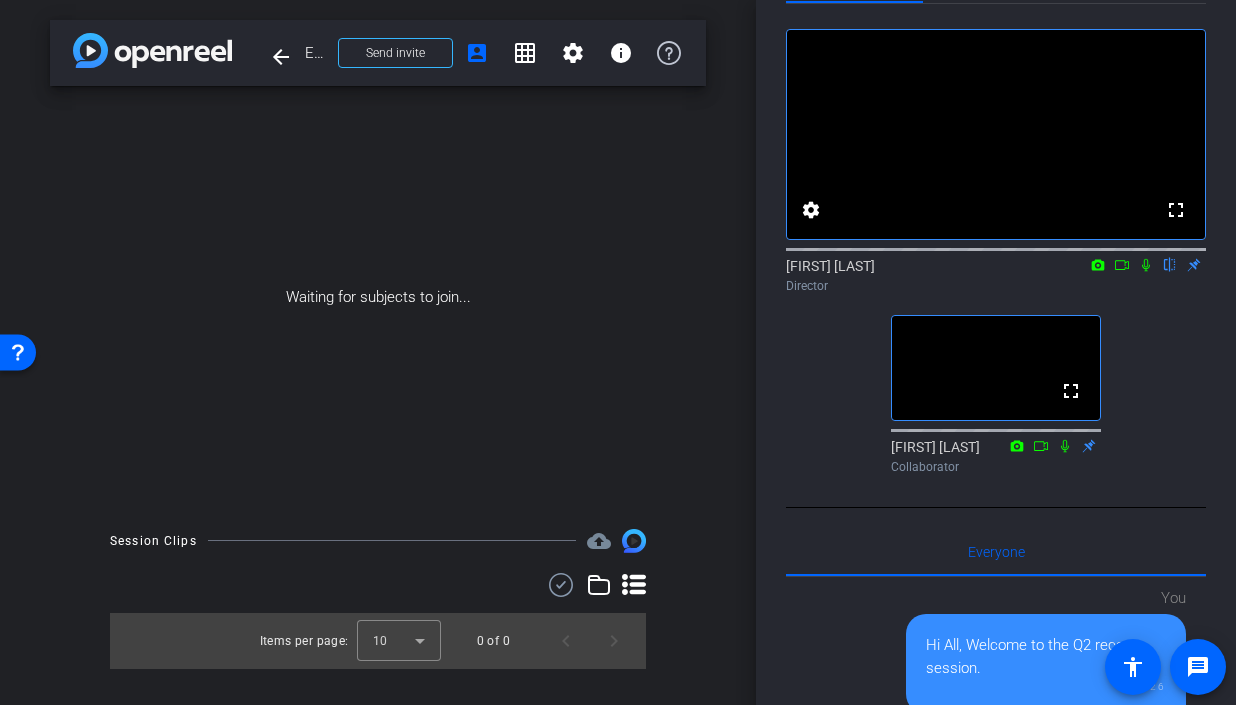 scroll, scrollTop: 0, scrollLeft: 0, axis: both 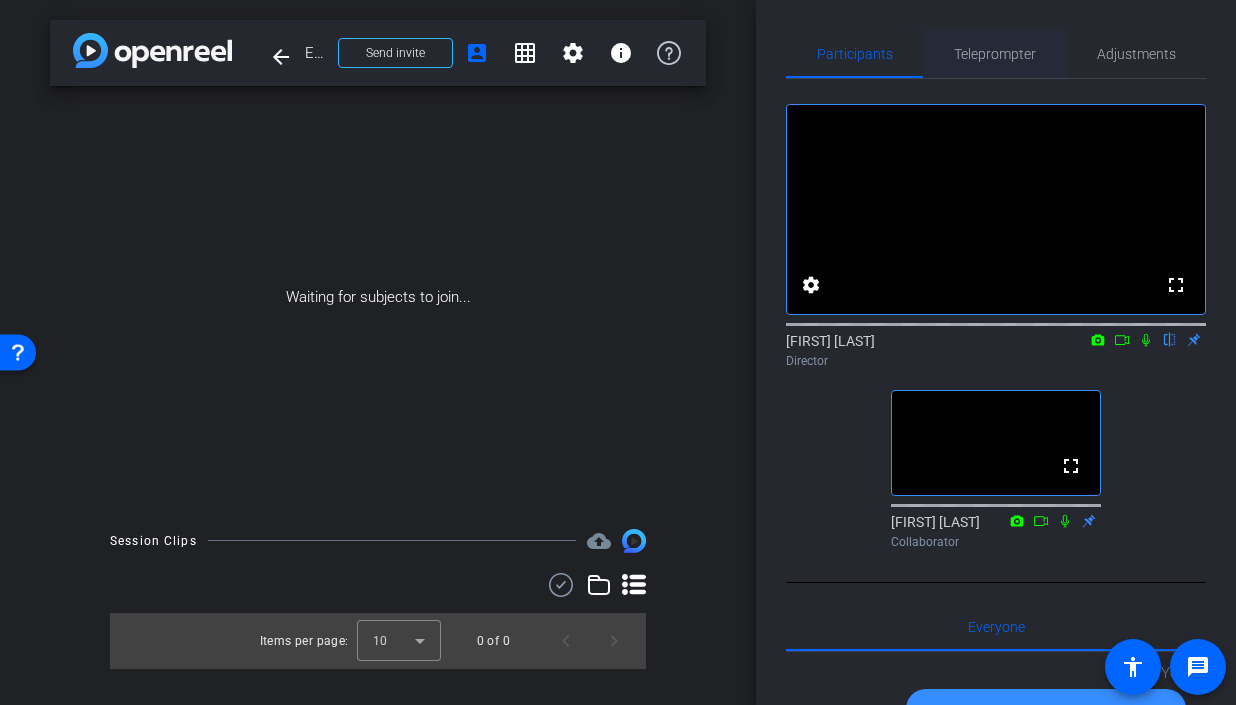 click on "Teleprompter" at bounding box center (995, 54) 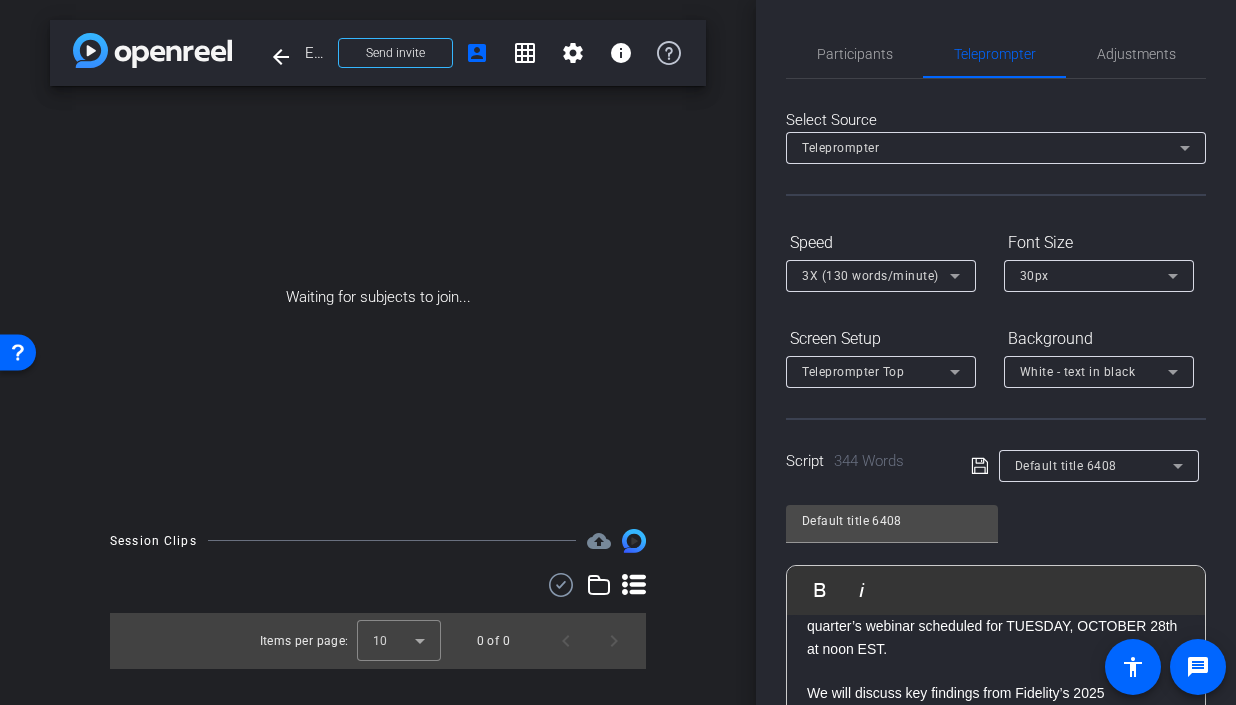 click 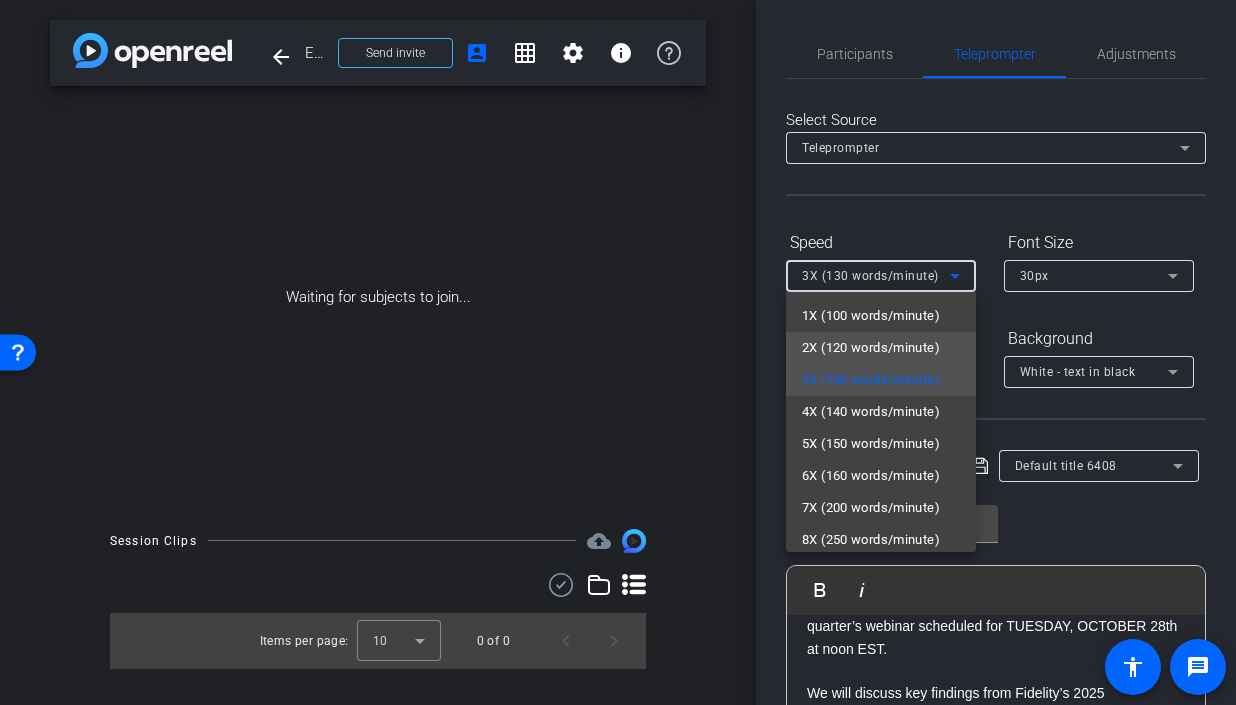 click on "2X (120 words/minute)" at bounding box center (871, 348) 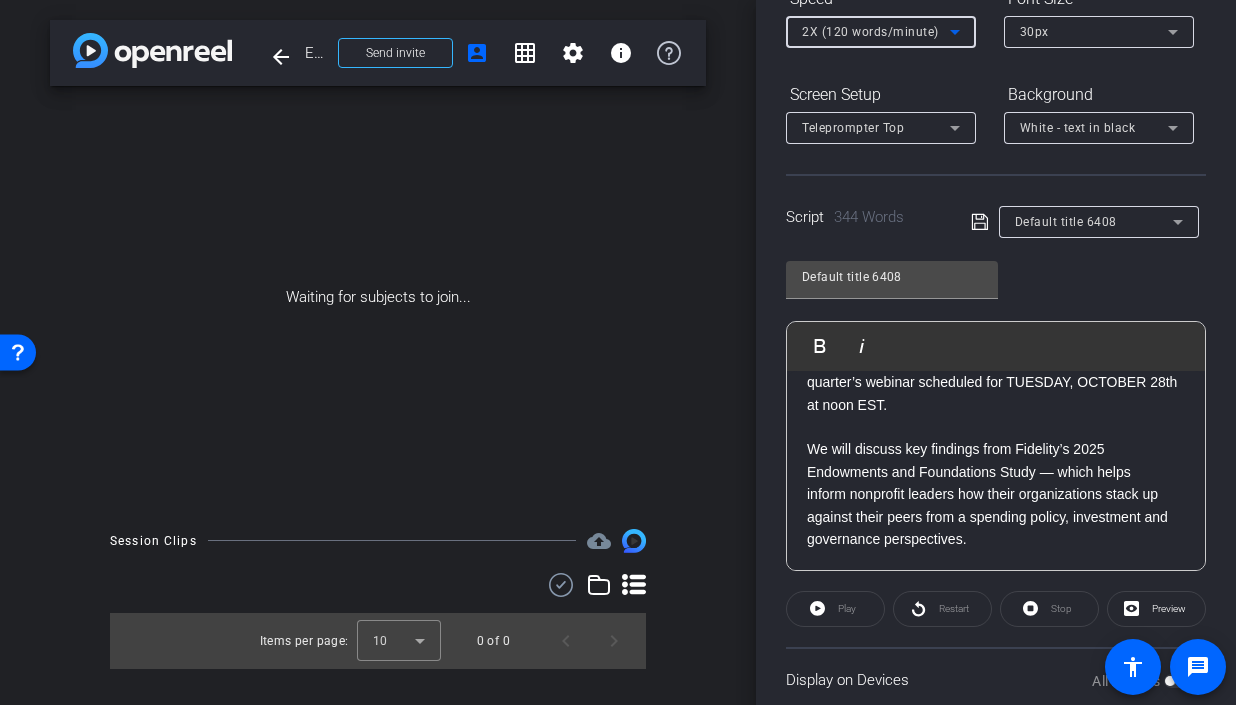 scroll, scrollTop: 280, scrollLeft: 0, axis: vertical 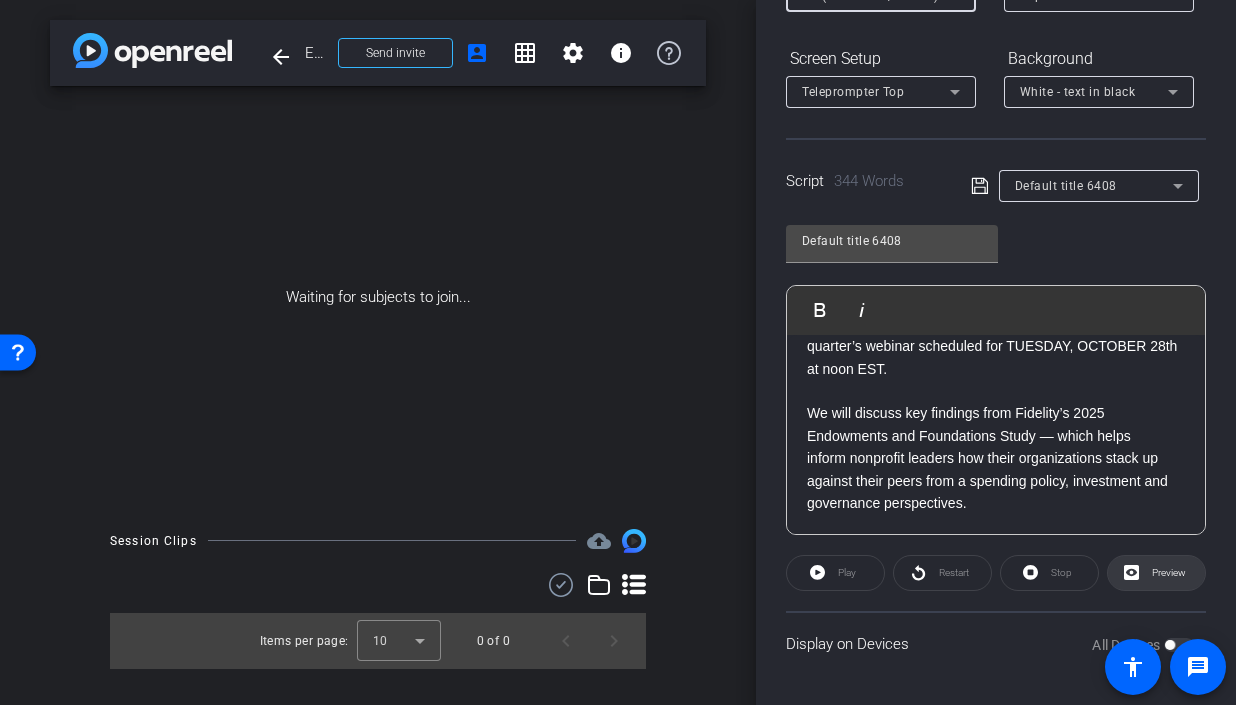click 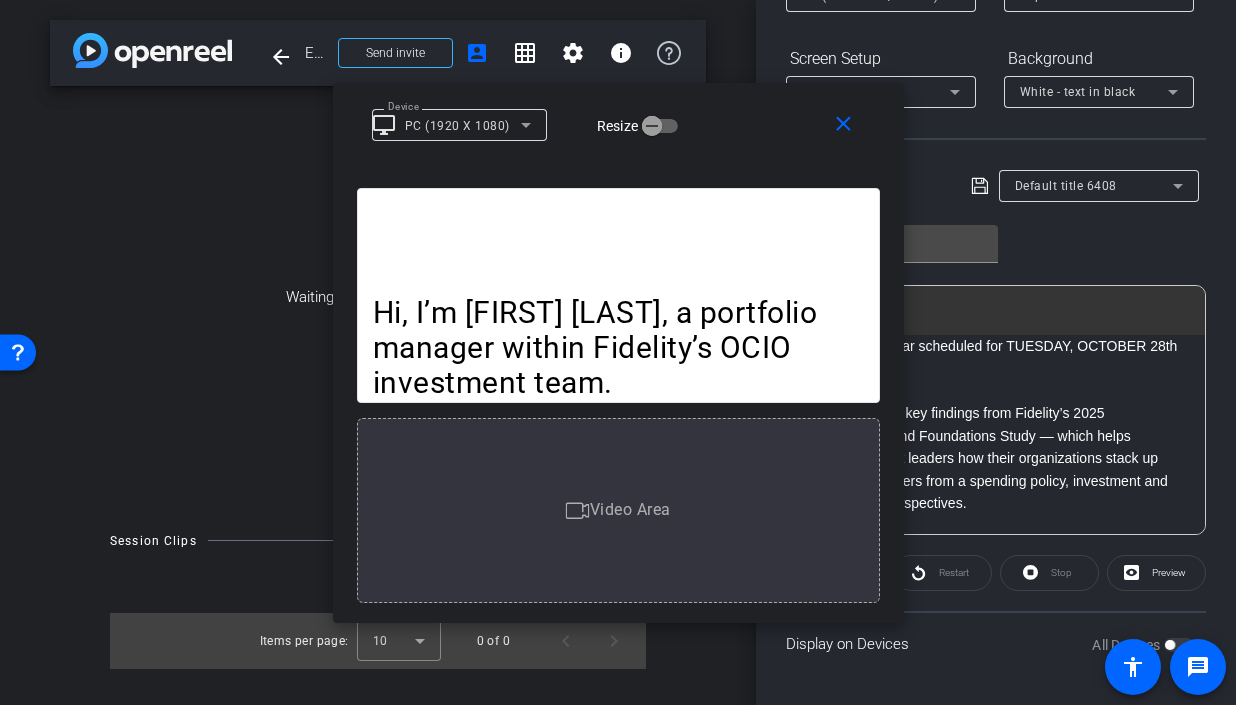 click on "Hi, I’m [FIRST] [LAST], a portfolio manager within Fidelity’s OCIO investment team." at bounding box center [618, 347] 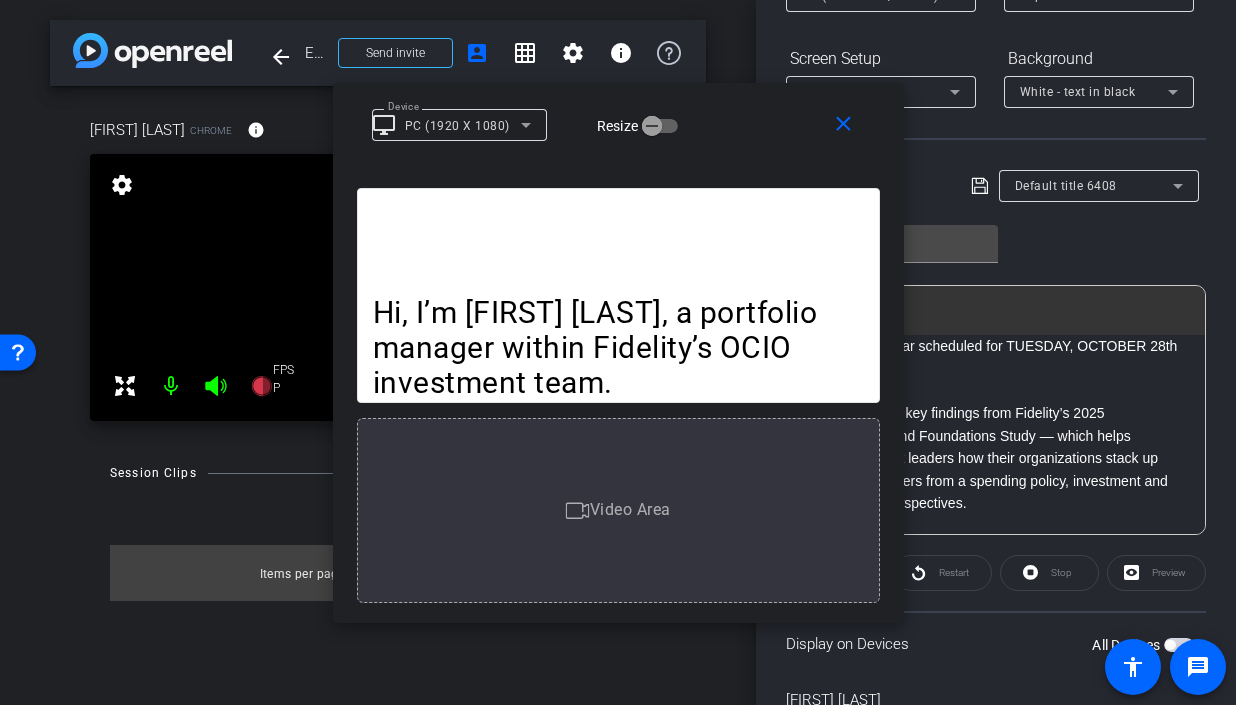 click on "We will discuss key findings from Fidelity’s 2025 Endowments and Foundations Study — which helps" 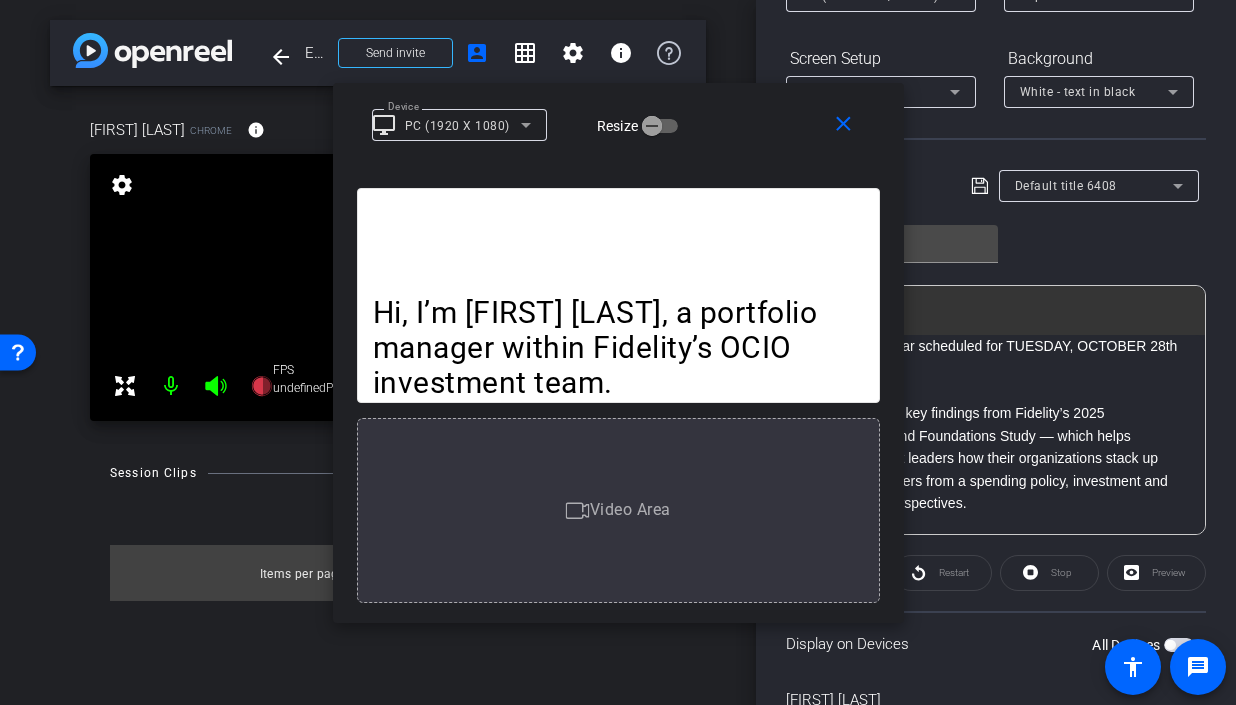 click on "We will discuss key findings from Fidelity’s 2025 Endowments and Foundations Study — which helps" 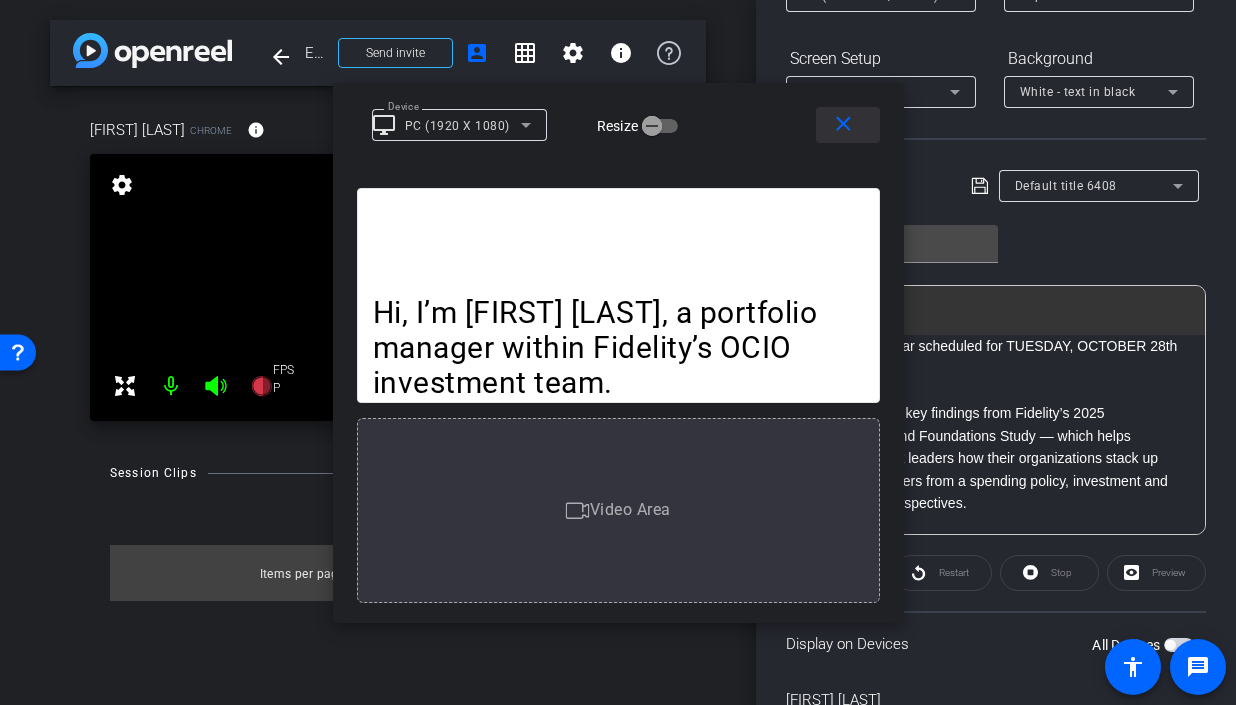 click on "close" at bounding box center [843, 124] 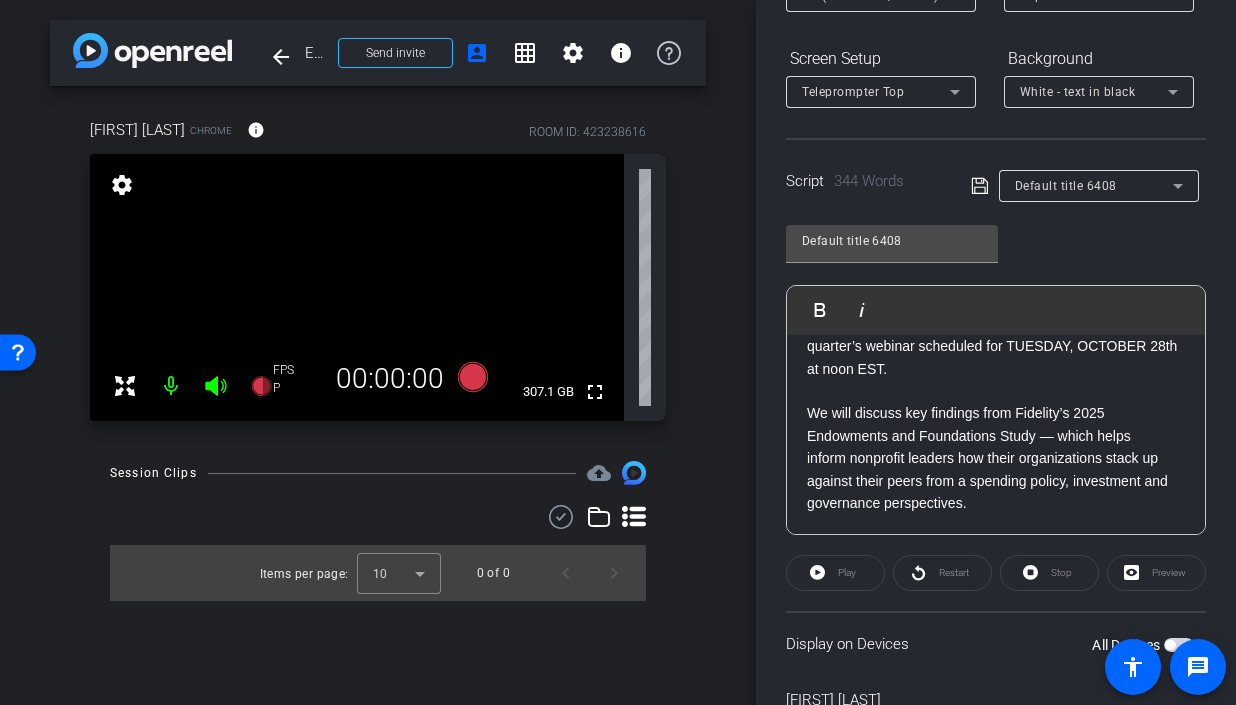 click on "settings" at bounding box center [122, 185] 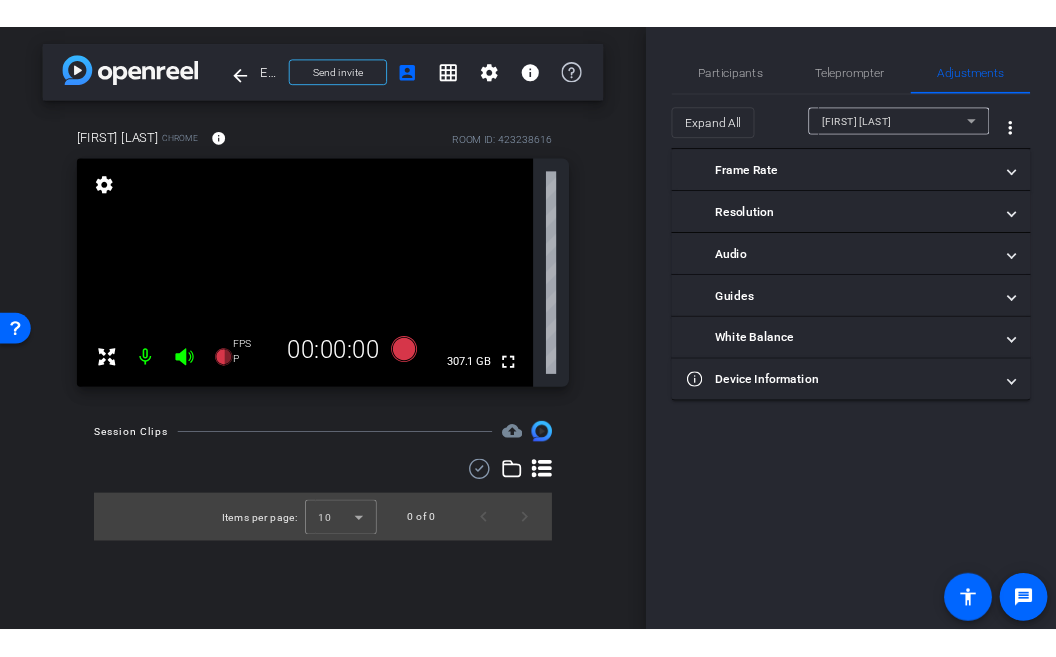 scroll, scrollTop: 0, scrollLeft: 0, axis: both 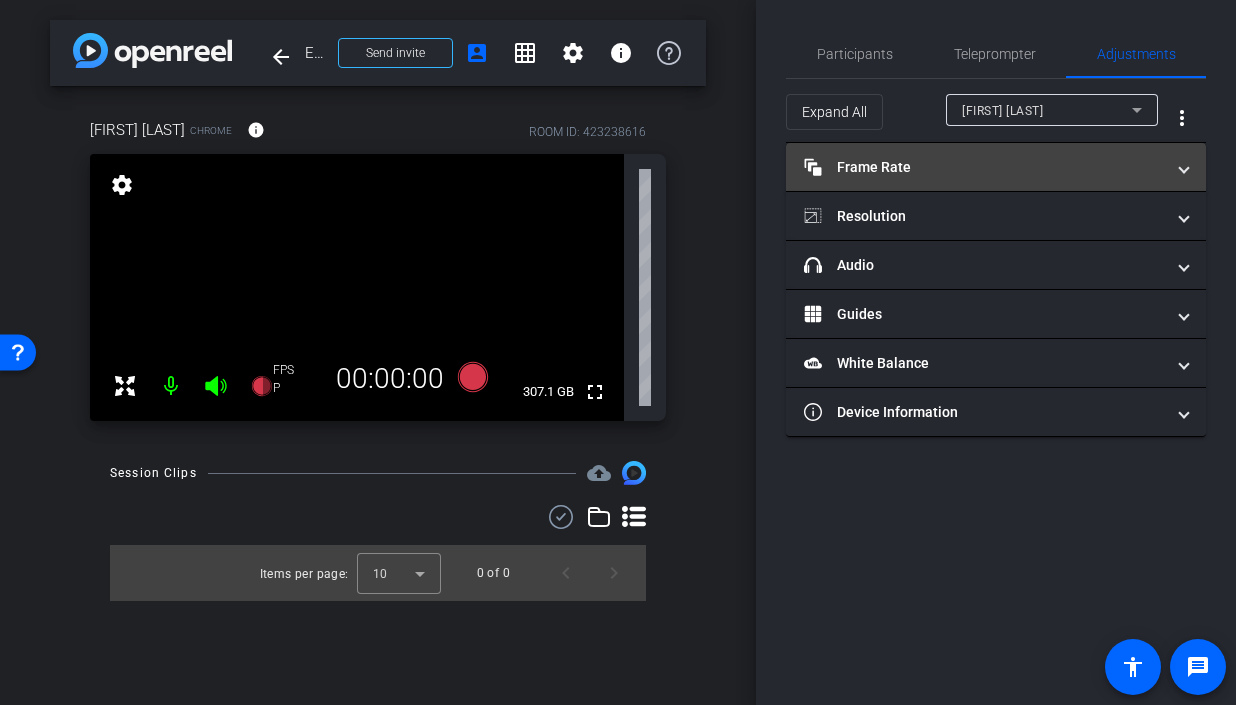 click on "Frame Rate
Frame Rate" at bounding box center (984, 167) 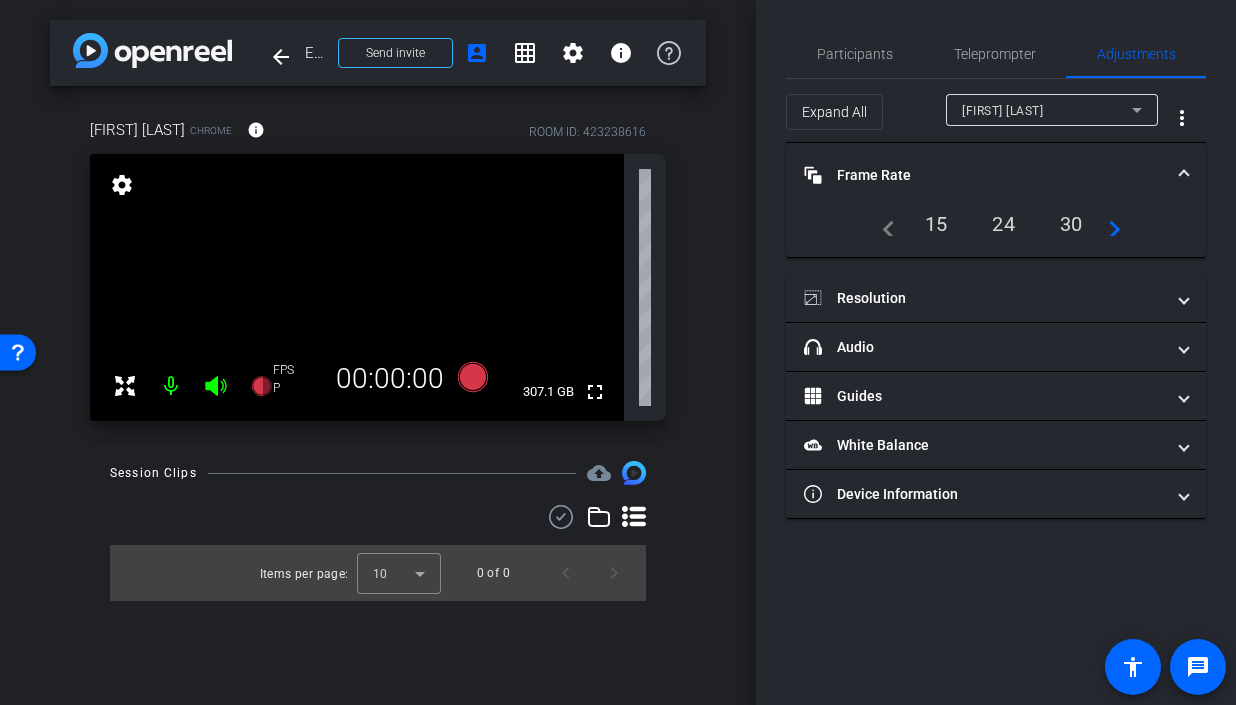 click on "Frame Rate
Frame Rate" at bounding box center (992, 175) 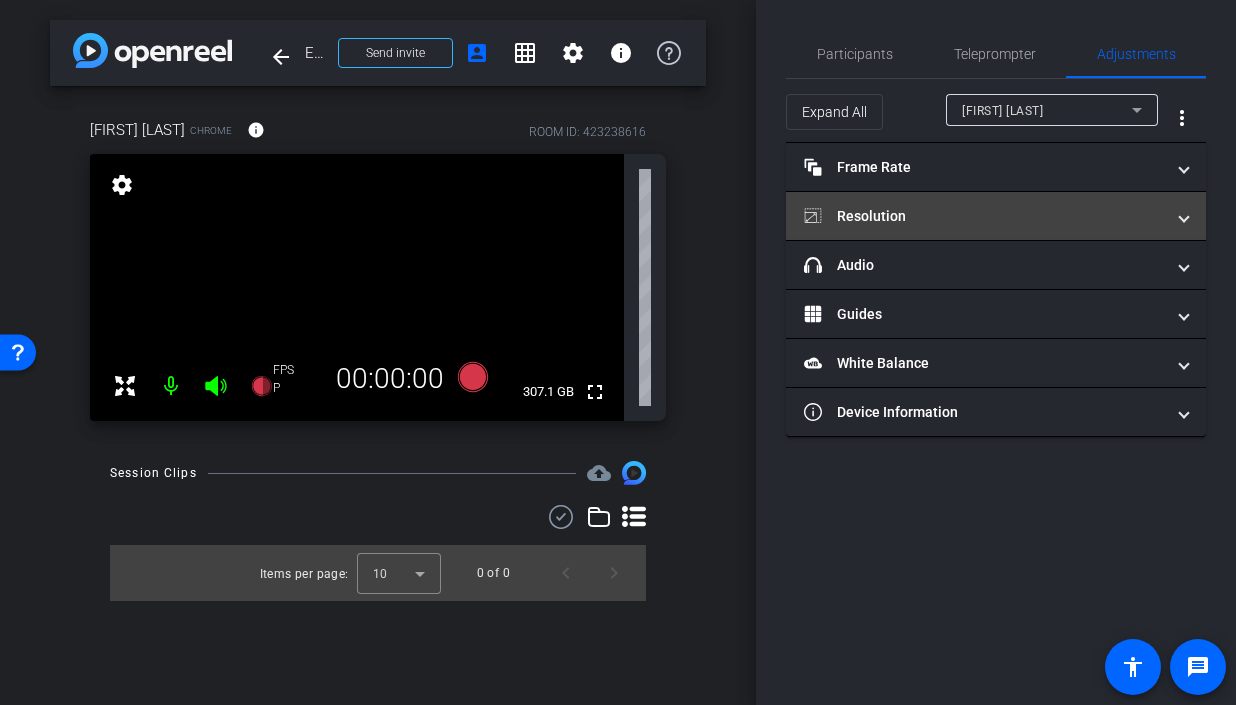 click on "Resolution" at bounding box center (984, 216) 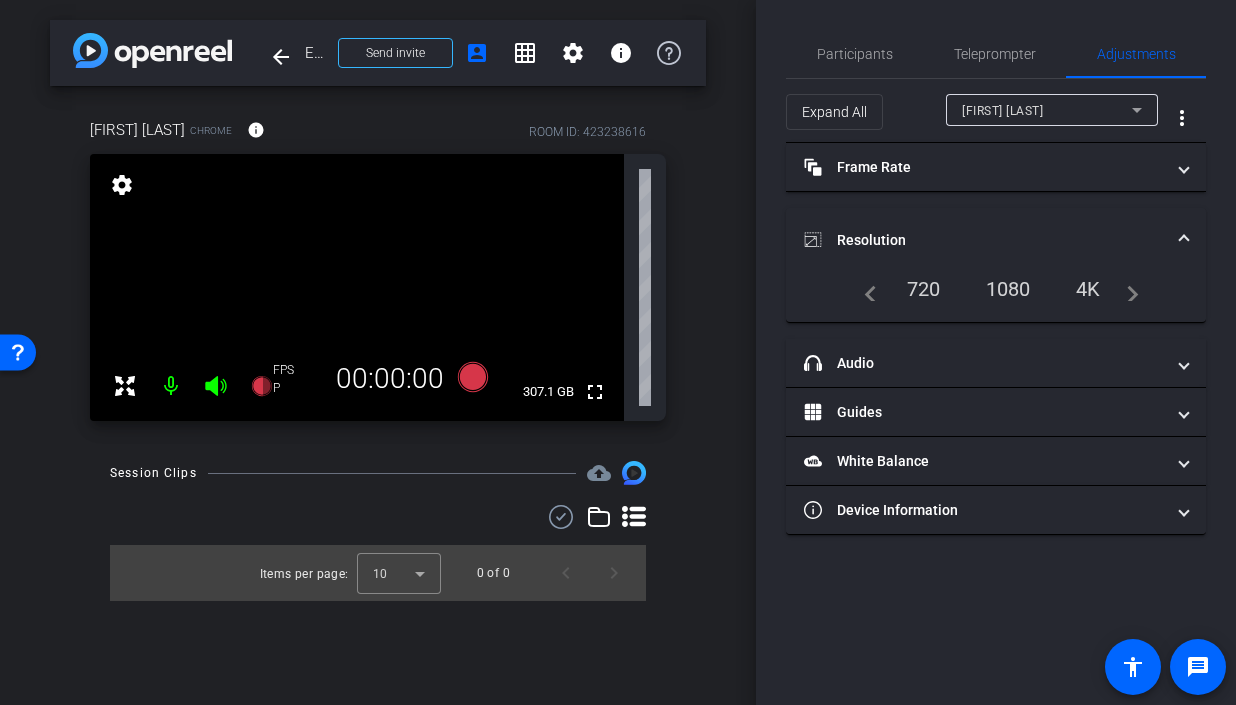 click on "1080" at bounding box center [1008, 289] 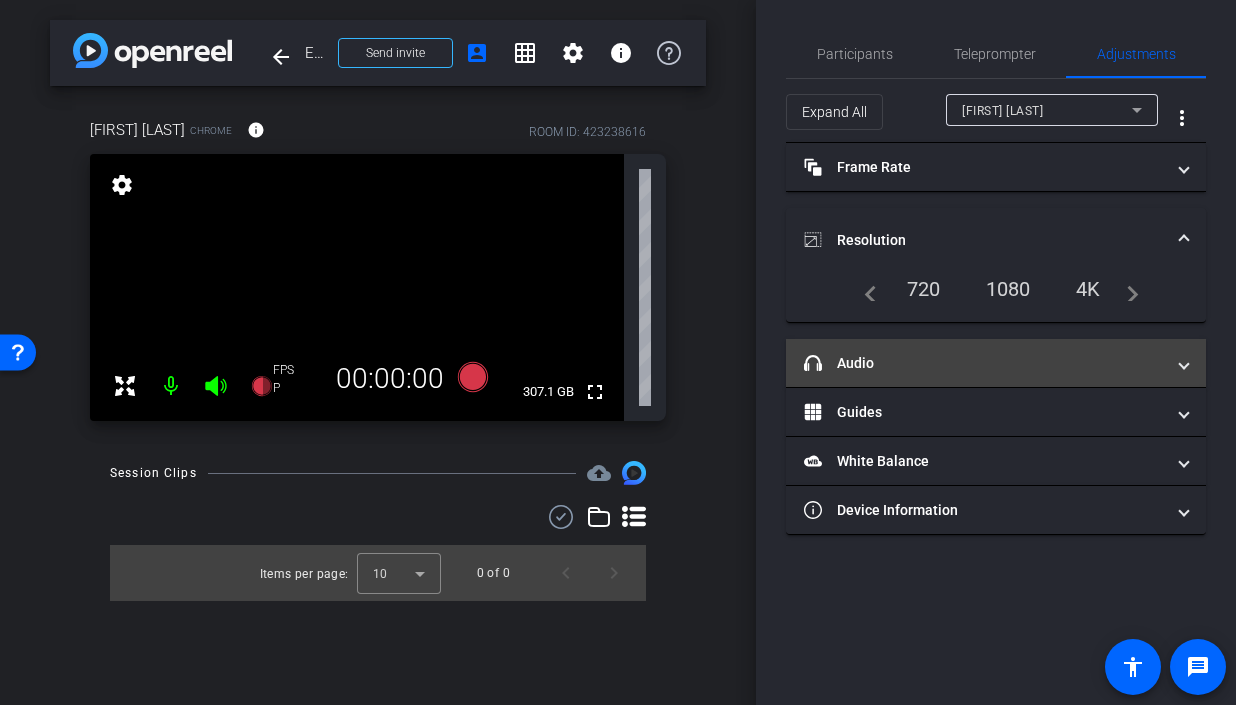 click on "headphone icon
Audio" at bounding box center (996, 363) 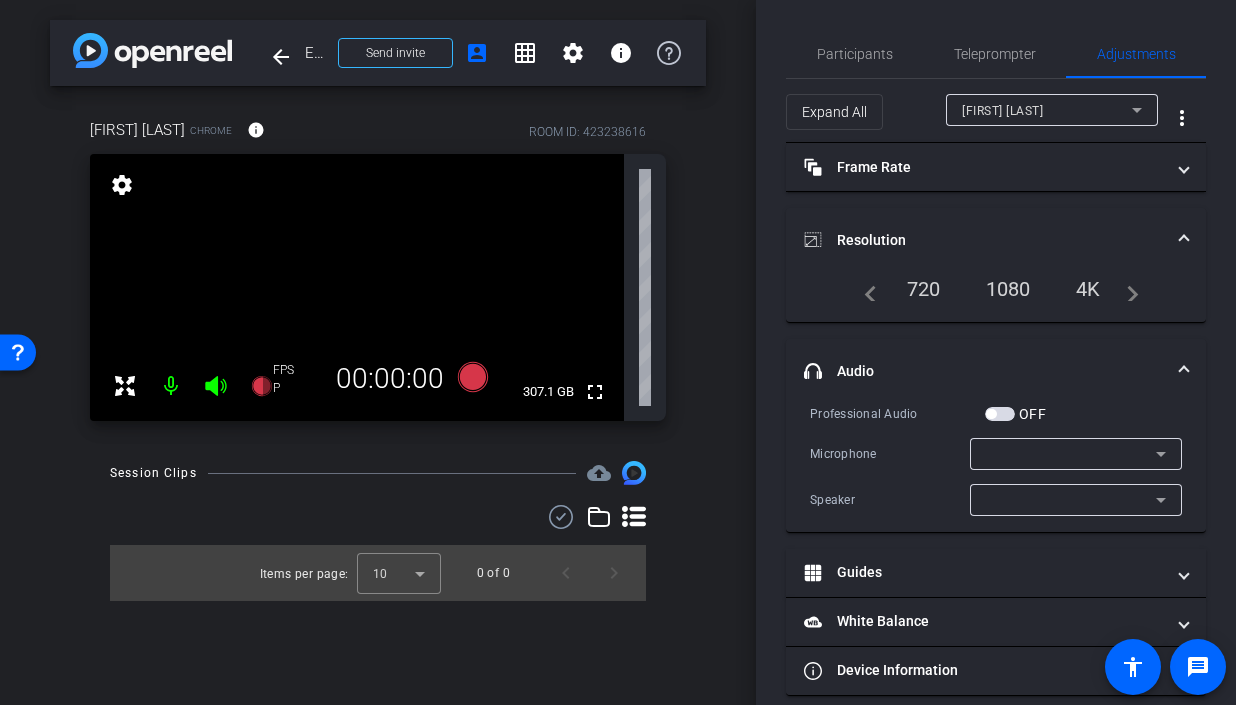 click at bounding box center [1071, 454] 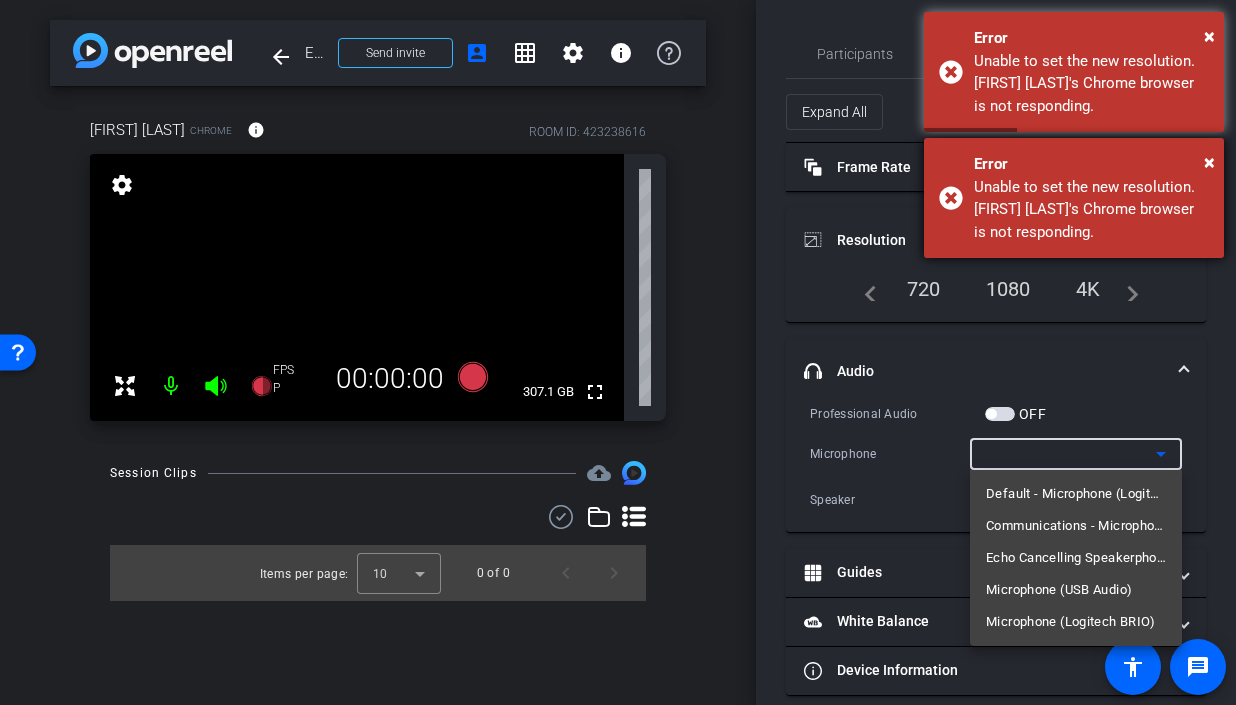 click on "× Error Unable to set the new resolution. [FIRST] [LAST]'s Chrome browser is not responding." at bounding box center (1074, 198) 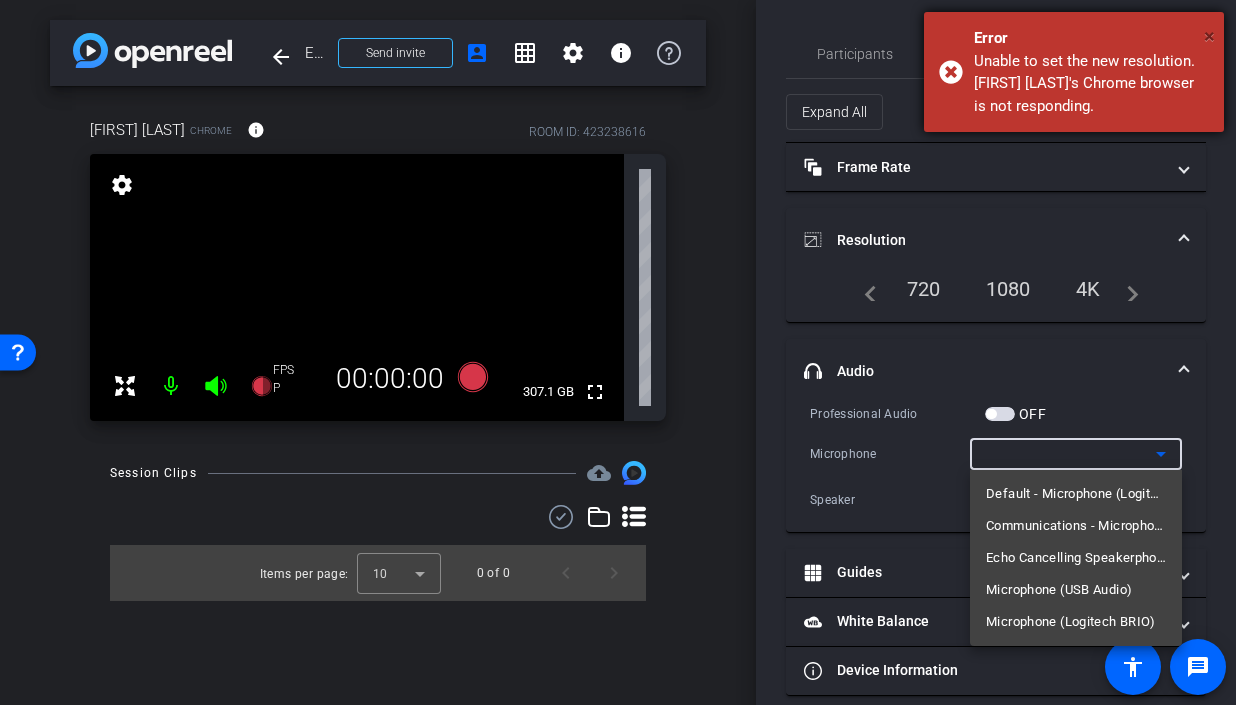 click on "×" at bounding box center [1209, 36] 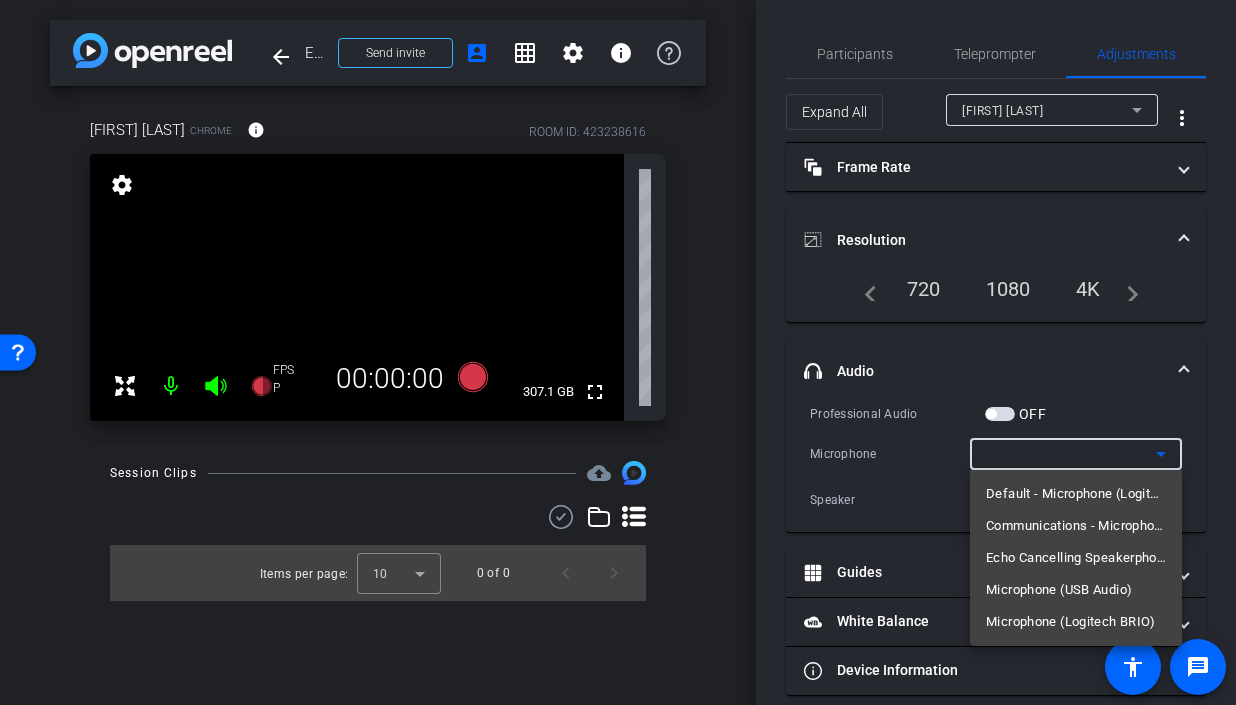 click at bounding box center (618, 352) 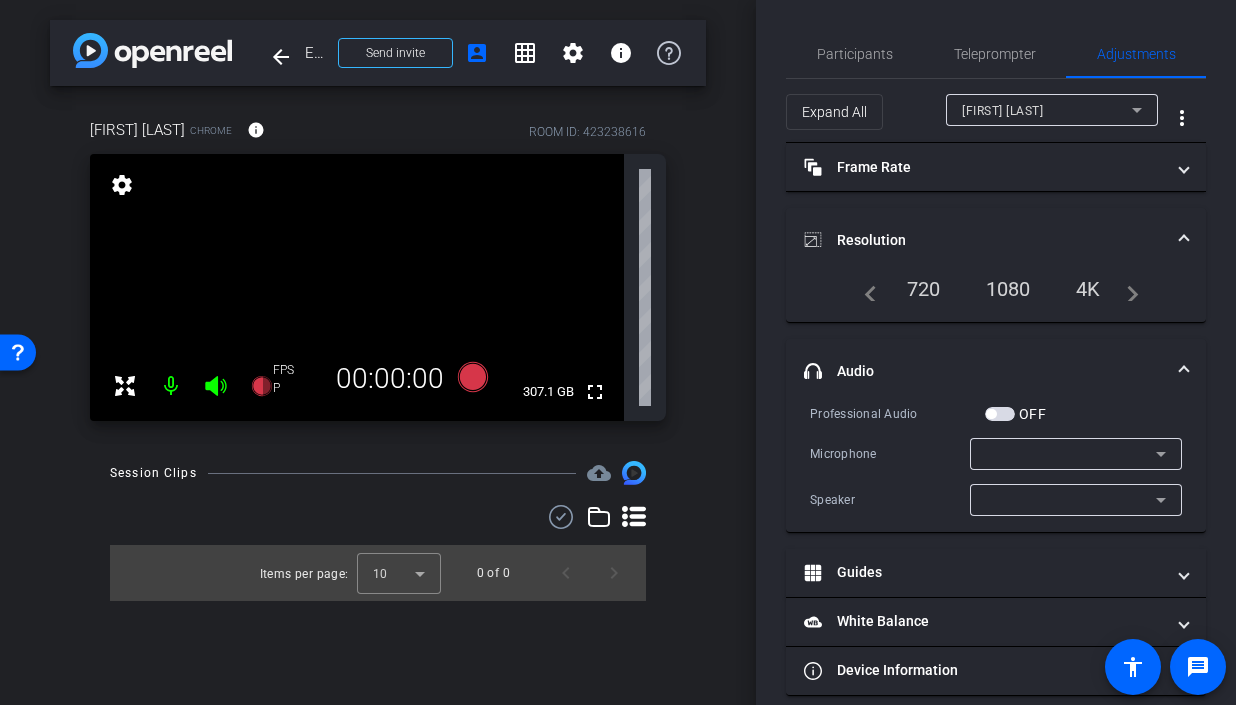 click 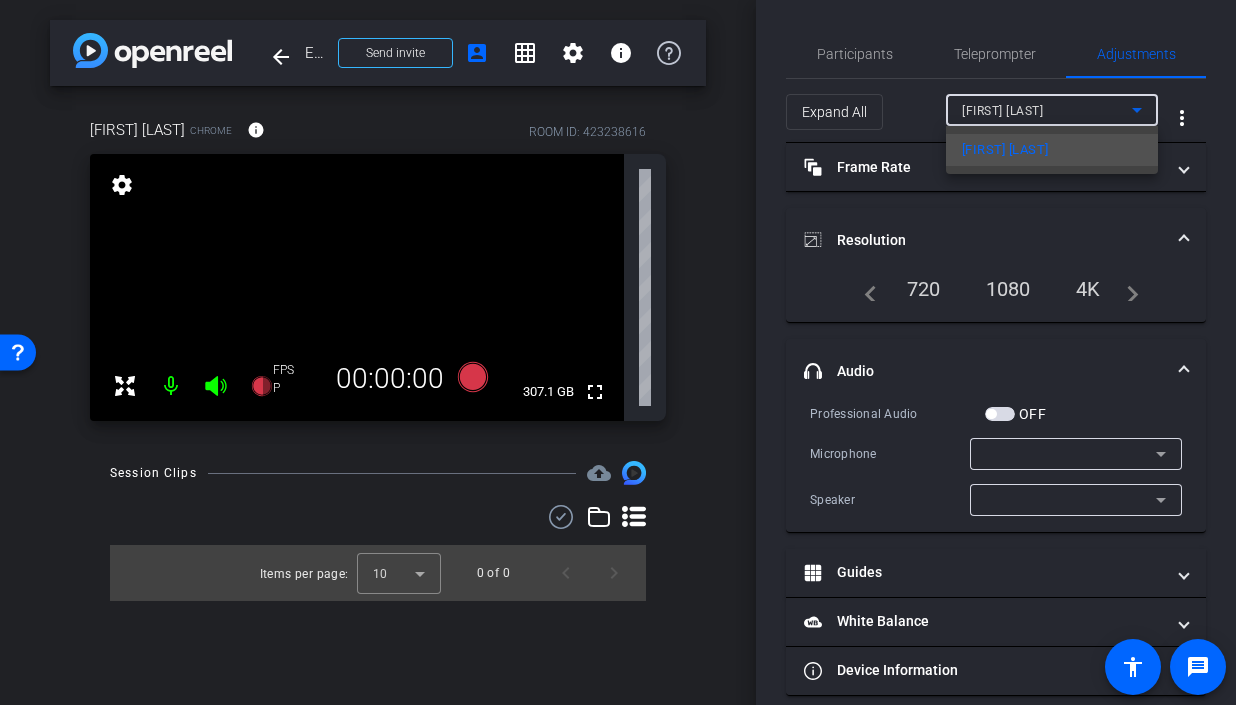 click at bounding box center (618, 352) 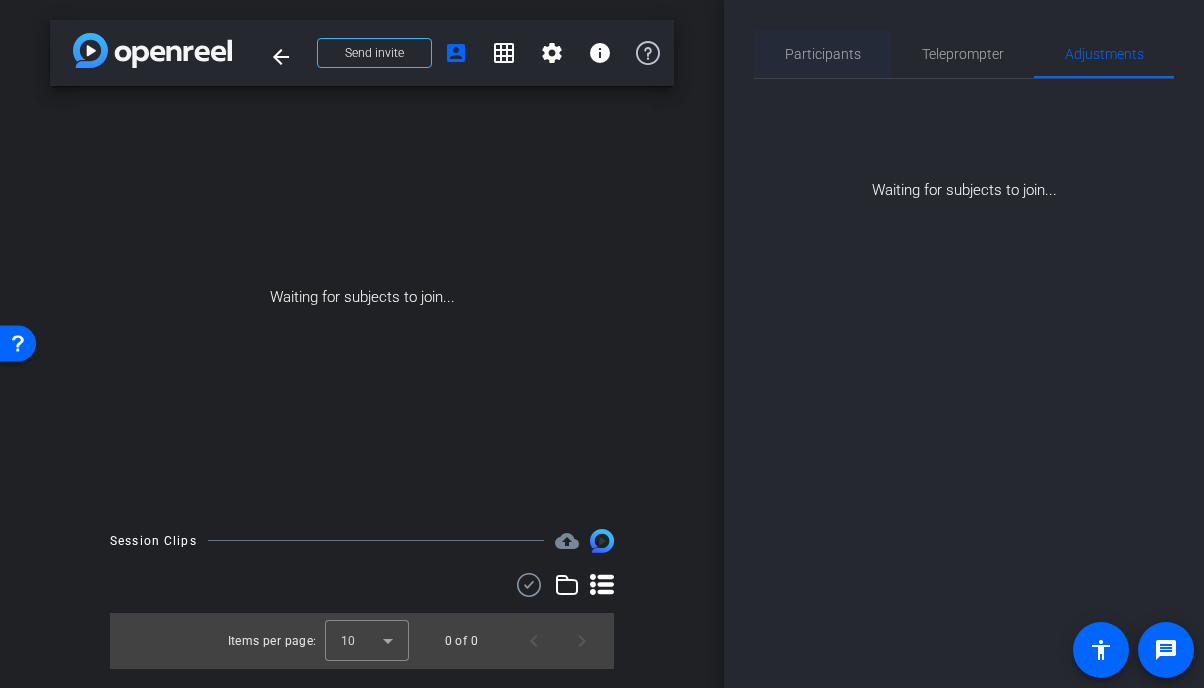 click on "Participants" at bounding box center [823, 54] 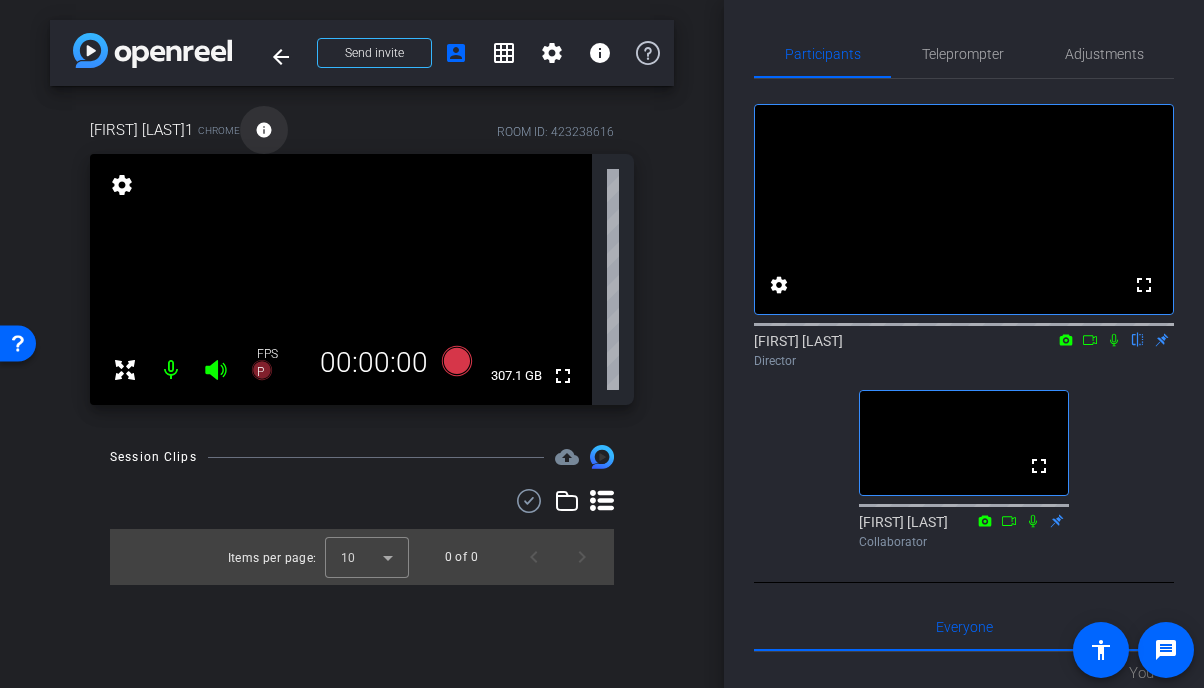 click on "info" at bounding box center [264, 130] 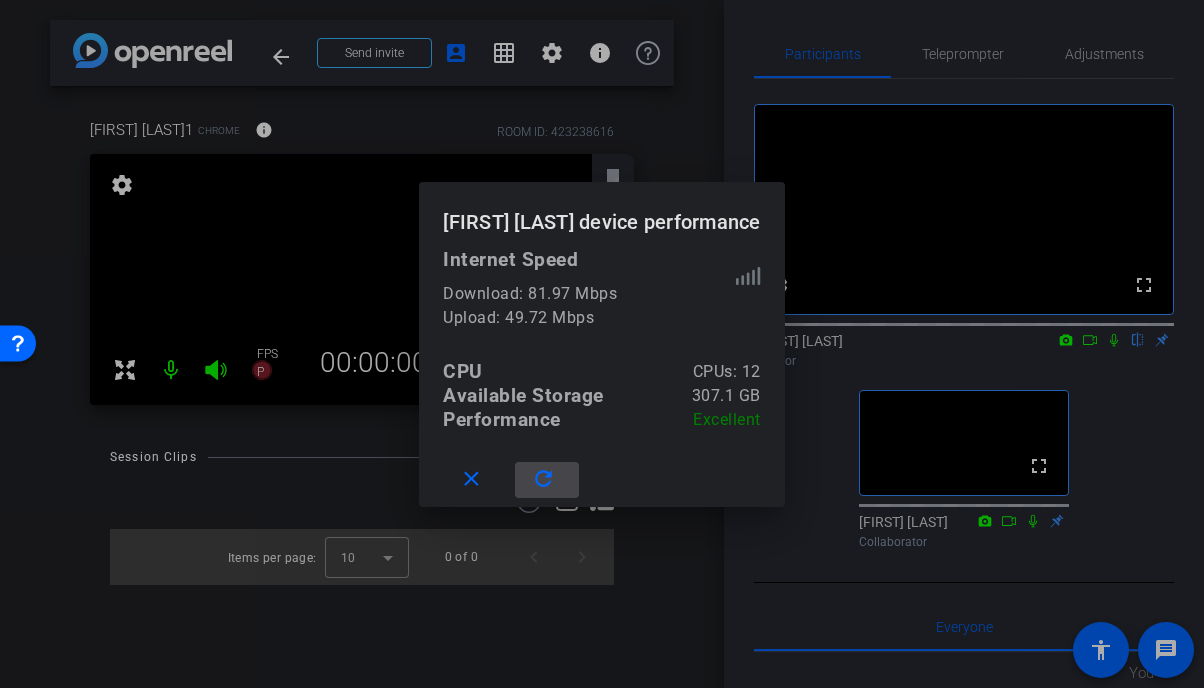 click on "refresh" at bounding box center [543, 479] 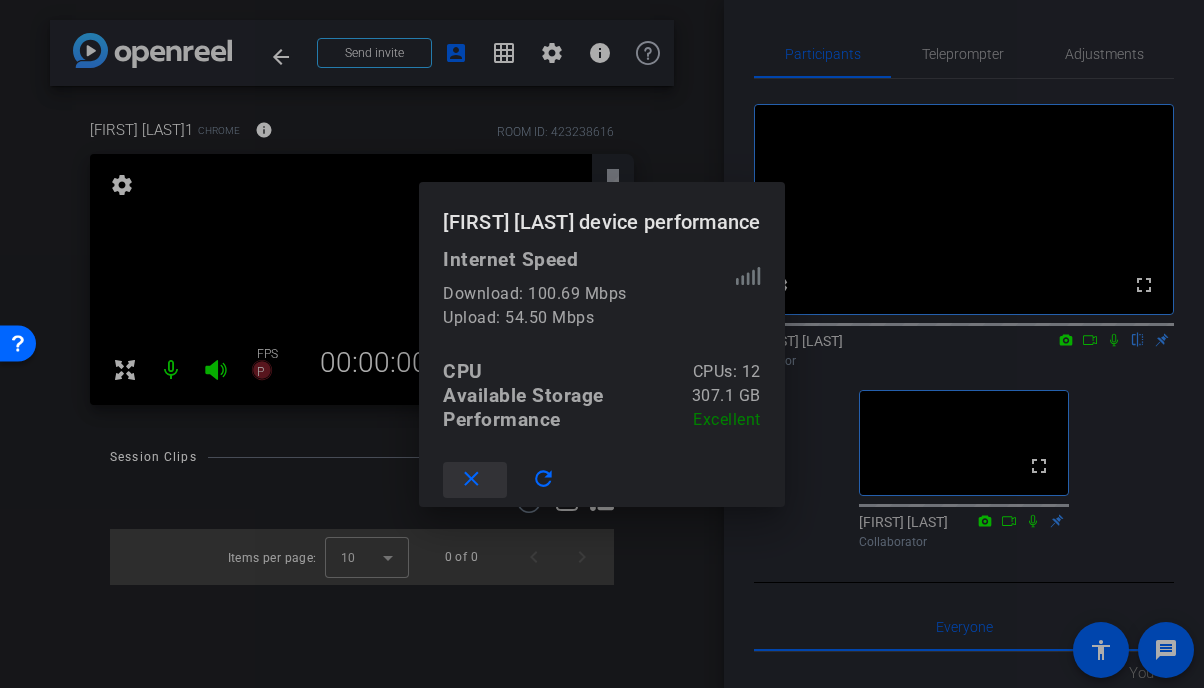 click at bounding box center (475, 480) 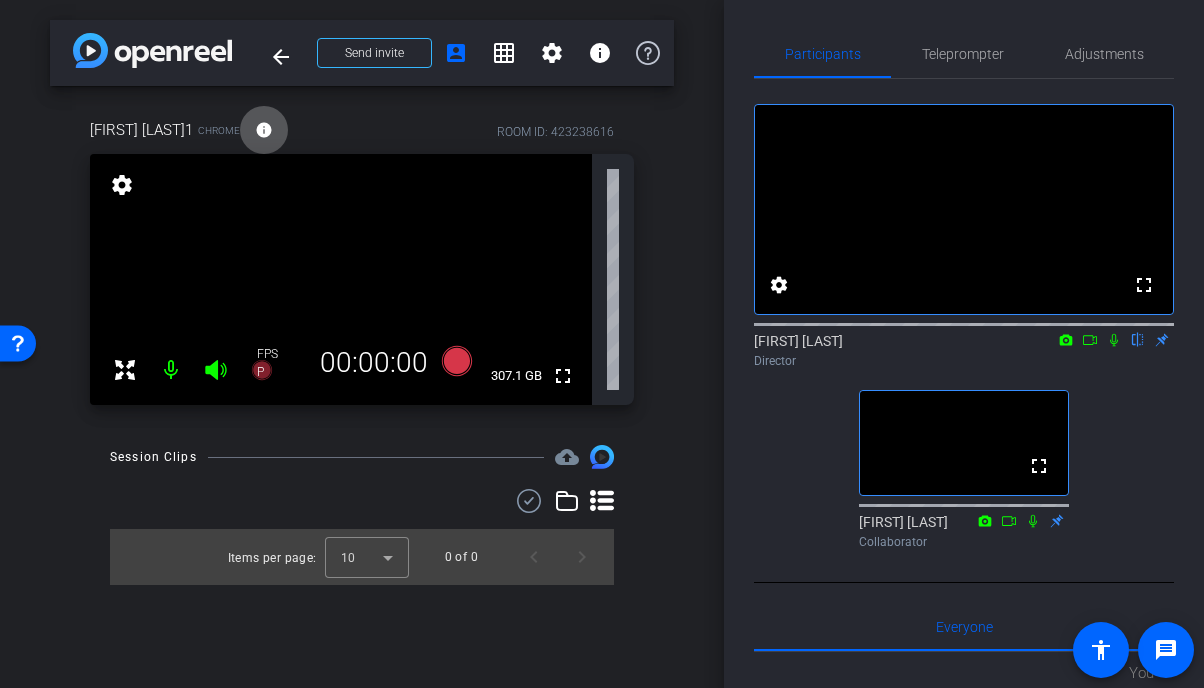 click on "ROOM ID: 423238616" at bounding box center [555, 132] 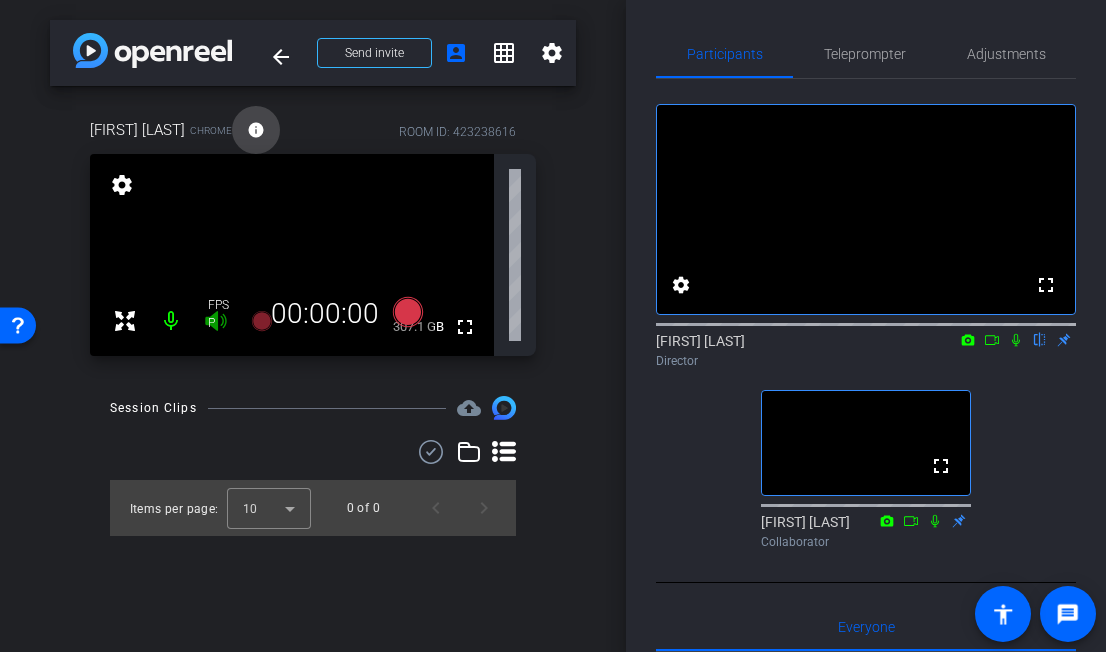 click on "info" at bounding box center (256, 130) 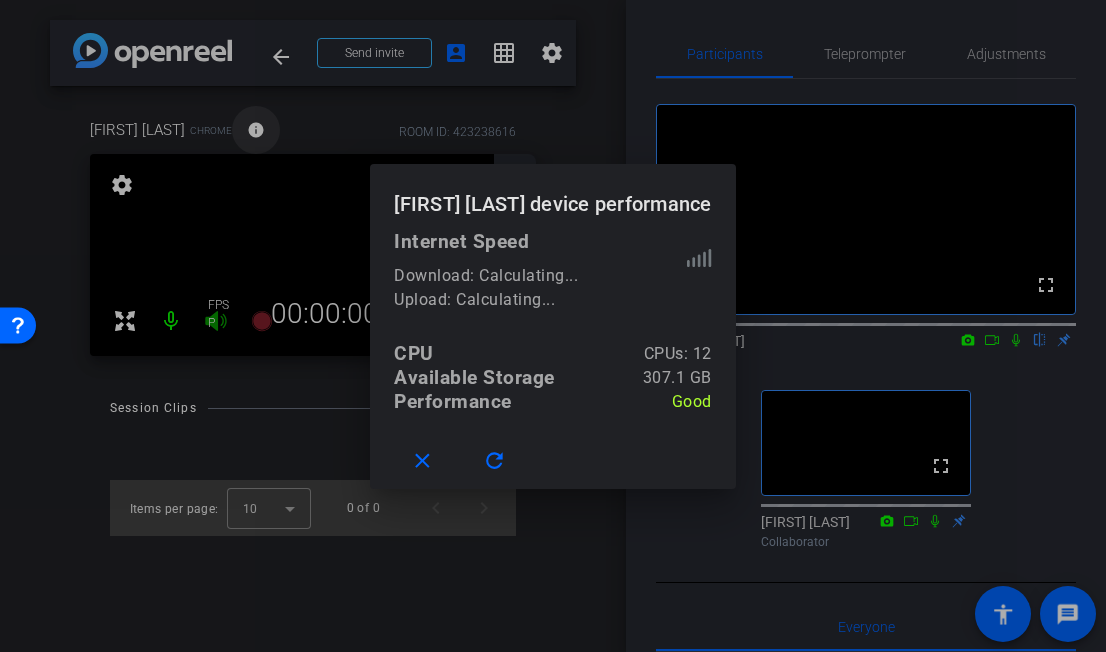 click at bounding box center (553, 326) 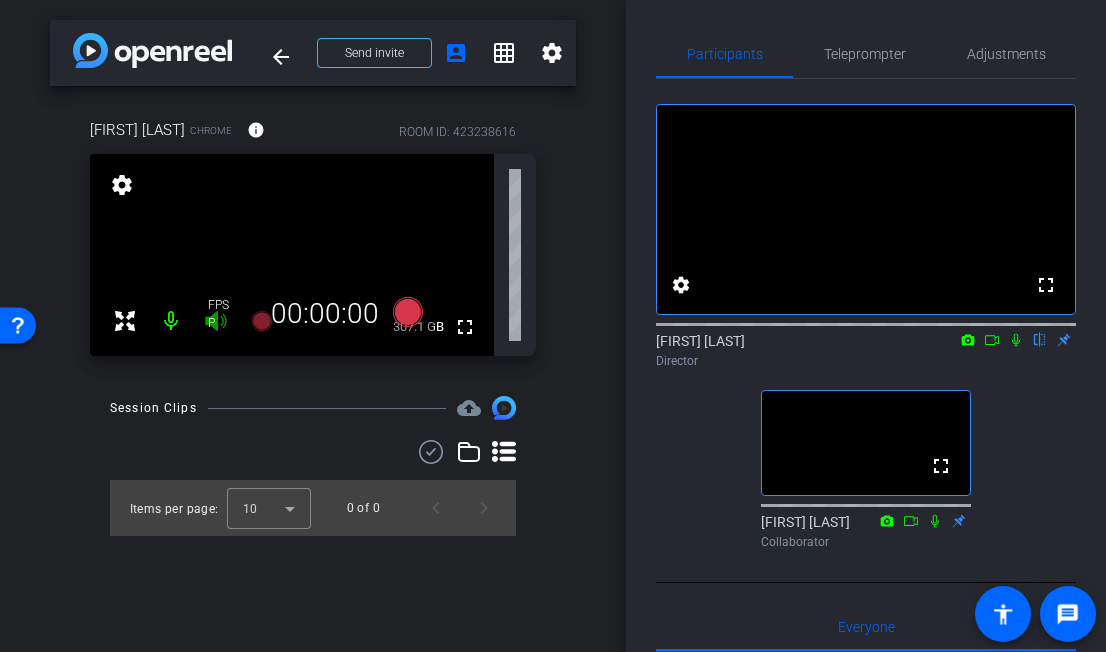 click on "P" 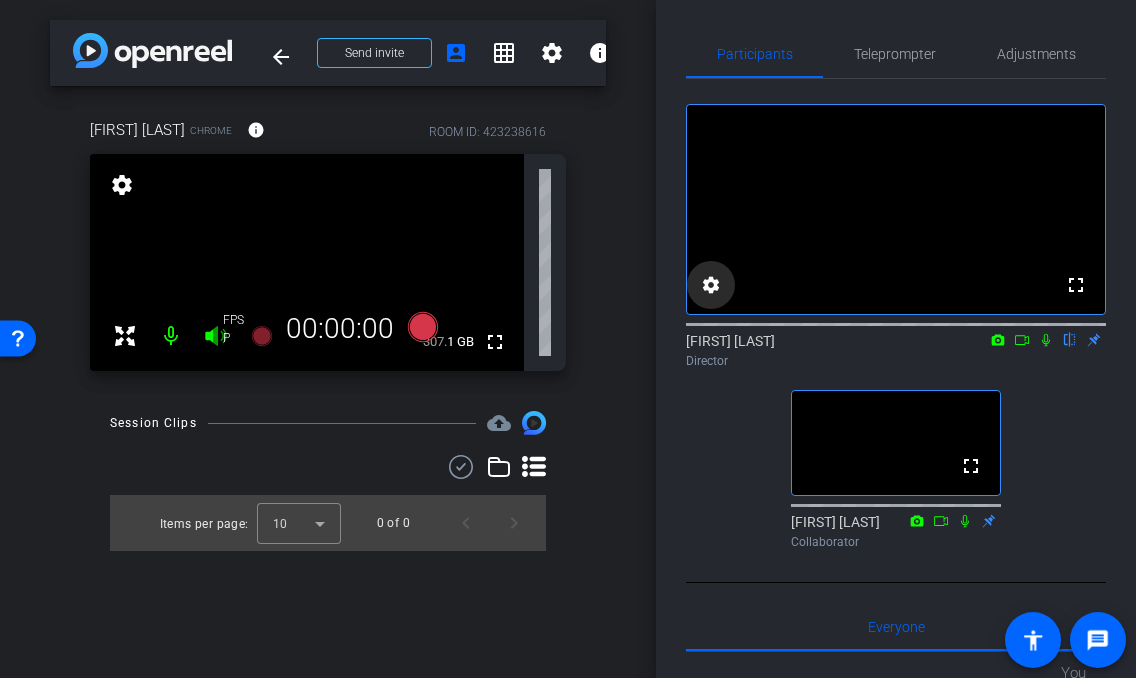click on "settings" 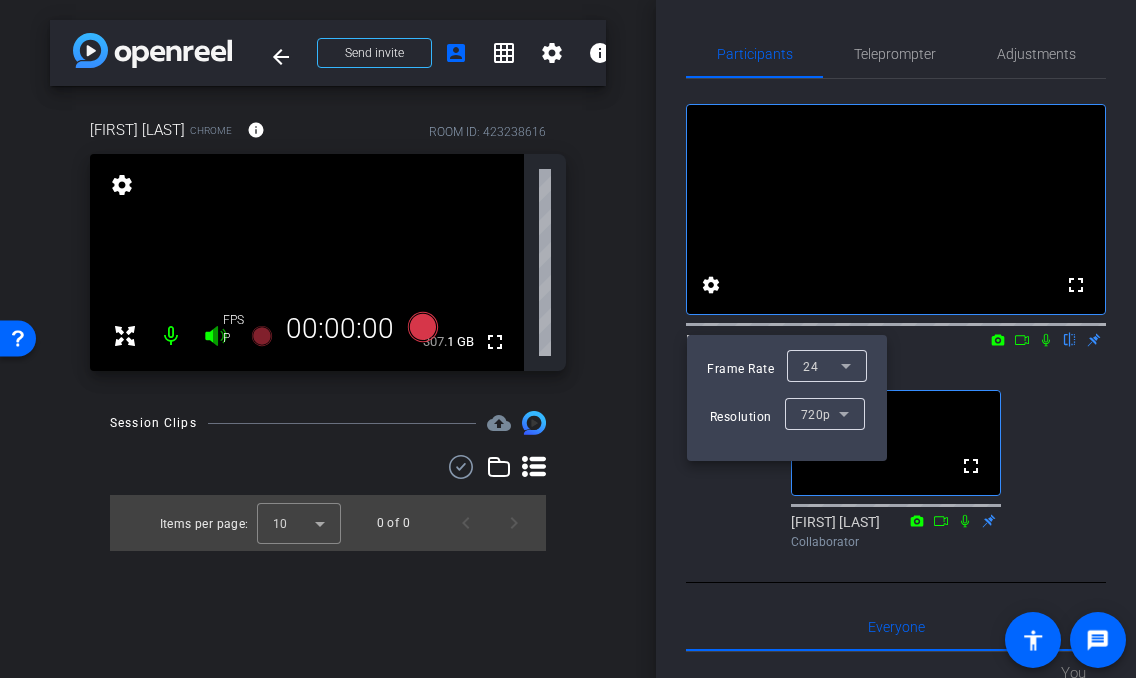 click on "720p" at bounding box center [816, 415] 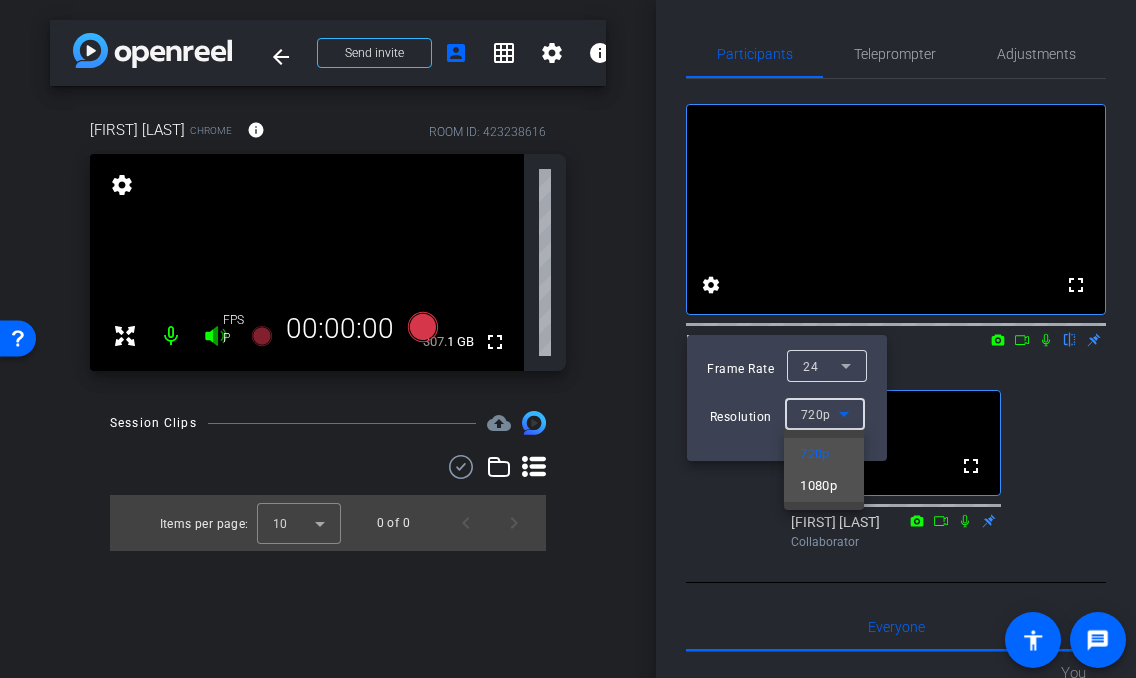 click on "1080p" at bounding box center [818, 486] 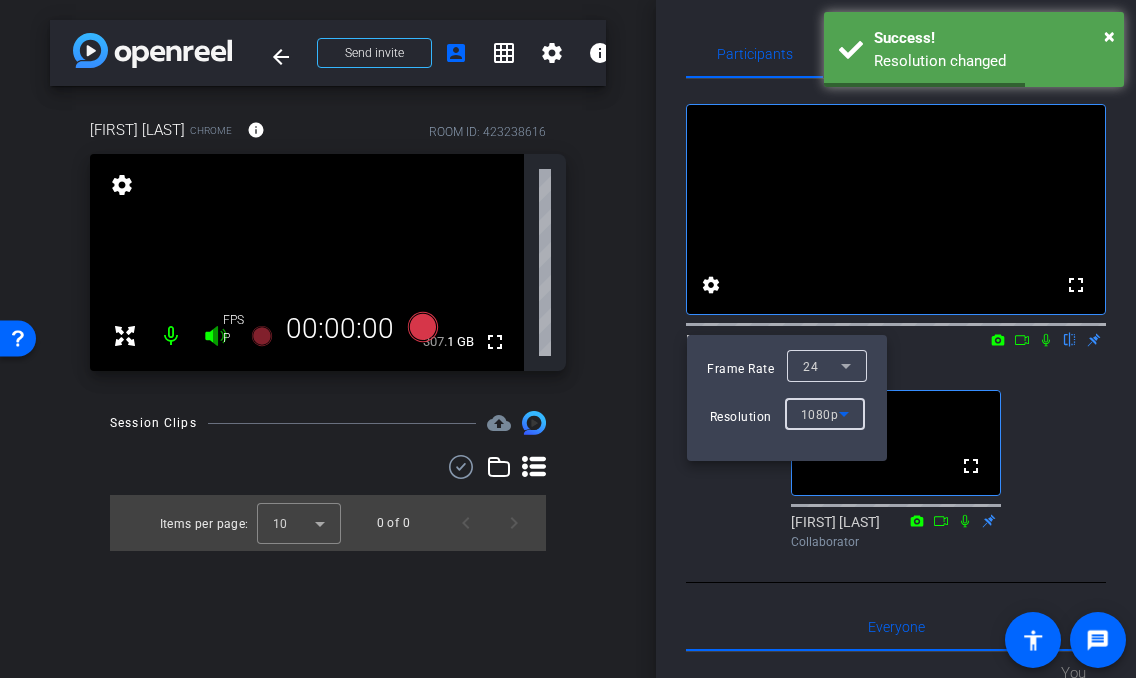 click at bounding box center [568, 339] 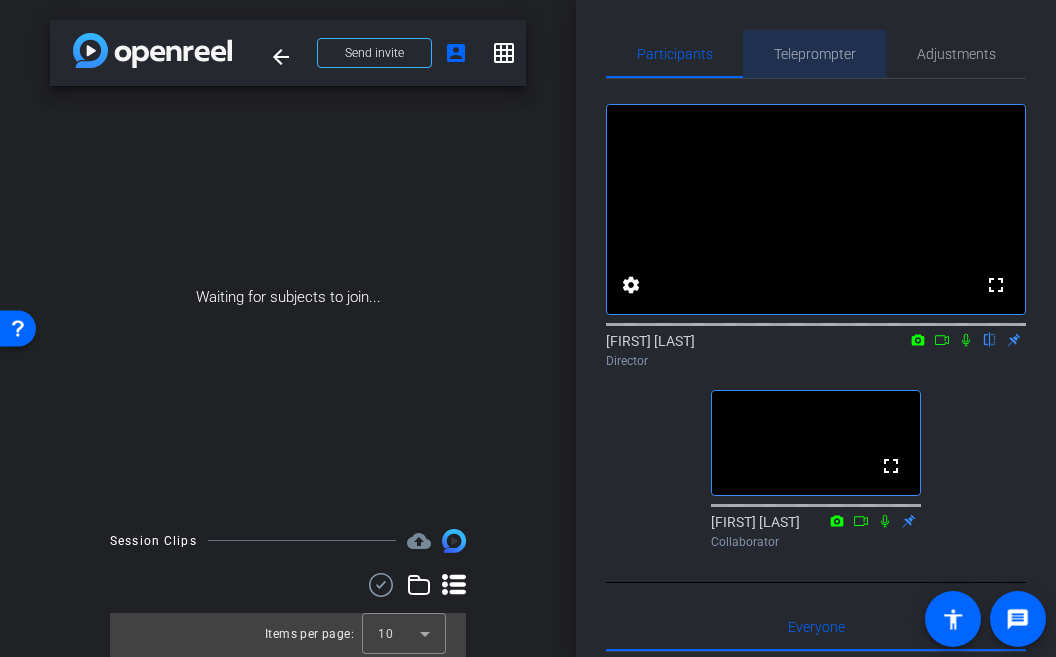 click on "Teleprompter" at bounding box center (815, 54) 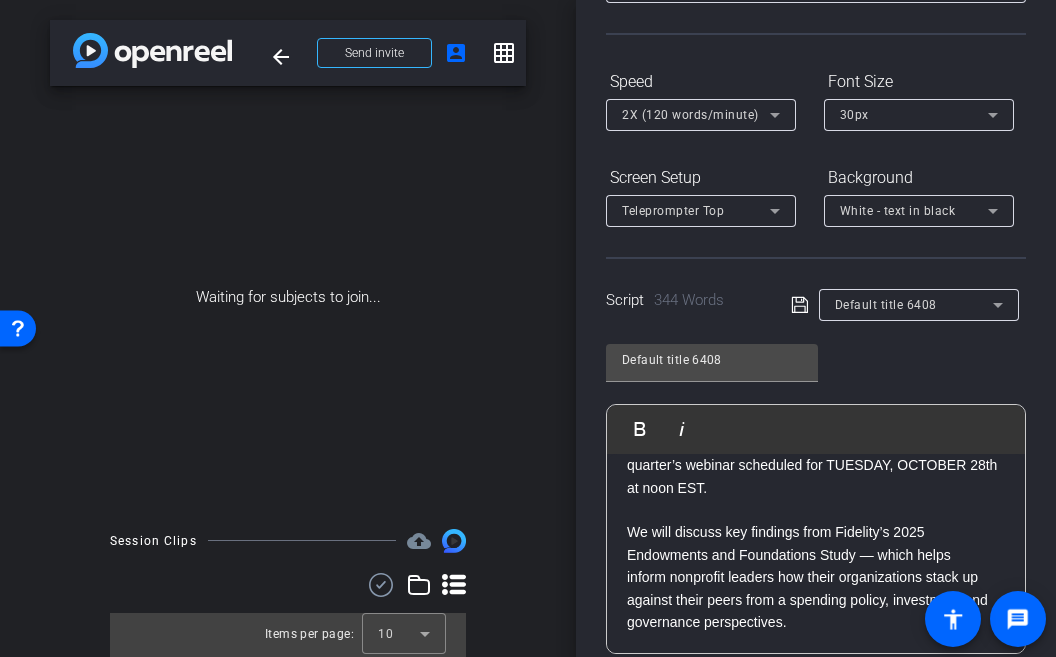 scroll, scrollTop: 144, scrollLeft: 0, axis: vertical 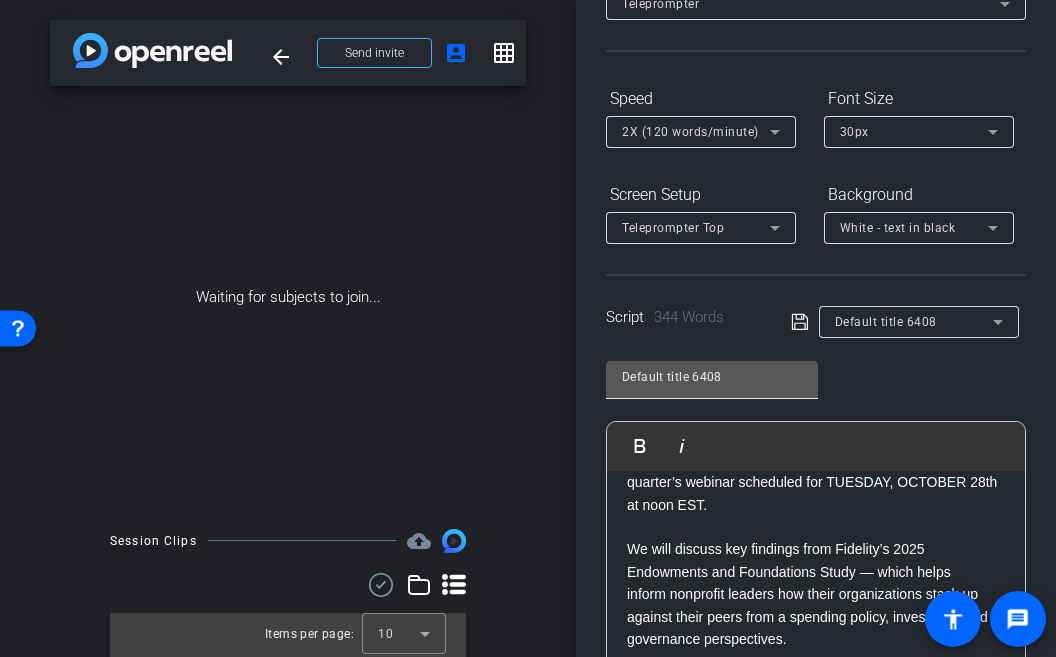 click on "Default title 6408" at bounding box center [712, 377] 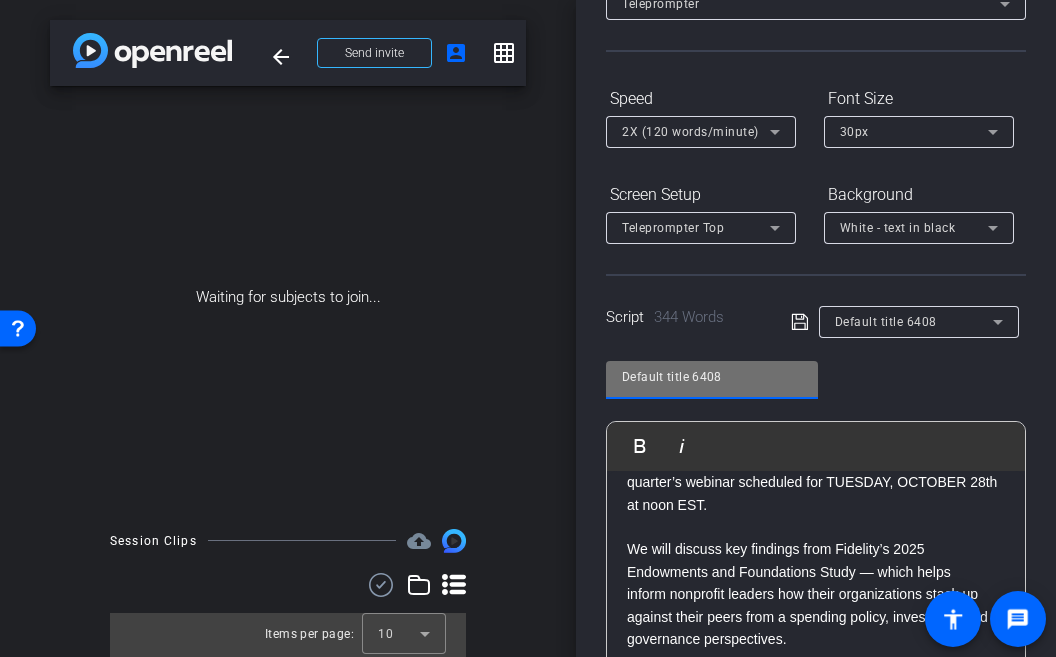 click on "Default title 6408" at bounding box center [712, 377] 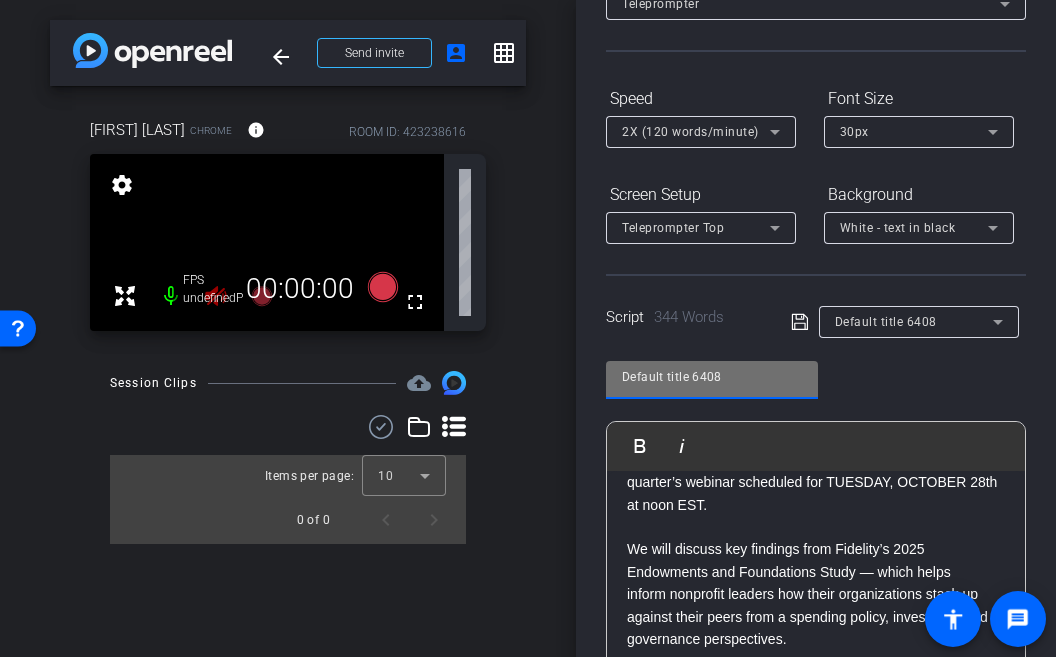 click on "Default title 6408" at bounding box center (712, 377) 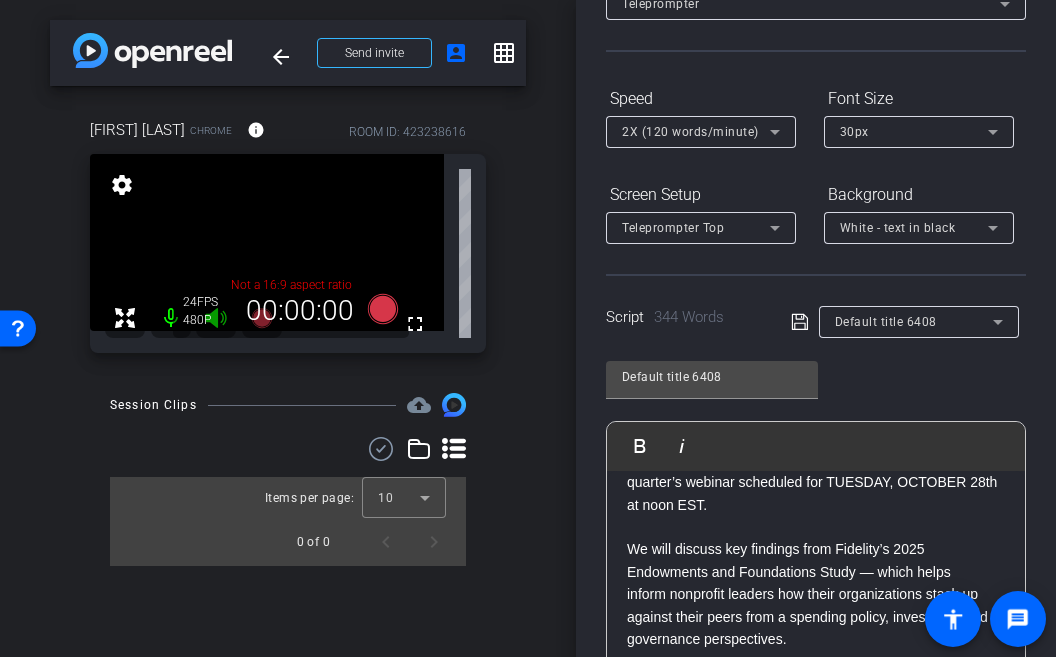 click on "arrow_back  E&F Q2 [YEAR] recap   Back to project   Send invite  account_box grid_on settings info
[FIRST] [LAST] Chrome info ROOM ID: [NUMBER] fullscreen settings
Not a 16:9 aspect ratio  24 FPS  480P   00:00:00
Session Clips   cloud_upload
Items per page:  10  0 of 0" at bounding box center (288, 328) 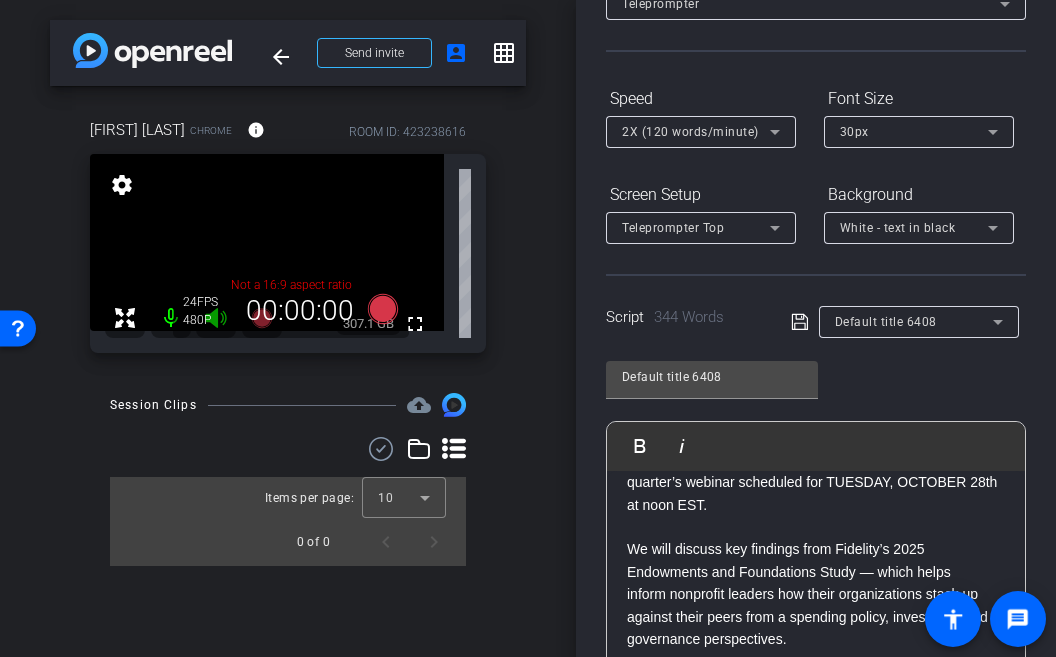 click on "settings" at bounding box center (122, 185) 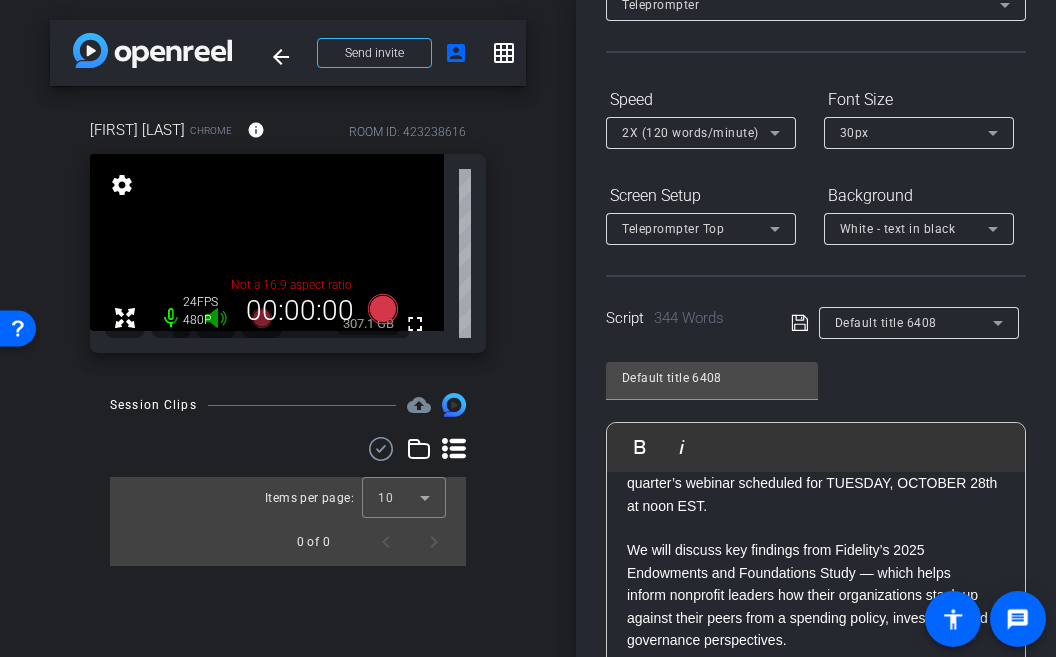 scroll, scrollTop: 0, scrollLeft: 0, axis: both 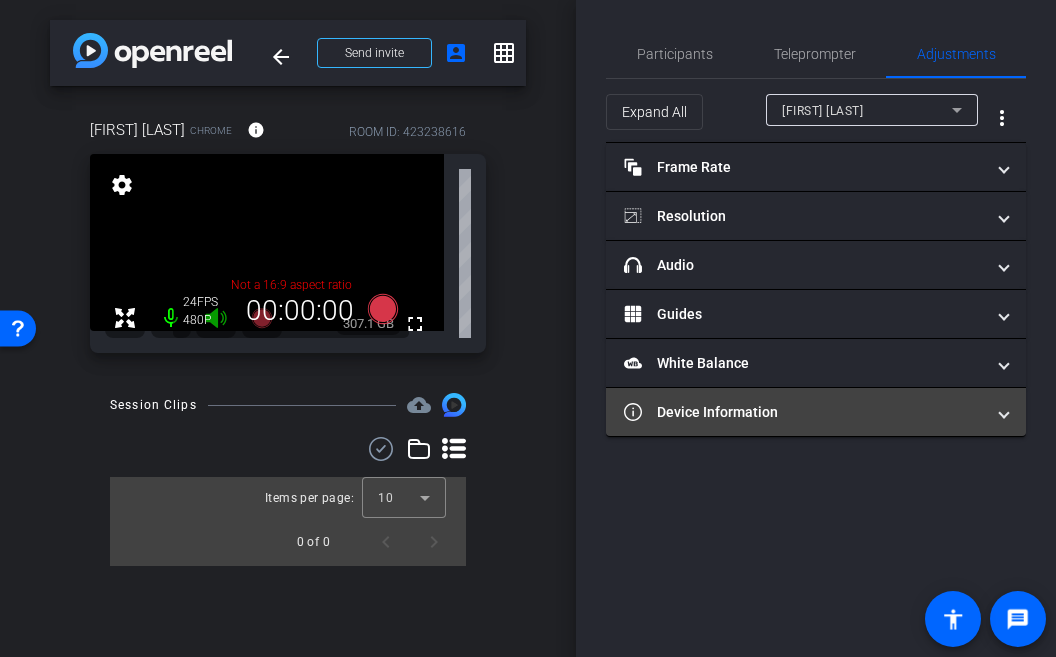 click on "Device Information" at bounding box center [804, 412] 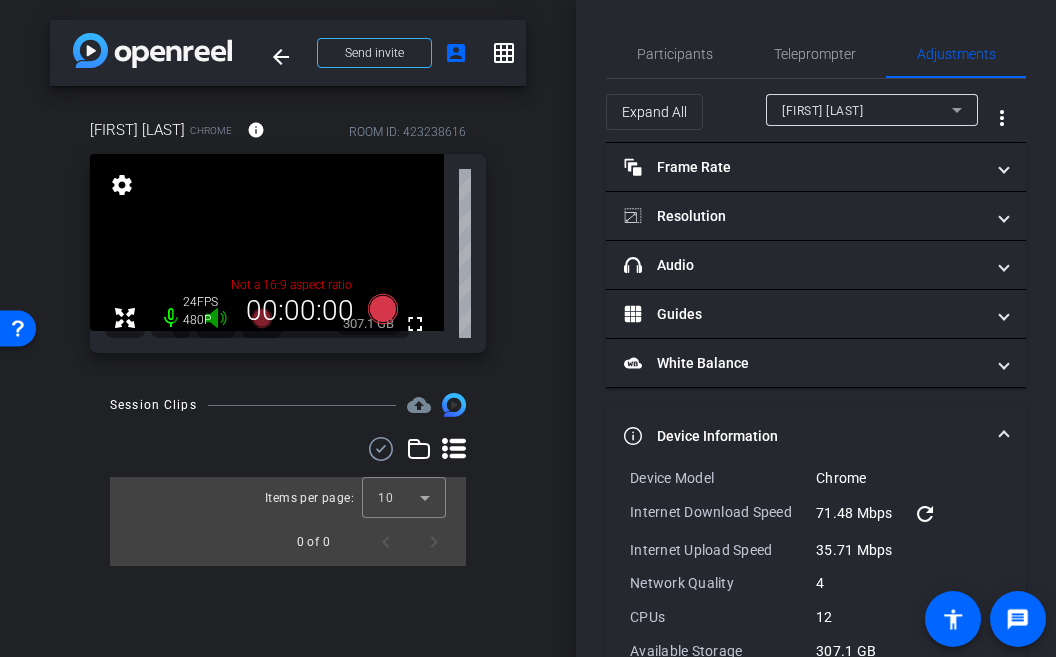 click on "Device Information" at bounding box center [816, 436] 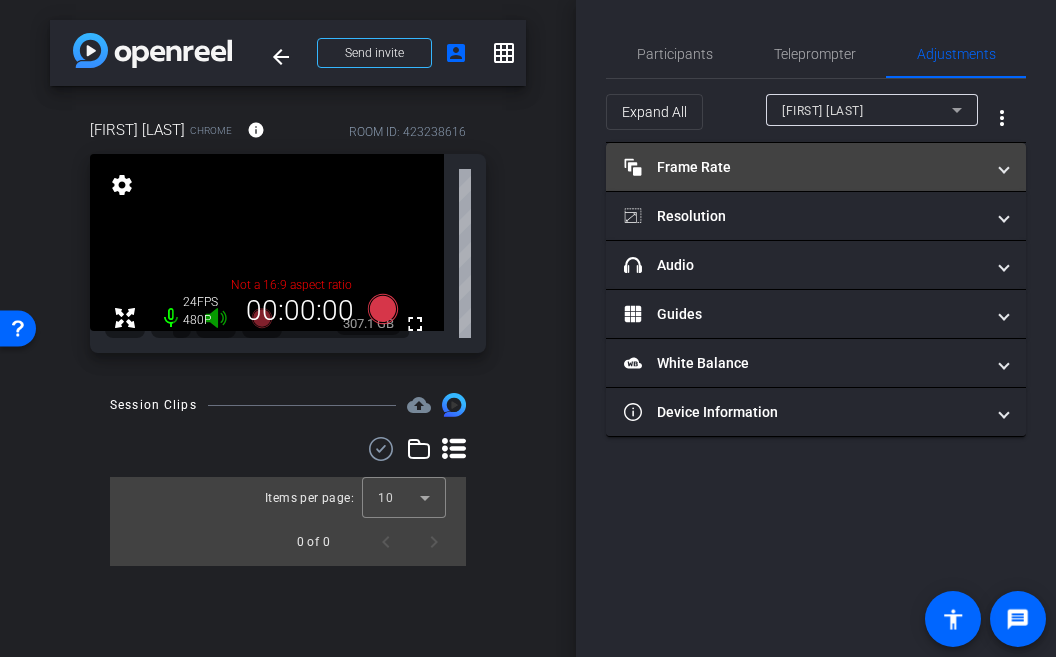 click on "Frame Rate
Frame Rate" at bounding box center [804, 167] 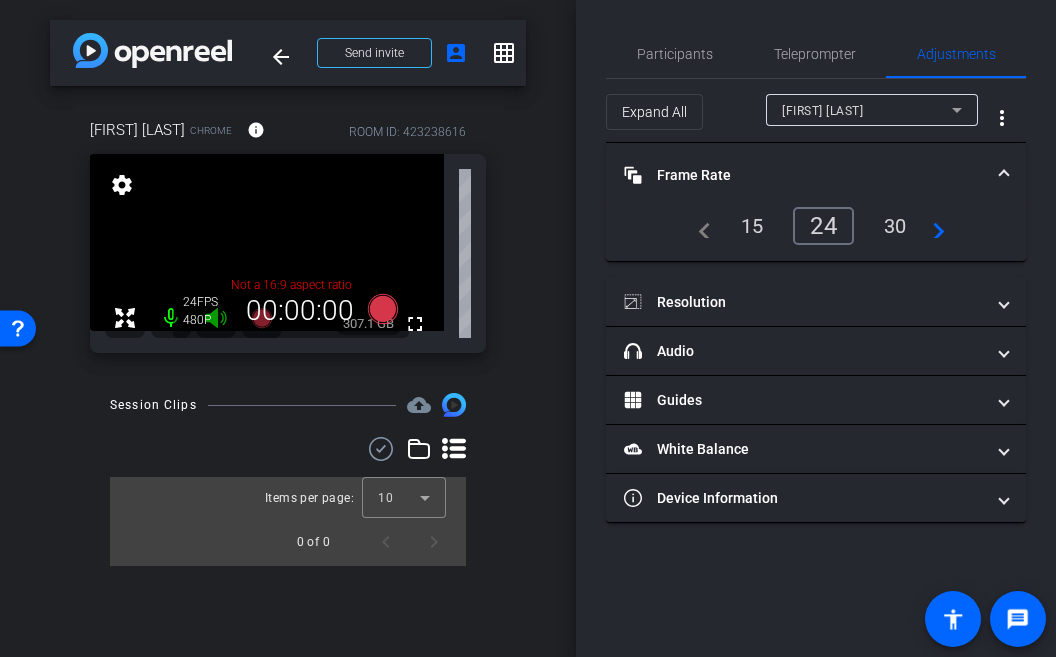 click on "Frame Rate
Frame Rate" at bounding box center (804, 175) 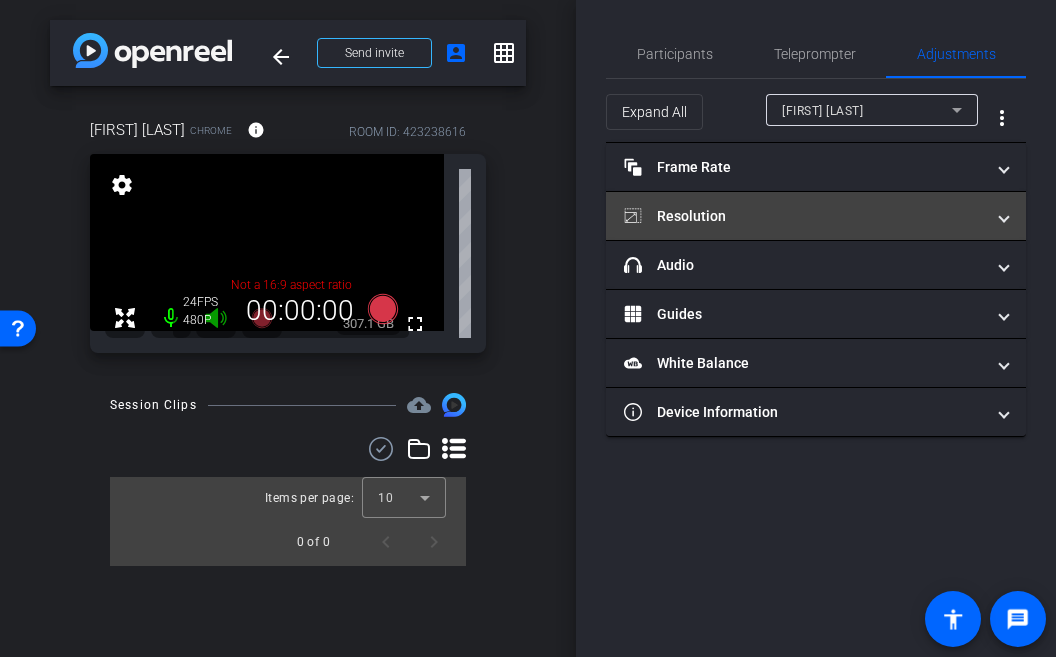 click on "Resolution" at bounding box center (804, 216) 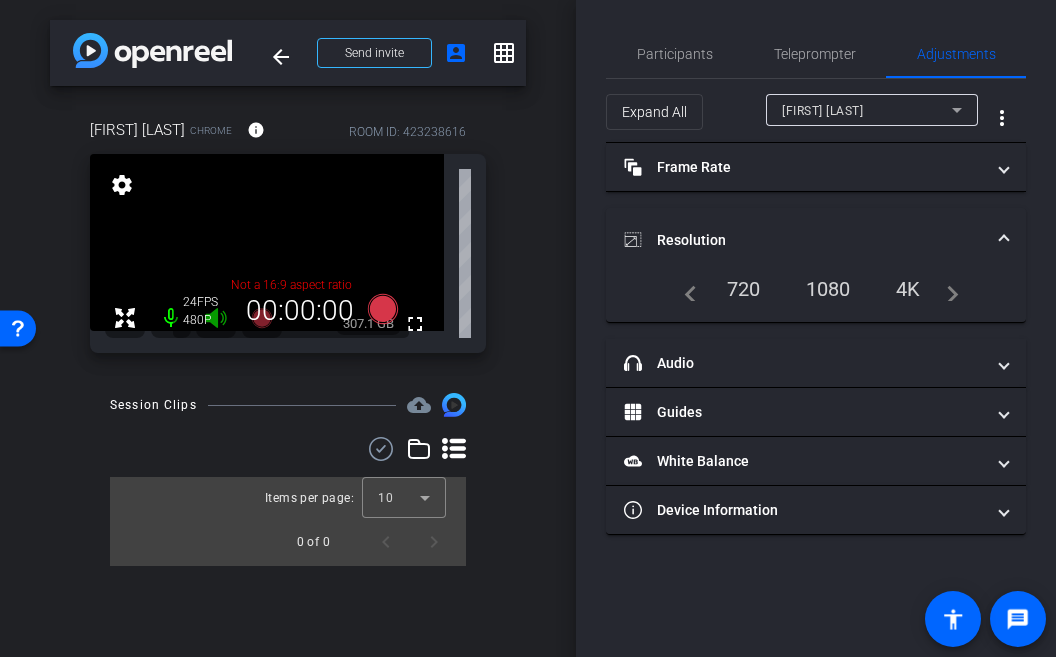 click on "1080" at bounding box center [828, 289] 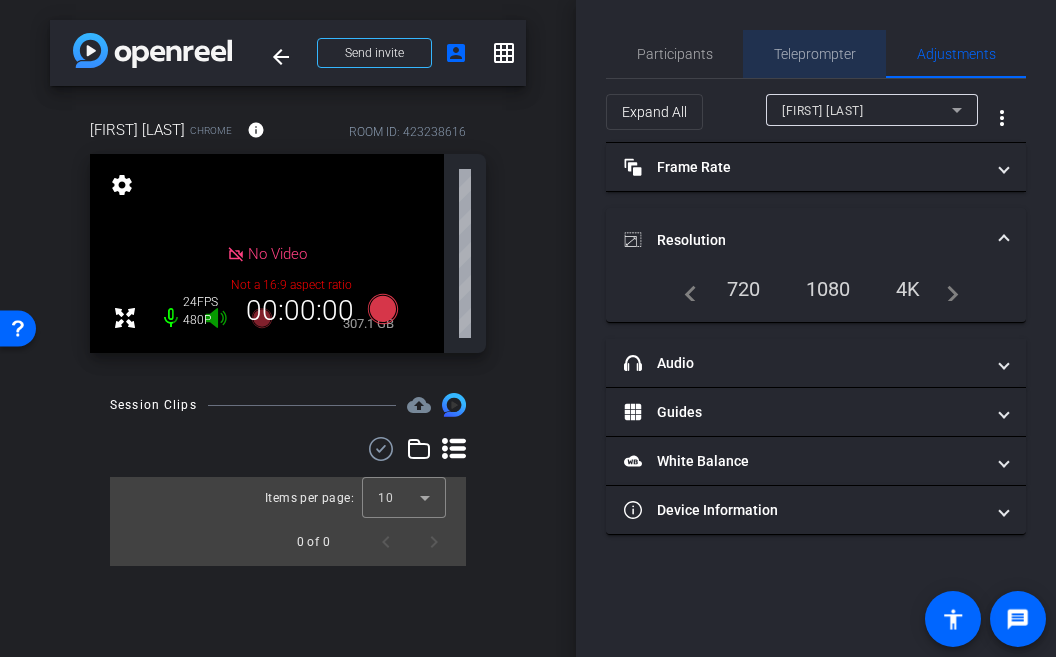 click on "Teleprompter" at bounding box center [815, 54] 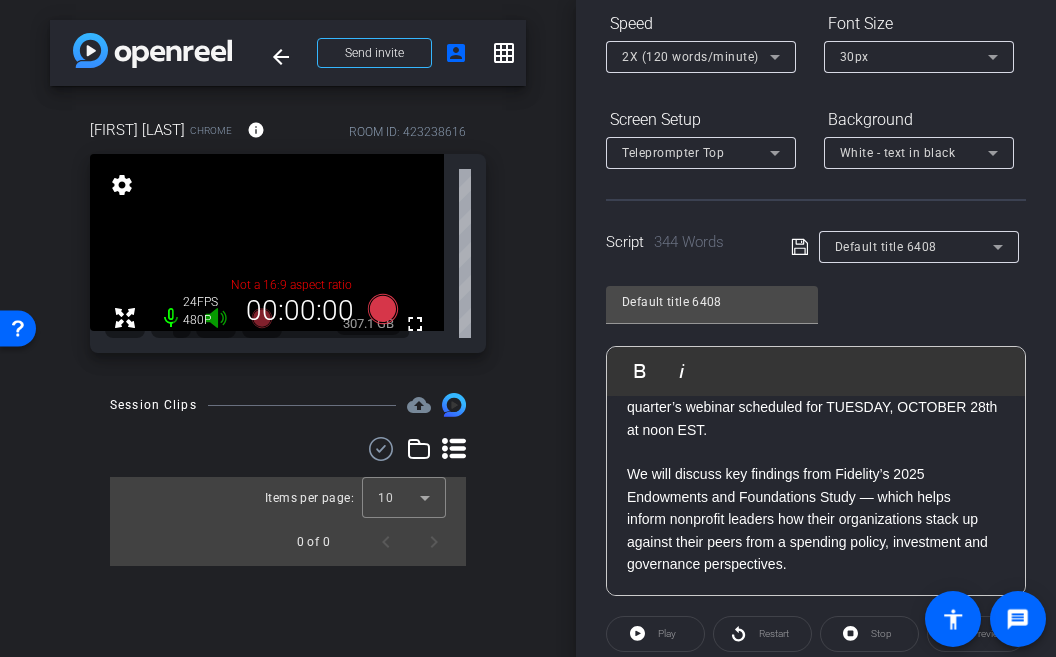 scroll, scrollTop: 325, scrollLeft: 0, axis: vertical 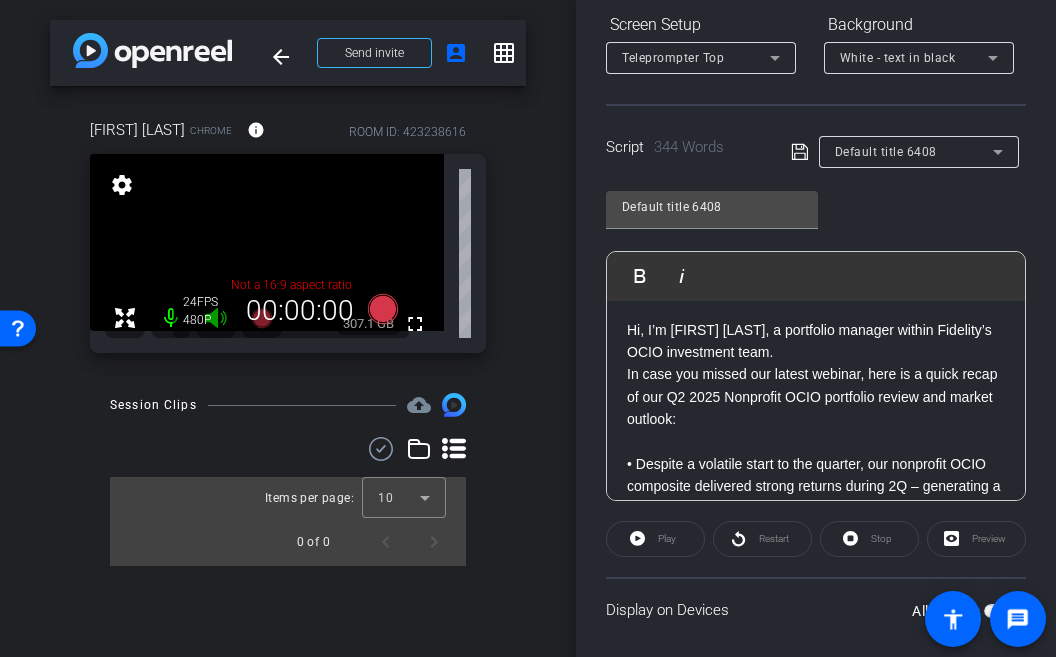 click on "Play" 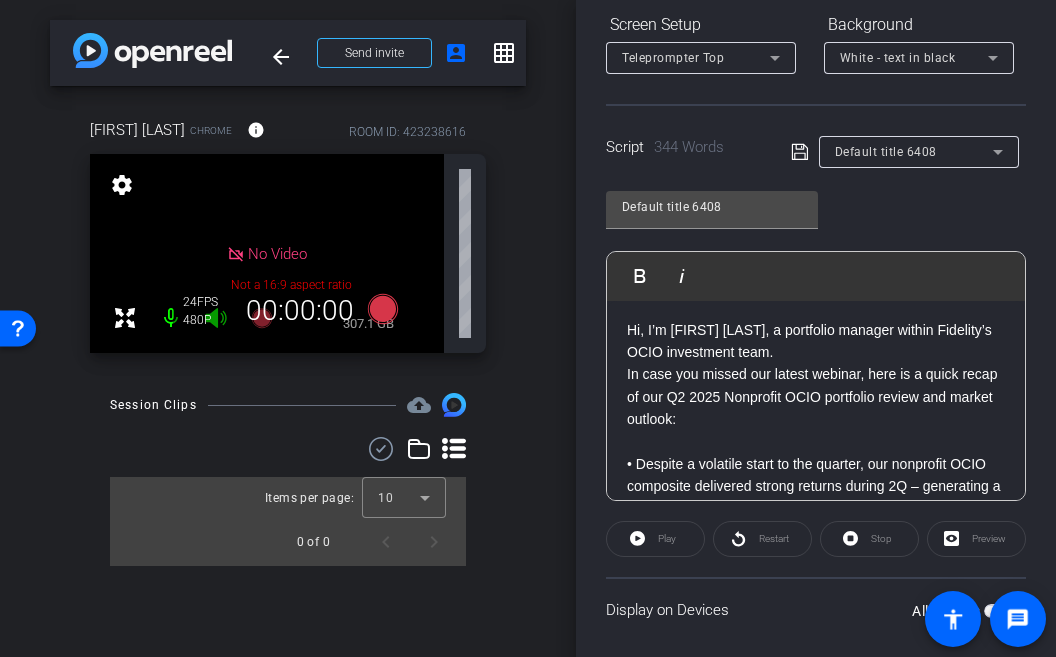 click on "Play" 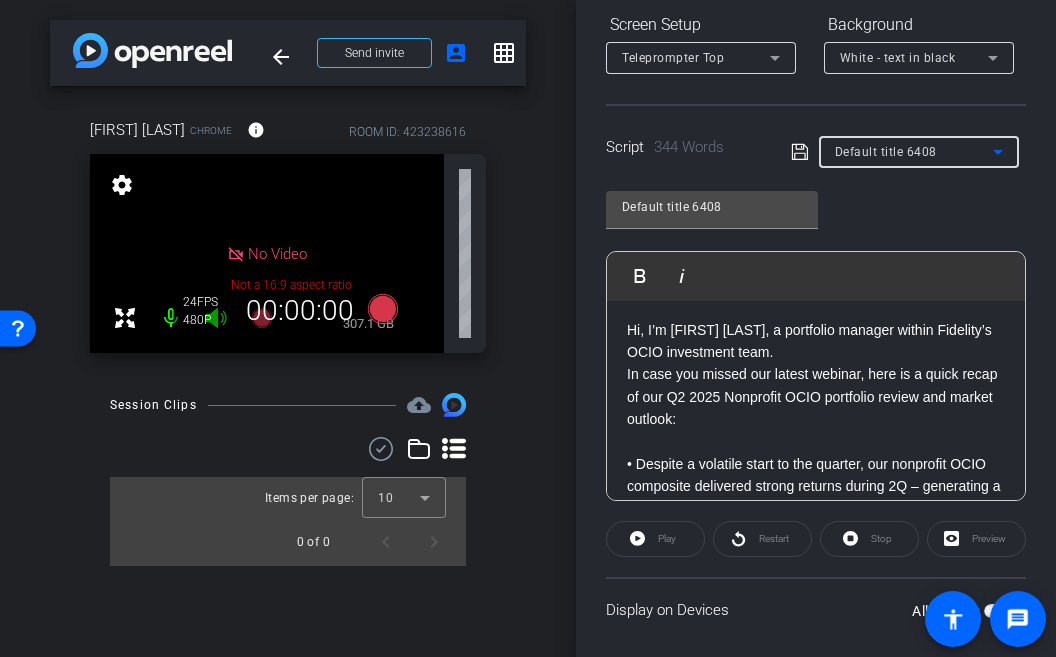click on "Default title 6408" at bounding box center (886, 152) 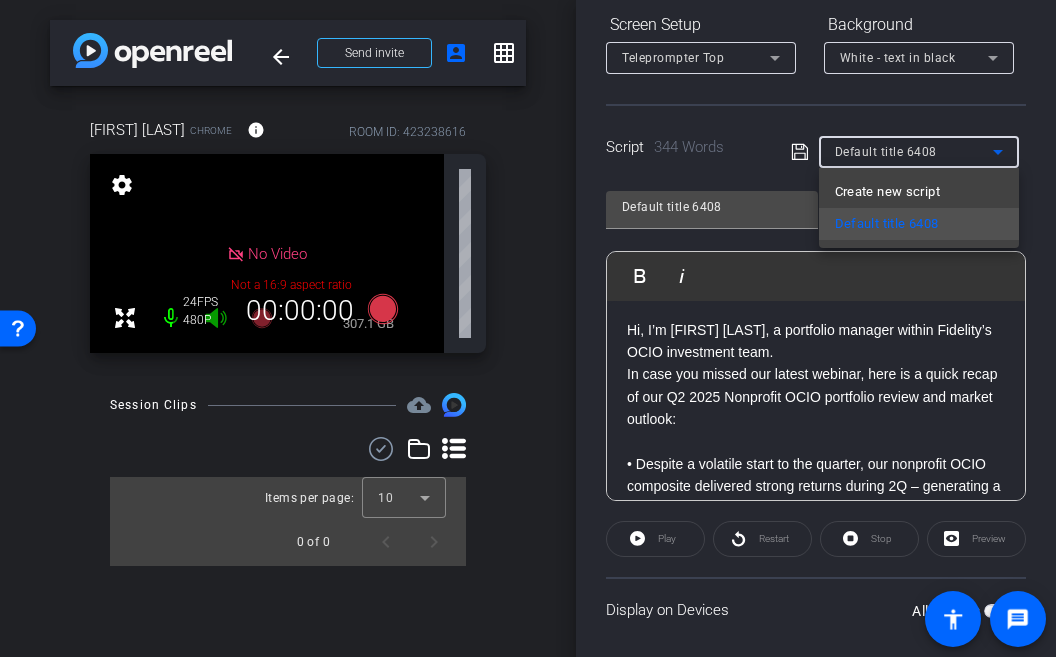 click at bounding box center [528, 328] 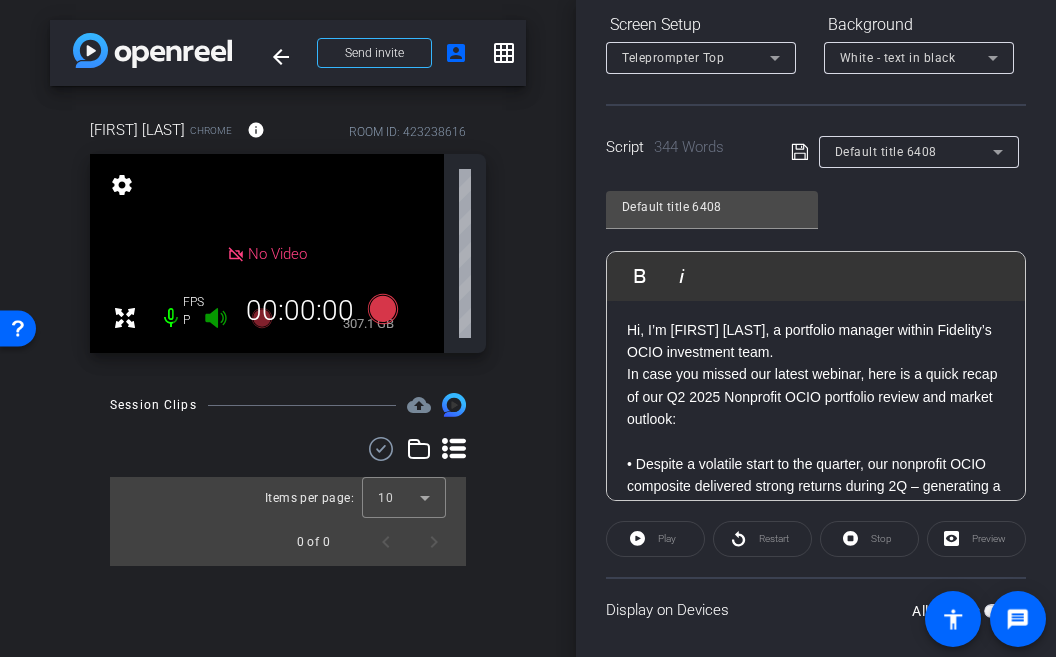 click on "P" 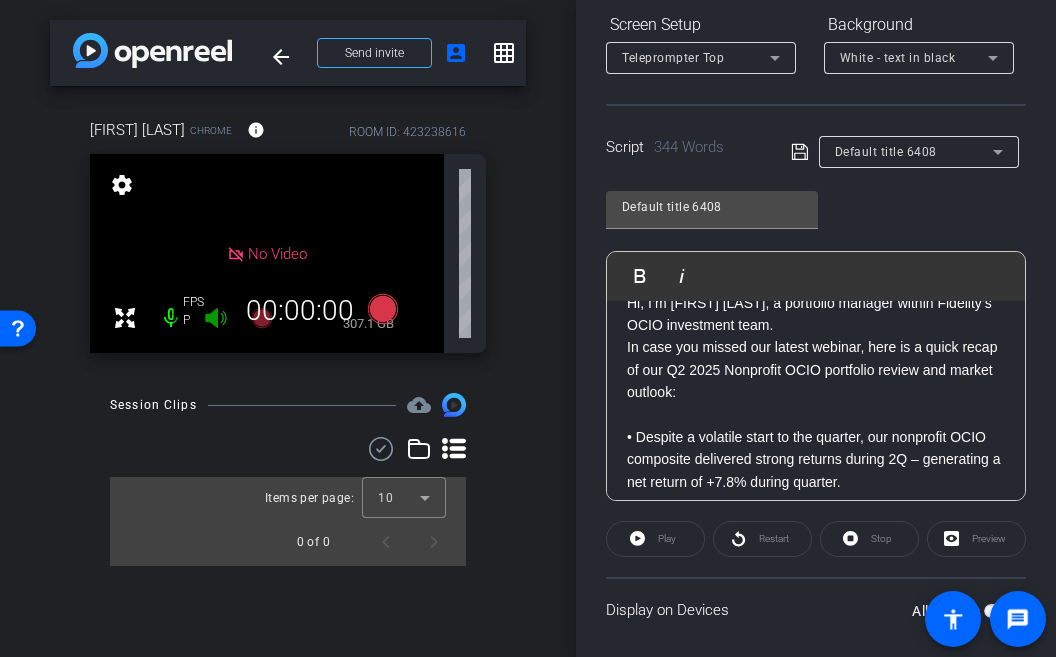 scroll, scrollTop: 0, scrollLeft: 0, axis: both 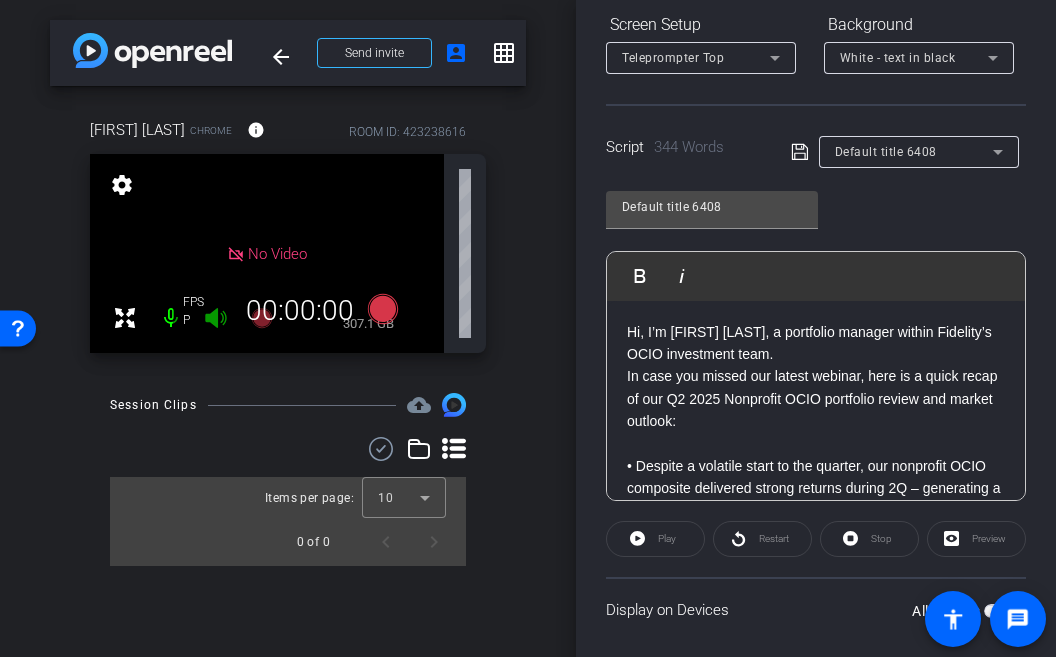 click on "settings" at bounding box center [122, 185] 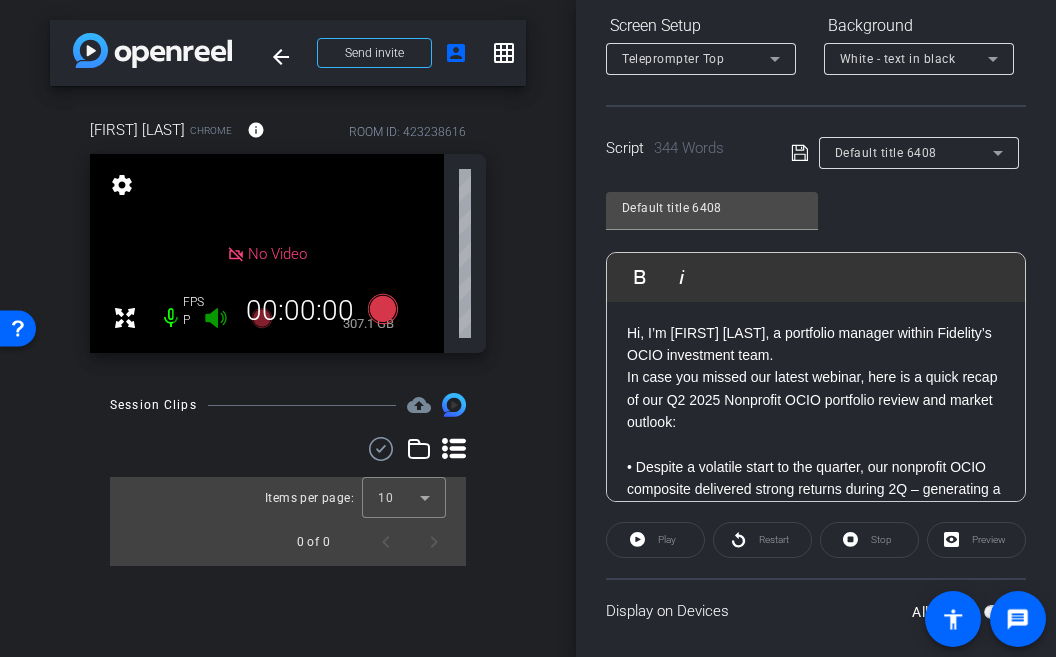 scroll, scrollTop: 0, scrollLeft: 0, axis: both 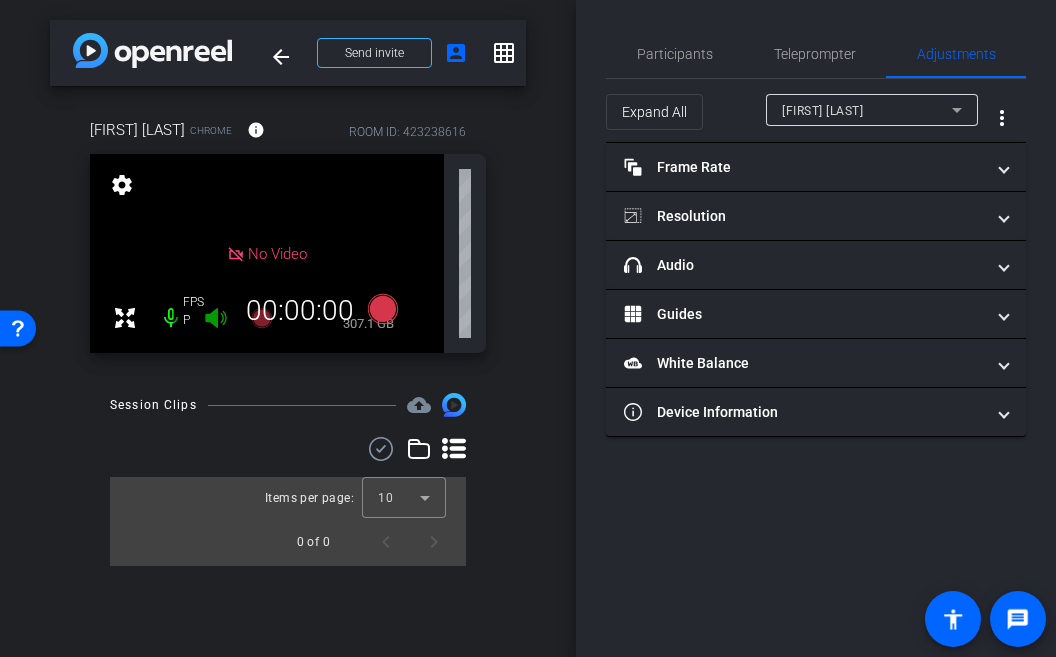 click on "settings" at bounding box center (122, 185) 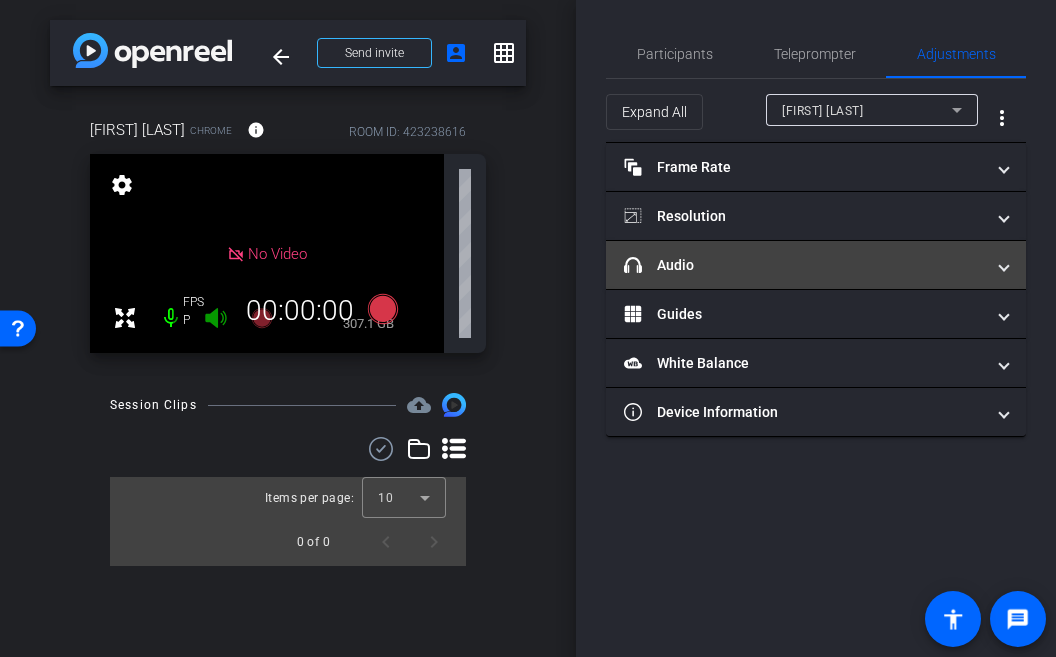 click on "headphone icon
Audio" at bounding box center [804, 265] 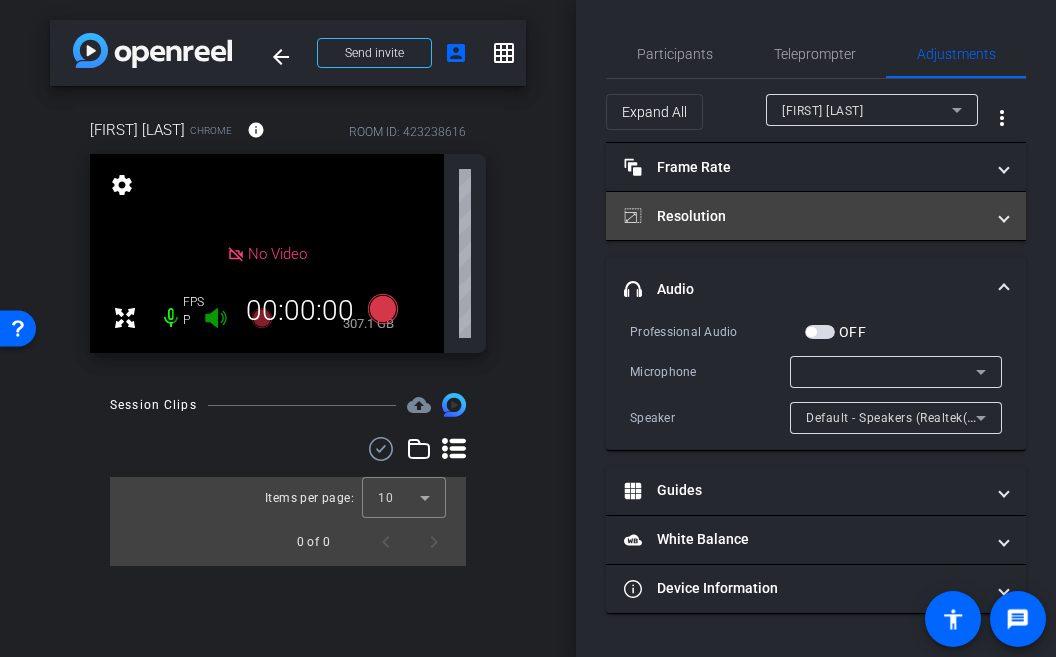 click on "Resolution" at bounding box center (804, 216) 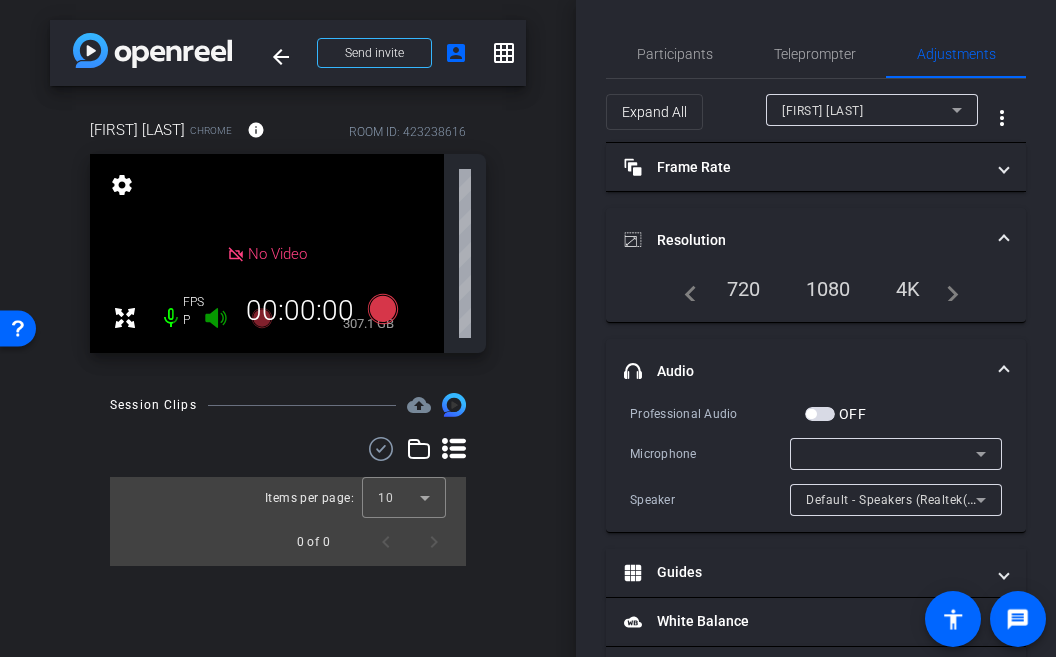 click on "720" at bounding box center (744, 289) 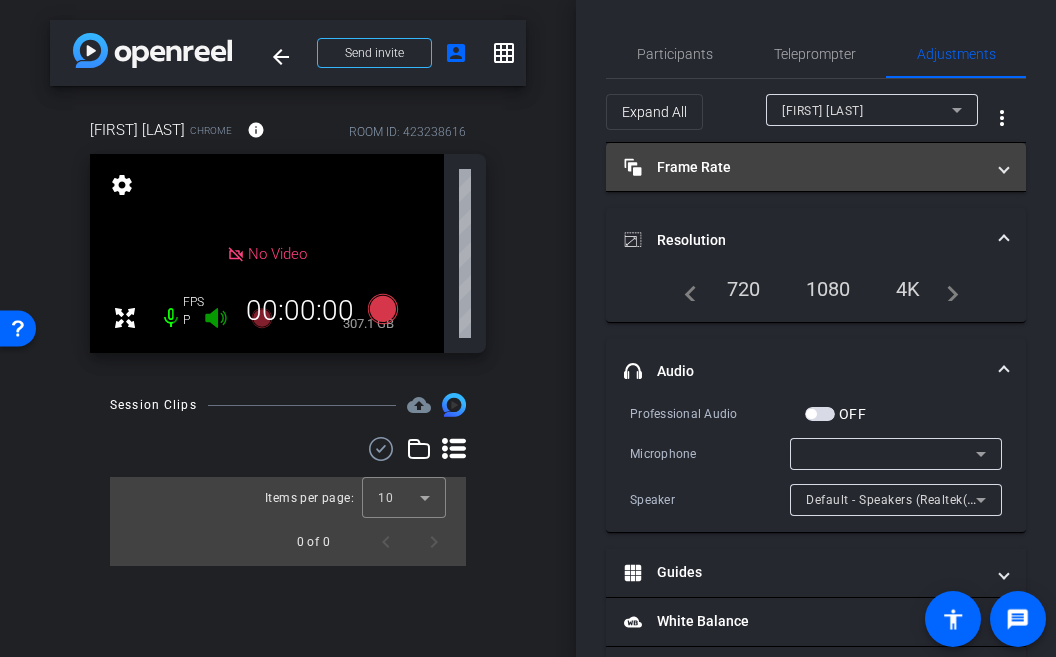 click on "Frame Rate
Frame Rate" at bounding box center [804, 167] 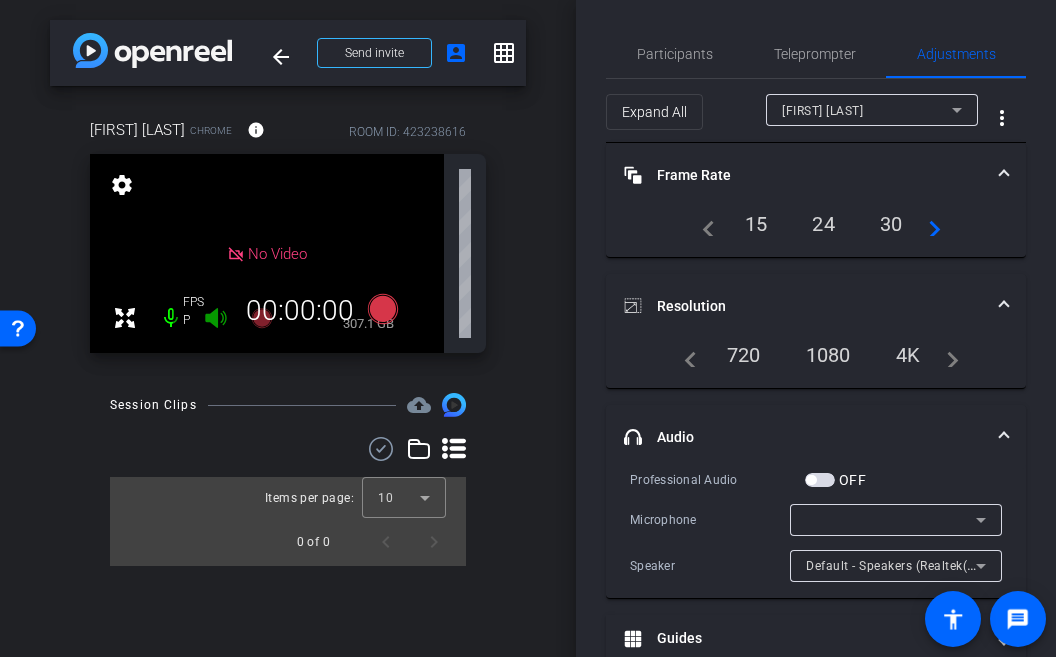 scroll, scrollTop: 134, scrollLeft: 0, axis: vertical 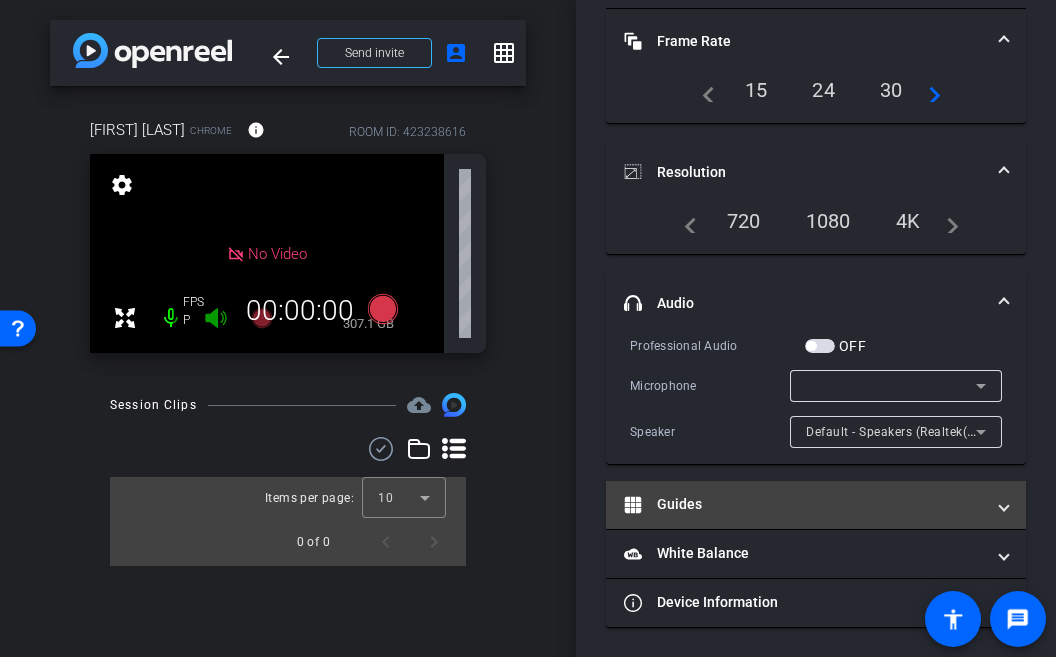 click on "Guides" at bounding box center (804, 504) 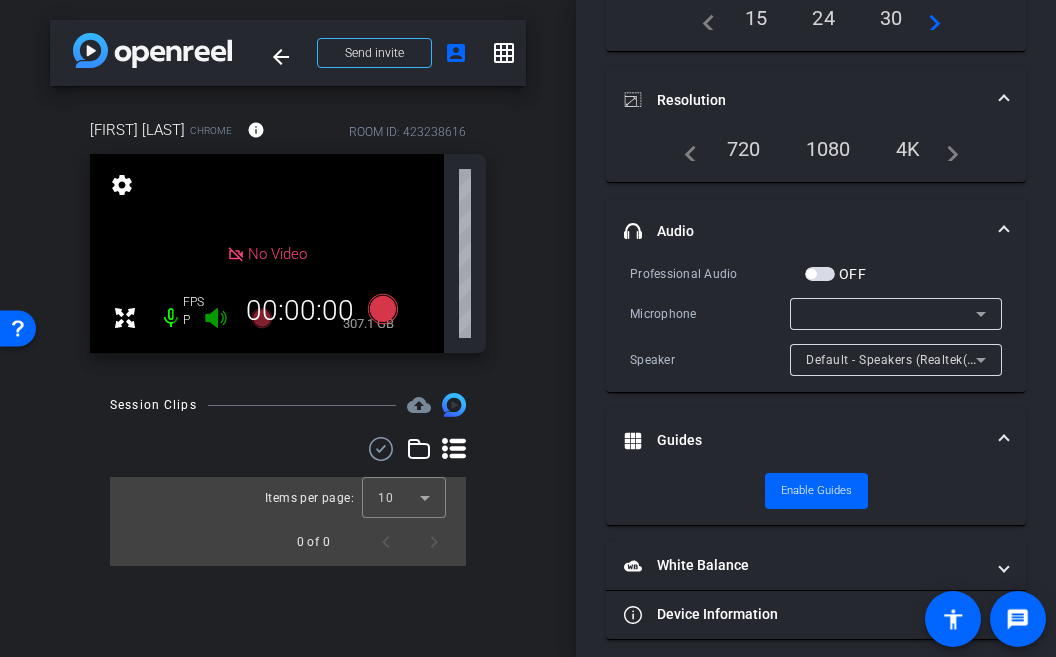 scroll, scrollTop: 218, scrollLeft: 0, axis: vertical 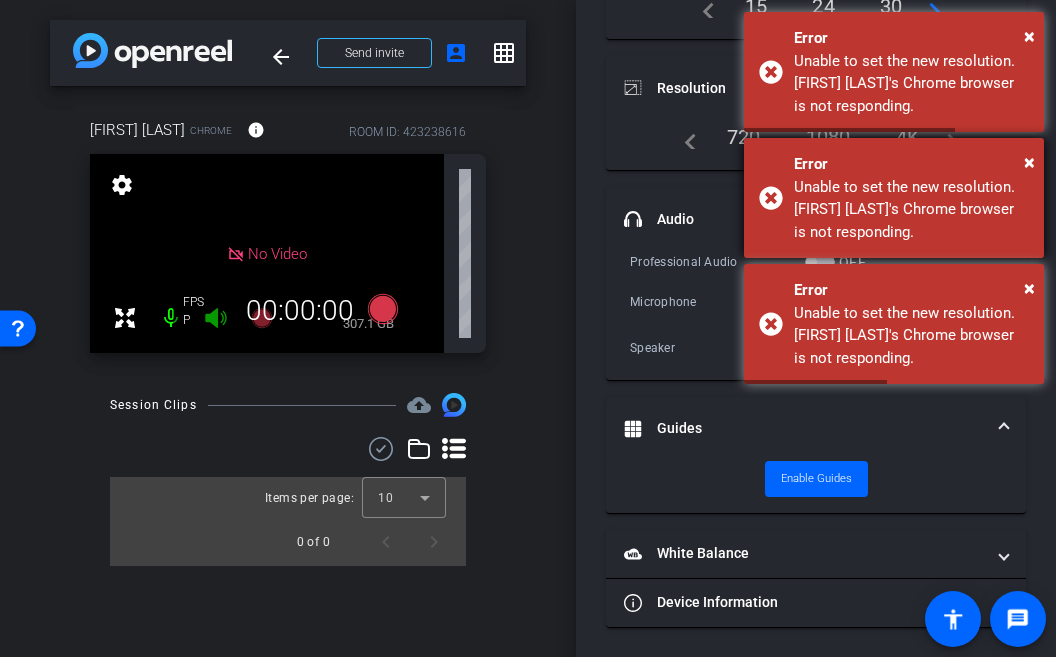click on "× Error Unable to set the new resolution. [FIRST] [LAST]'s Chrome browser is not responding." at bounding box center (894, 198) 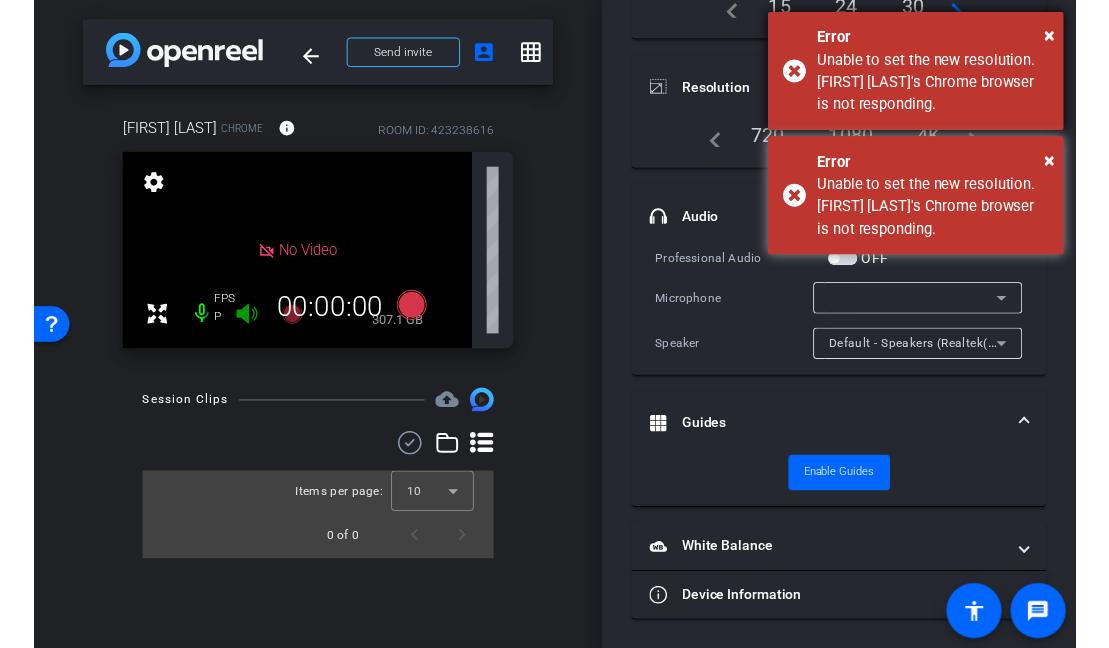 scroll, scrollTop: 0, scrollLeft: 0, axis: both 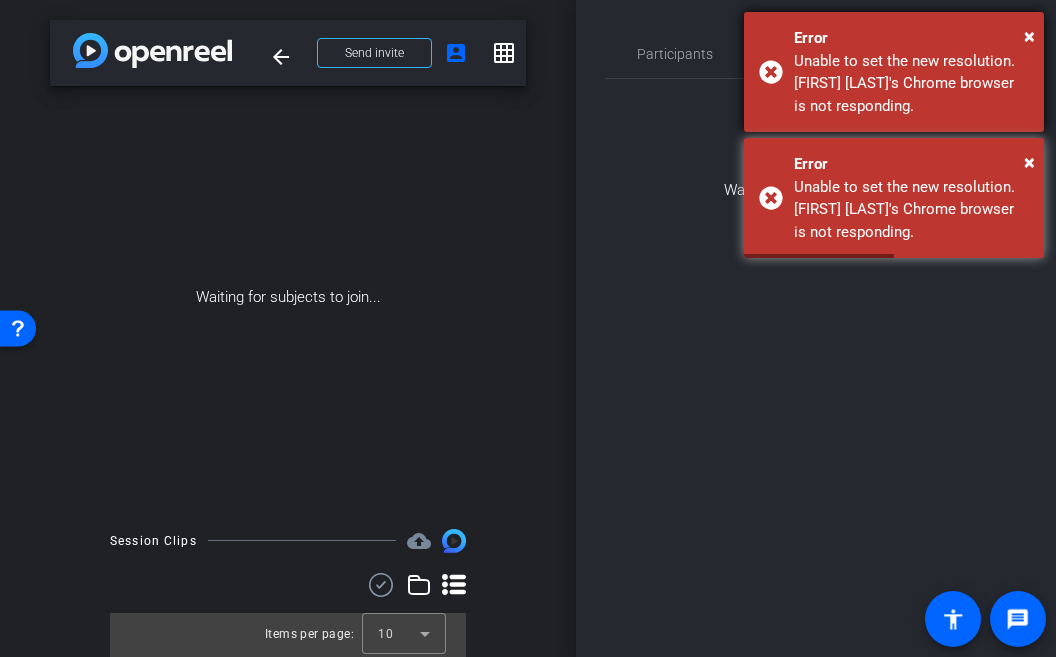 click on "× Error Unable to set the new resolution. [FIRST] [LAST]'s Chrome browser is not responding." at bounding box center (894, 72) 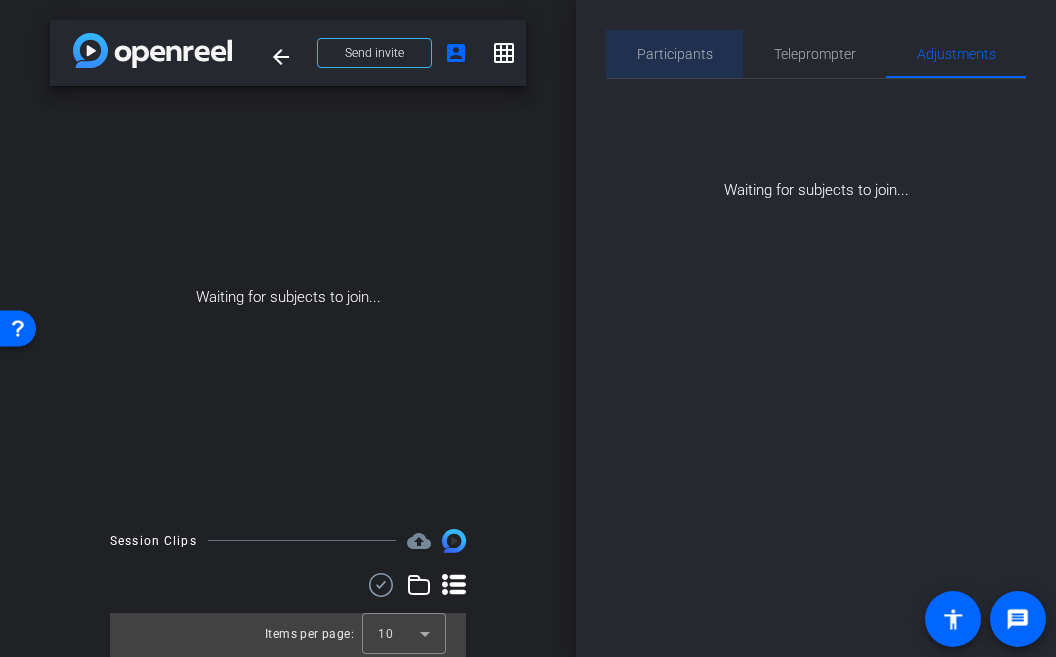 click on "Participants" at bounding box center (675, 54) 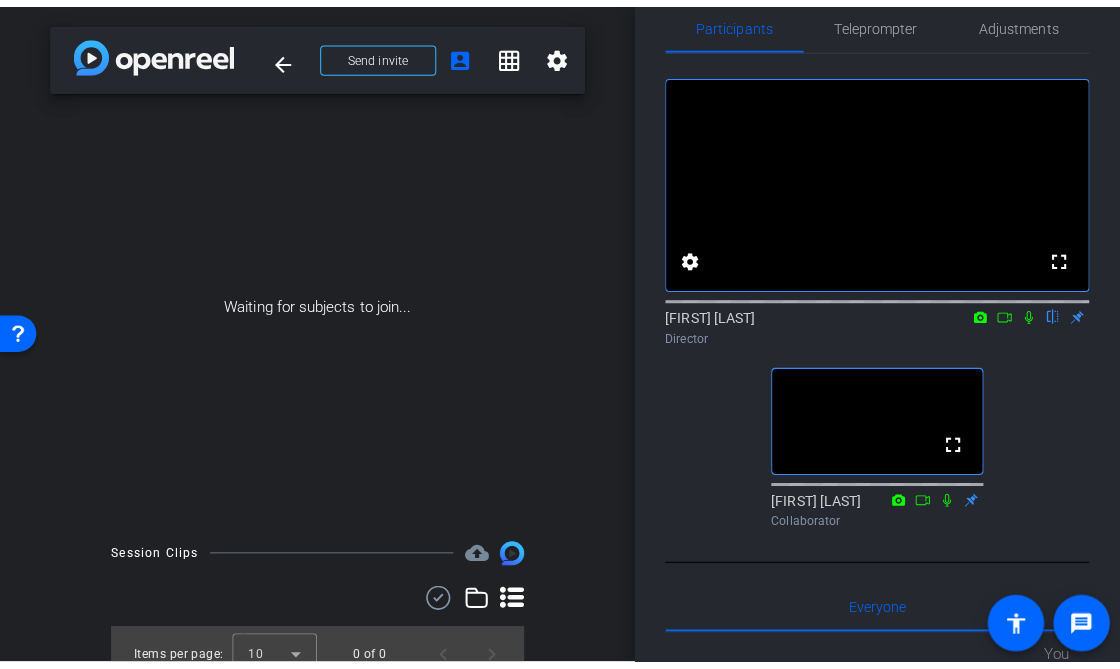 scroll, scrollTop: 38, scrollLeft: 0, axis: vertical 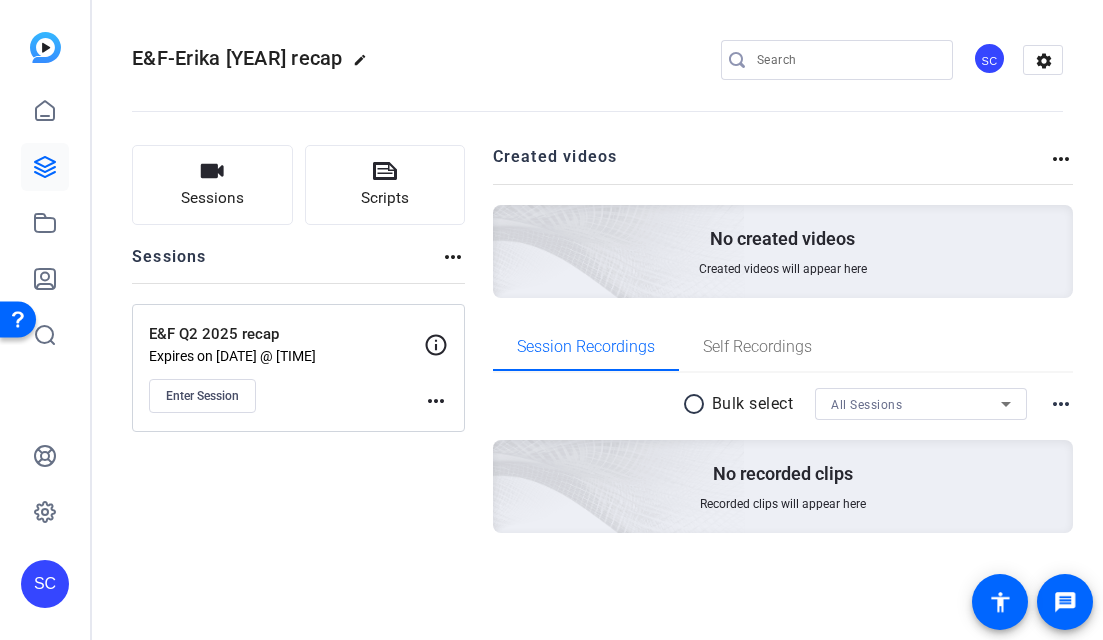 click on "Sessions
Scripts  Sessions more_horiz  E&F Q2 2025 recap   Expires on Aug 06, 2025 @ 3:30 PM
Enter Session
more_horiz" 